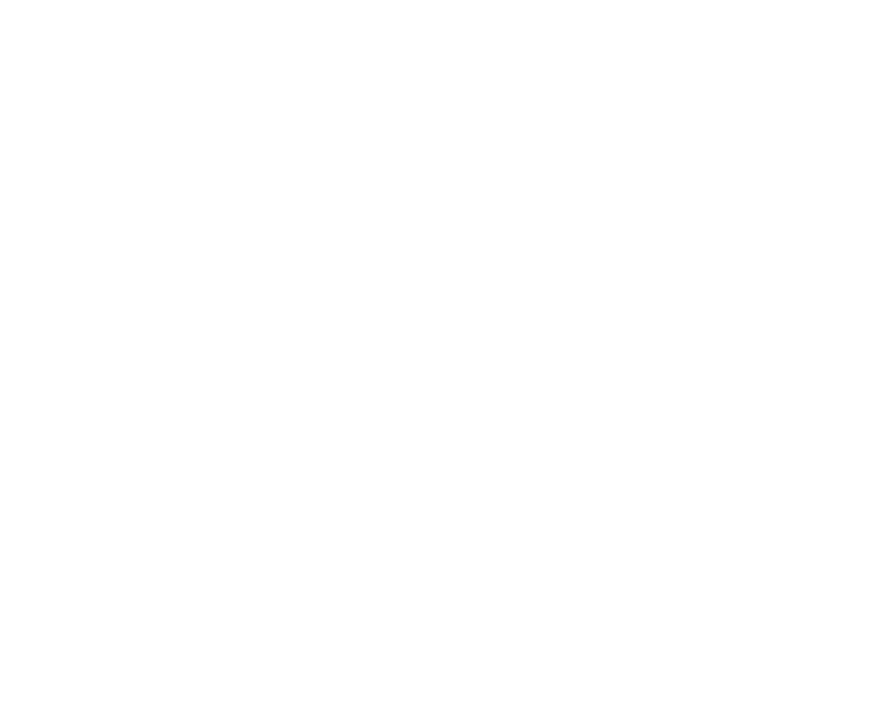 scroll, scrollTop: 0, scrollLeft: 0, axis: both 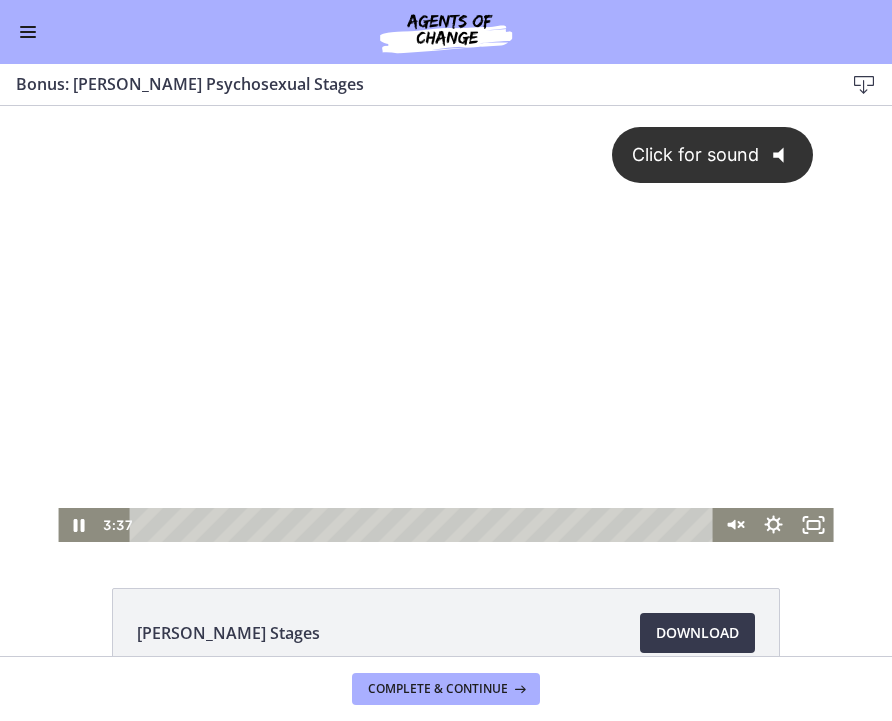click on "Click for sound
@keyframes VOLUME_SMALL_WAVE_FLASH {
0% { opacity: 0; }
33% { opacity: 1; }
66% { opacity: 1; }
100% { opacity: 0; }
}
@keyframes VOLUME_LARGE_WAVE_FLASH {
0% { opacity: 0; }
33% { opacity: 1; }
66% { opacity: 1; }
100% { opacity: 0; }
}
.volume__small-wave {
animation: VOLUME_SMALL_WAVE_FLASH 2s infinite;
opacity: 0;
}
.volume__large-wave {
animation: VOLUME_LARGE_WAVE_FLASH 2s infinite .3s;
opacity: 0;
}" at bounding box center [445, 307] 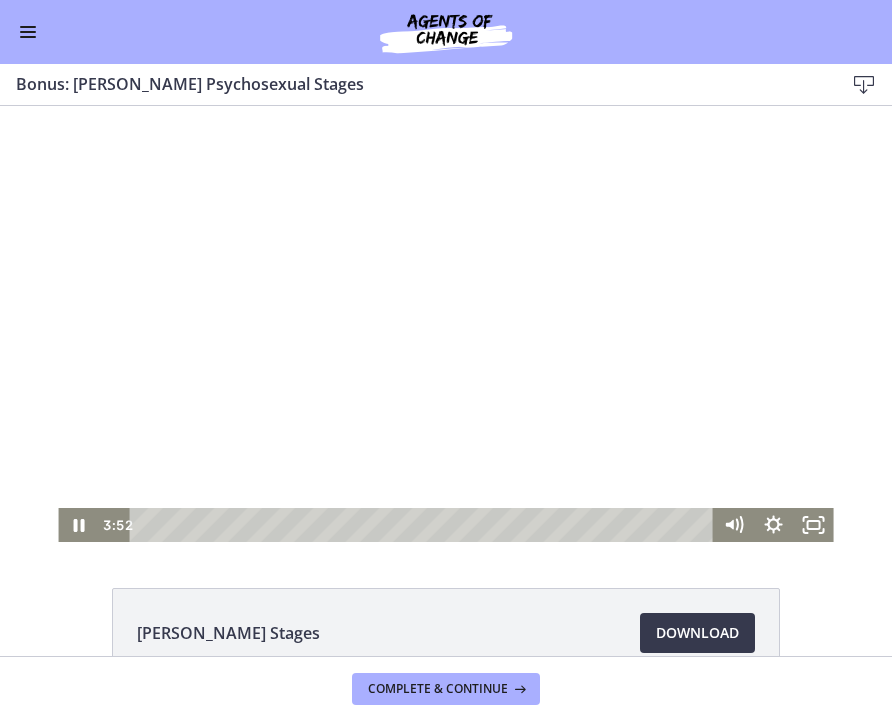 click at bounding box center [445, 324] 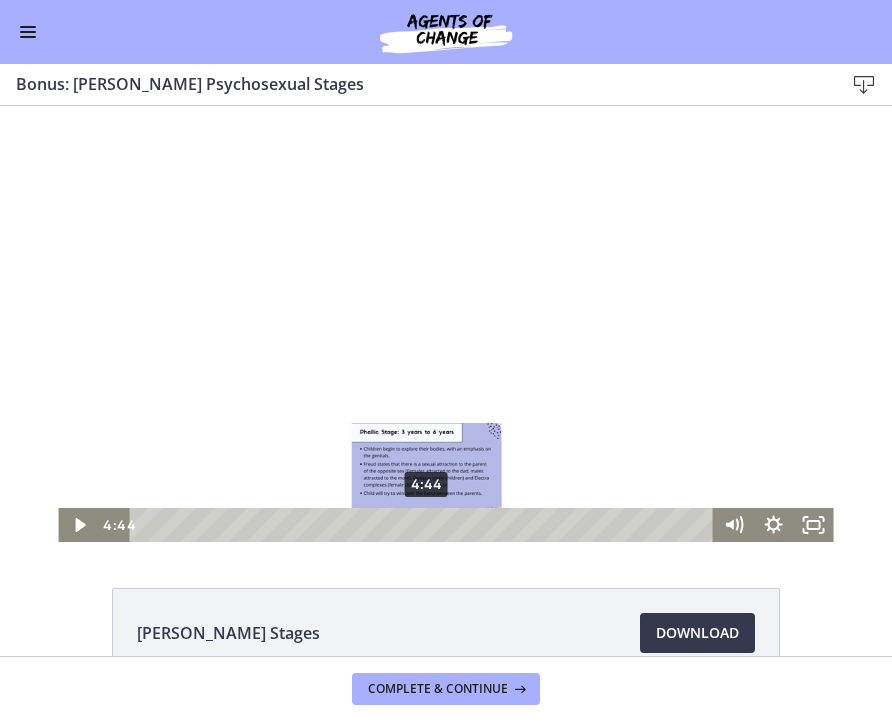 click on "4:44" at bounding box center (424, 525) 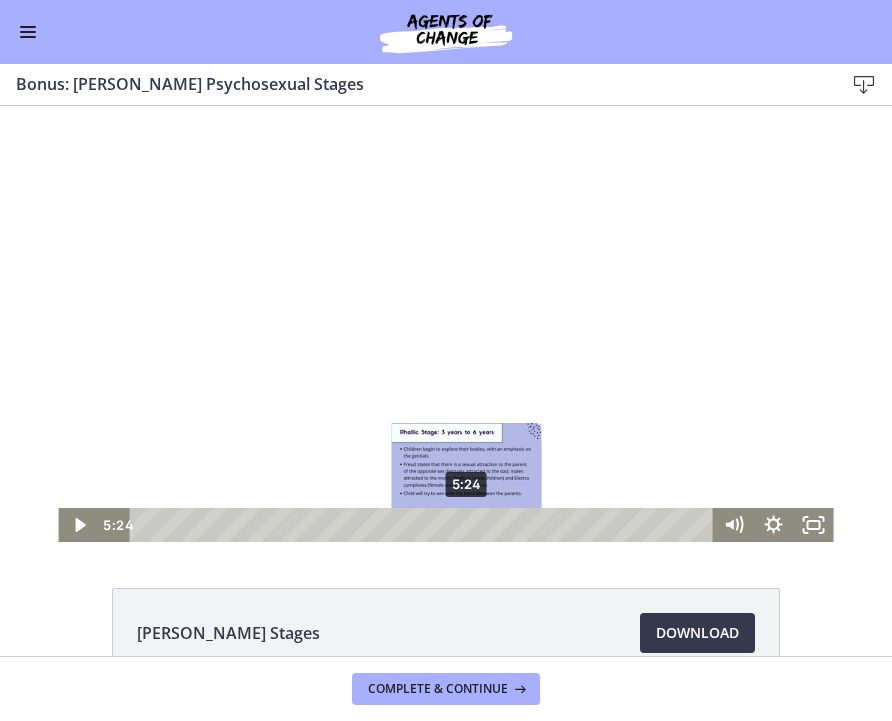 click on "5:24" at bounding box center (424, 525) 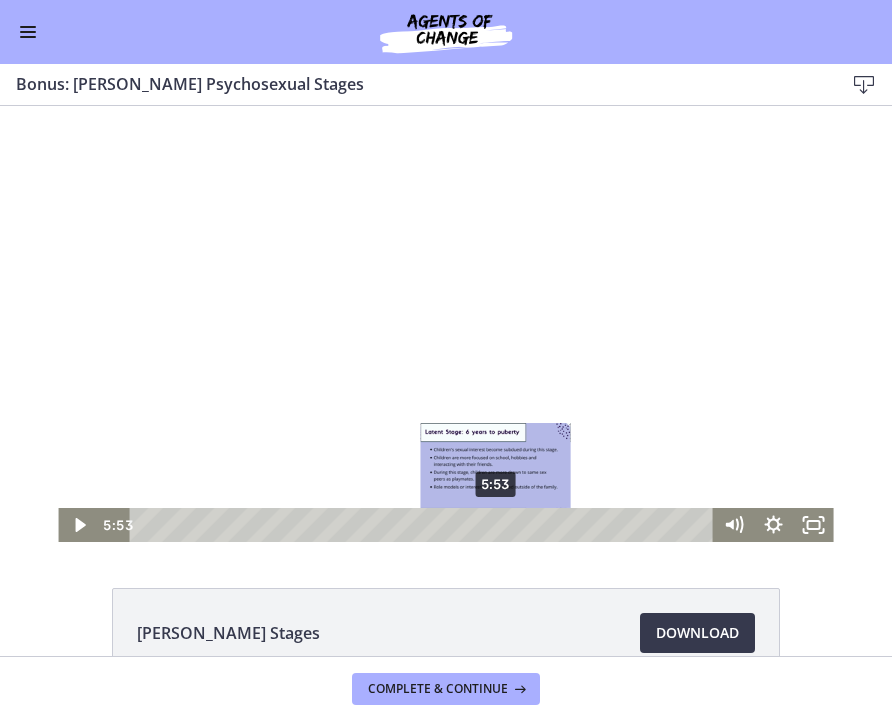 click on "5:53" at bounding box center (424, 525) 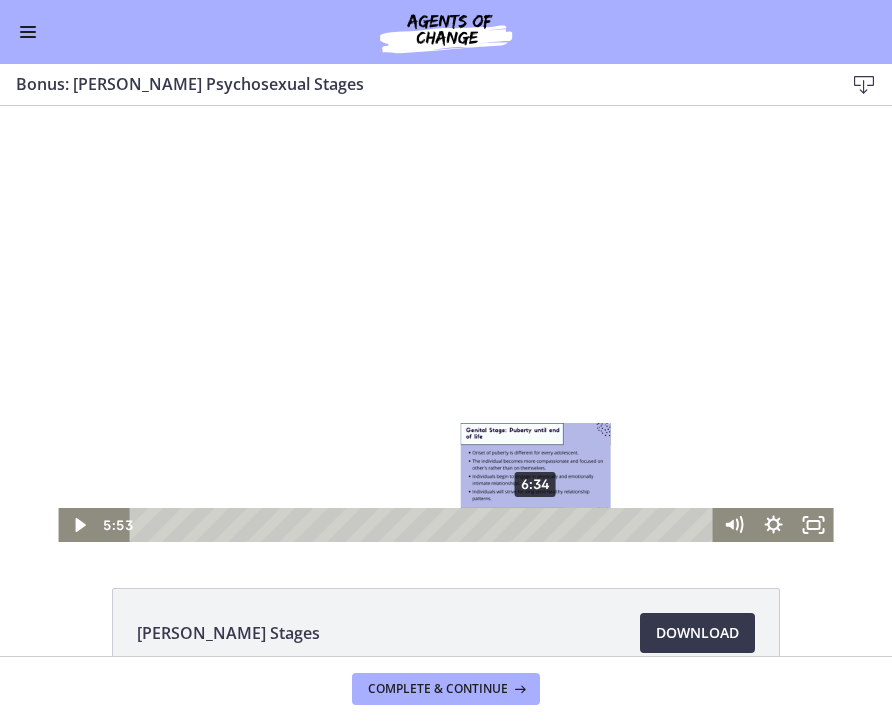 click on "6:34" at bounding box center [424, 525] 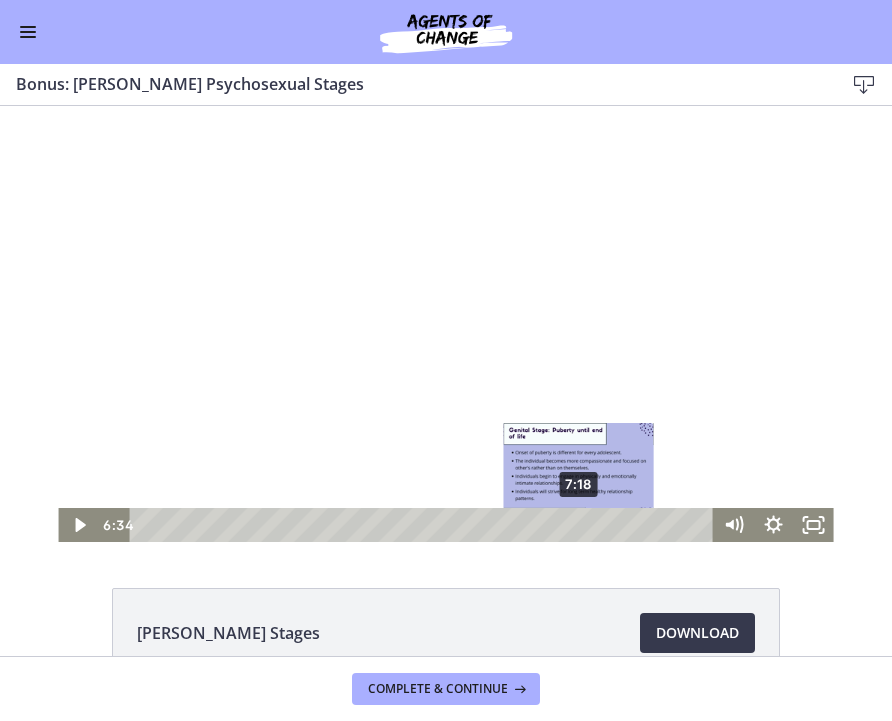 click on "7:18" at bounding box center [424, 525] 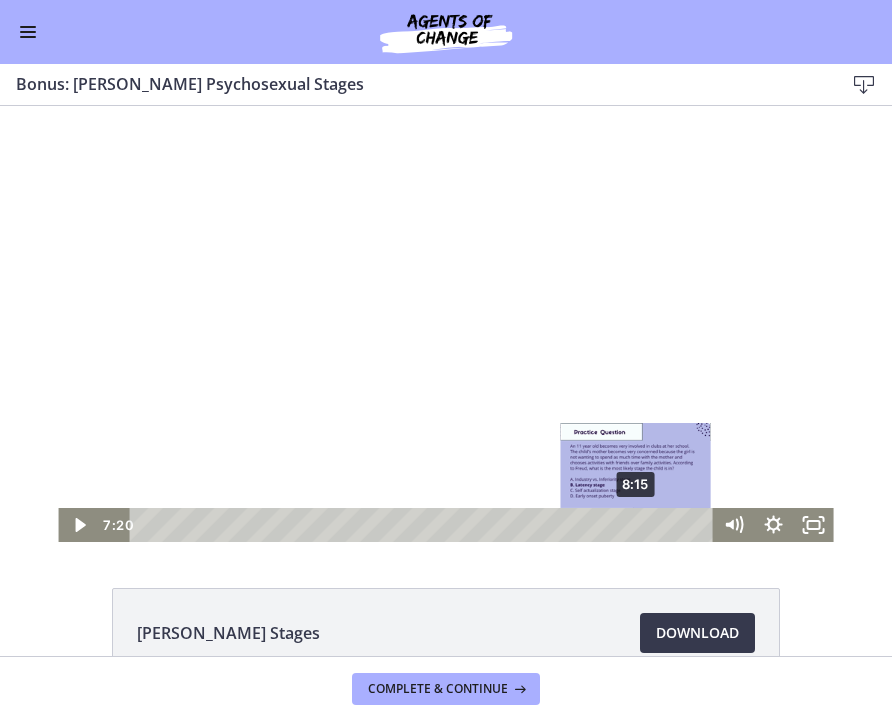 click on "8:15" at bounding box center (424, 525) 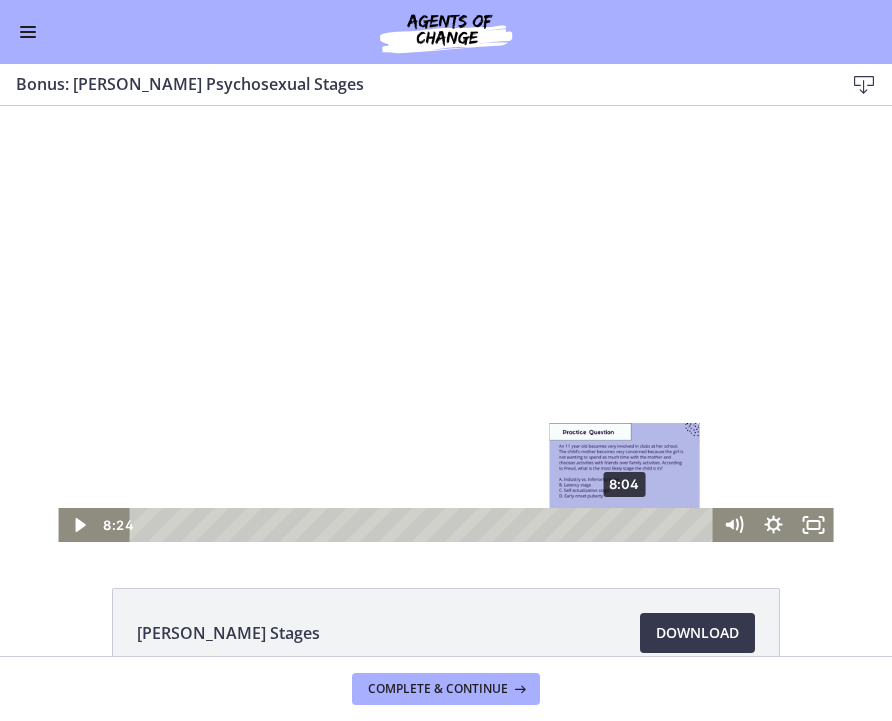 click on "8:04" at bounding box center (424, 525) 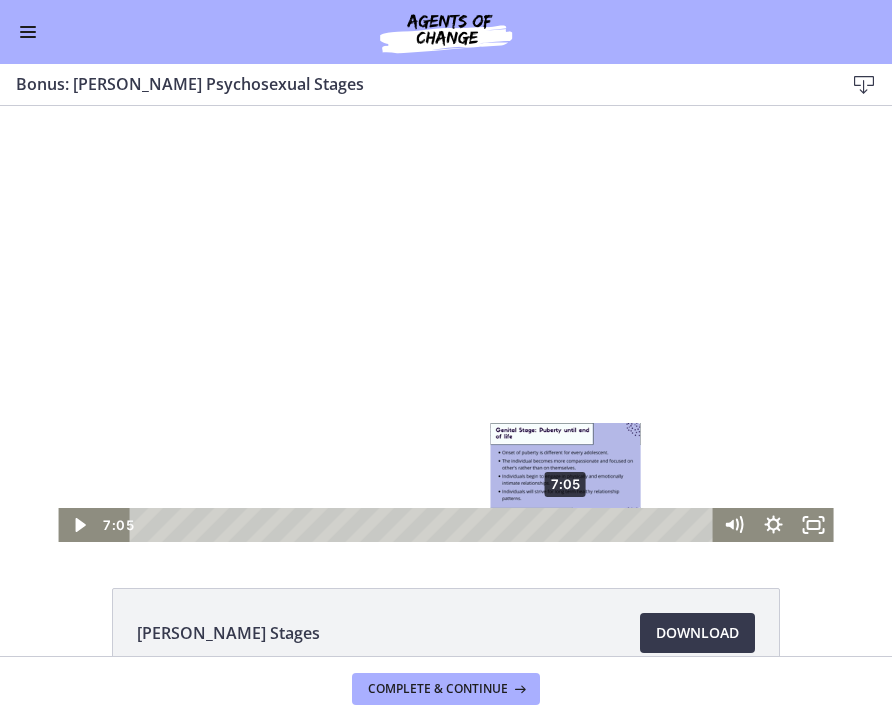 click on "7:05" at bounding box center [424, 525] 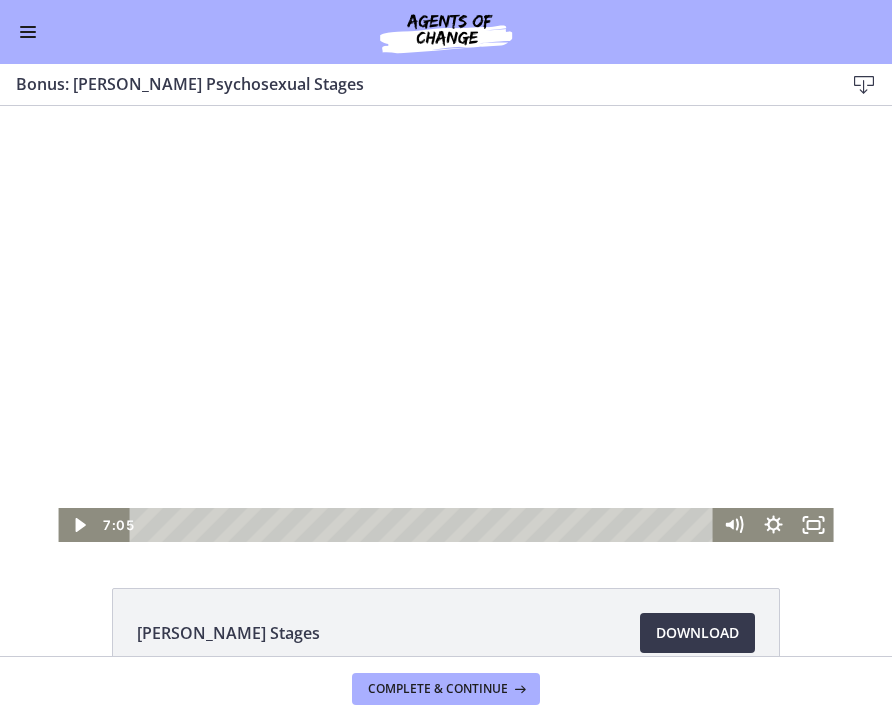 click at bounding box center (445, 324) 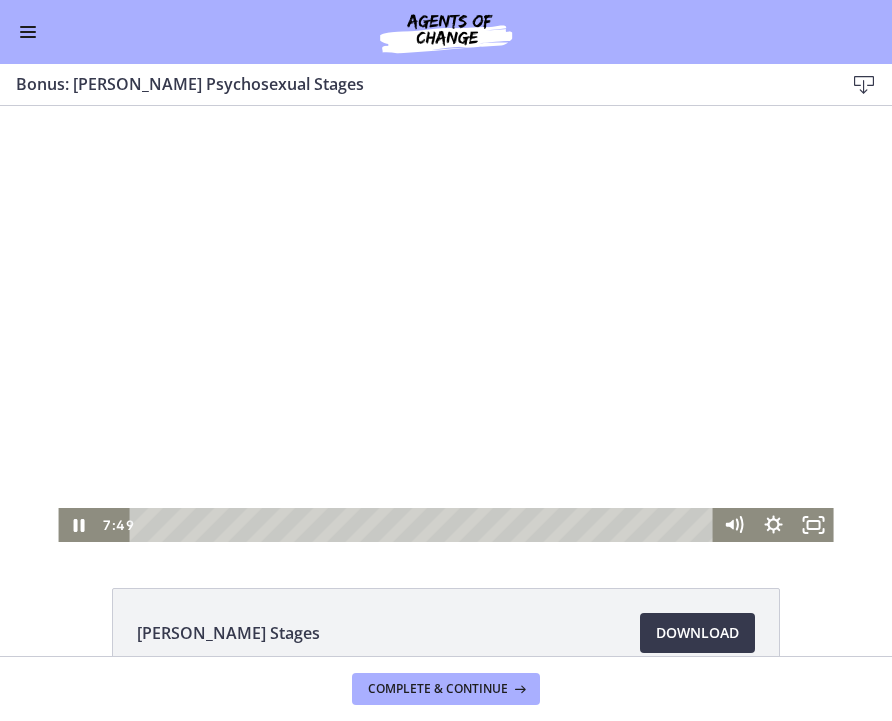 click at bounding box center [445, 324] 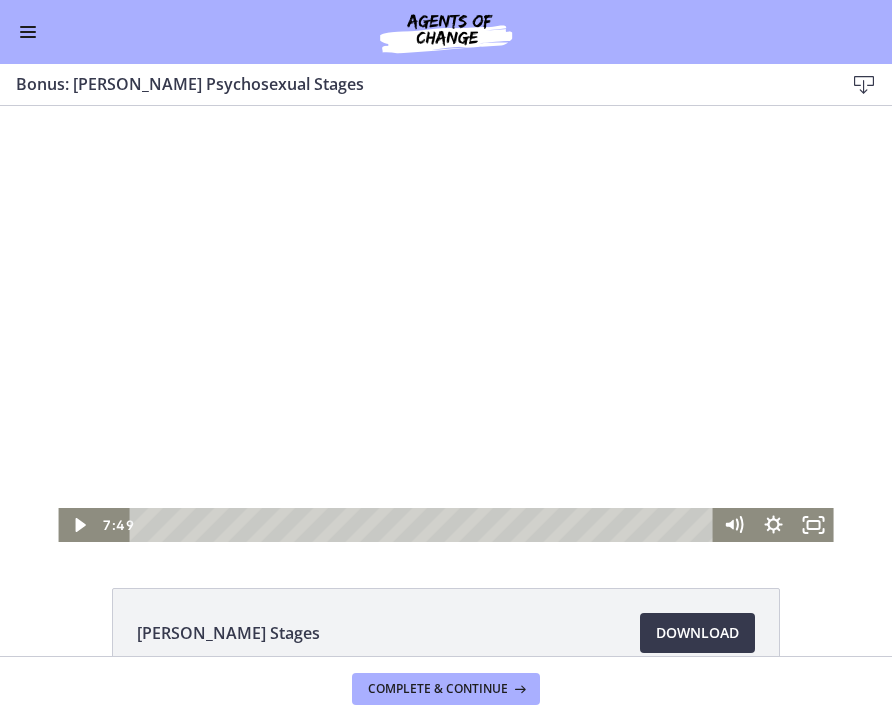 click at bounding box center [445, 324] 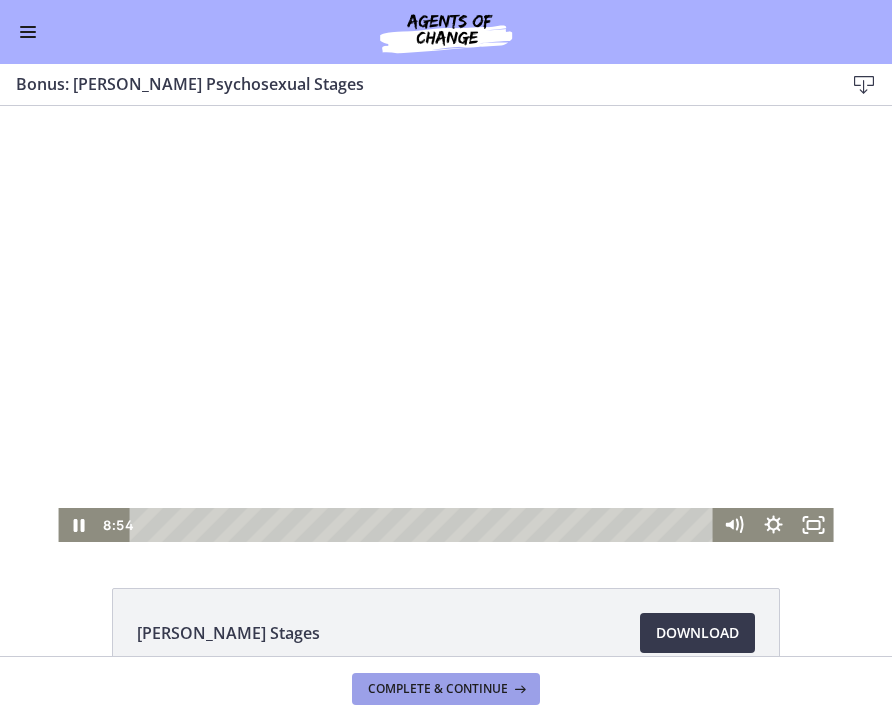 click on "Complete & continue" at bounding box center (438, 689) 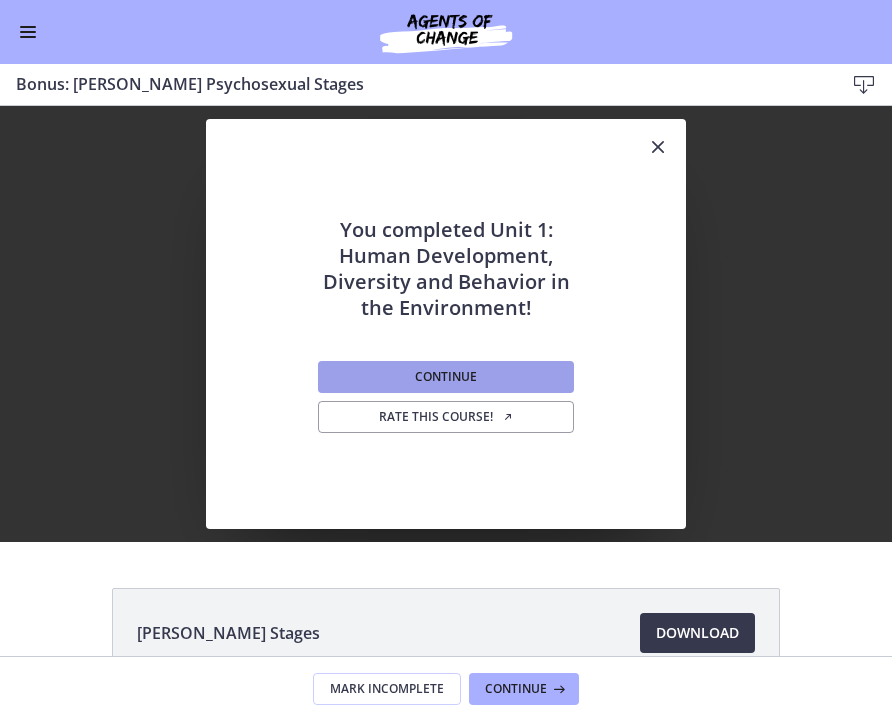 click on "Continue" at bounding box center [446, 377] 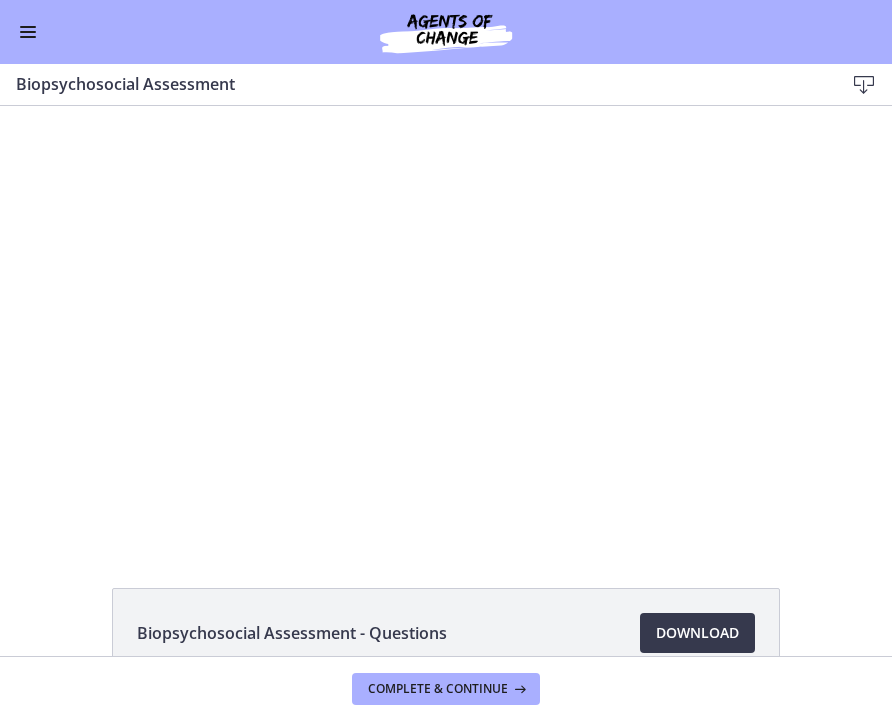 scroll, scrollTop: 0, scrollLeft: 0, axis: both 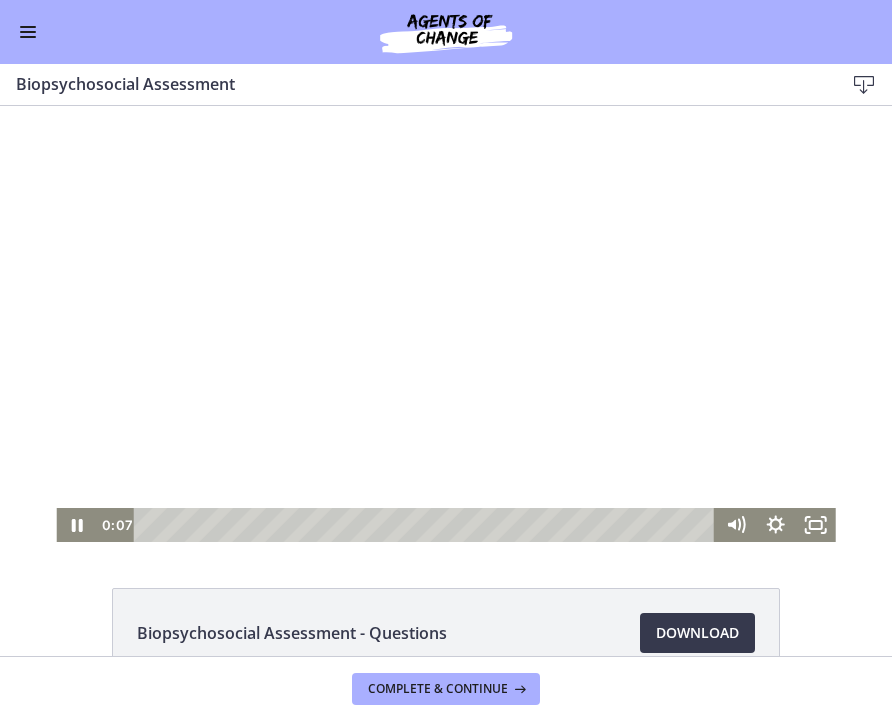 click at bounding box center [445, 324] 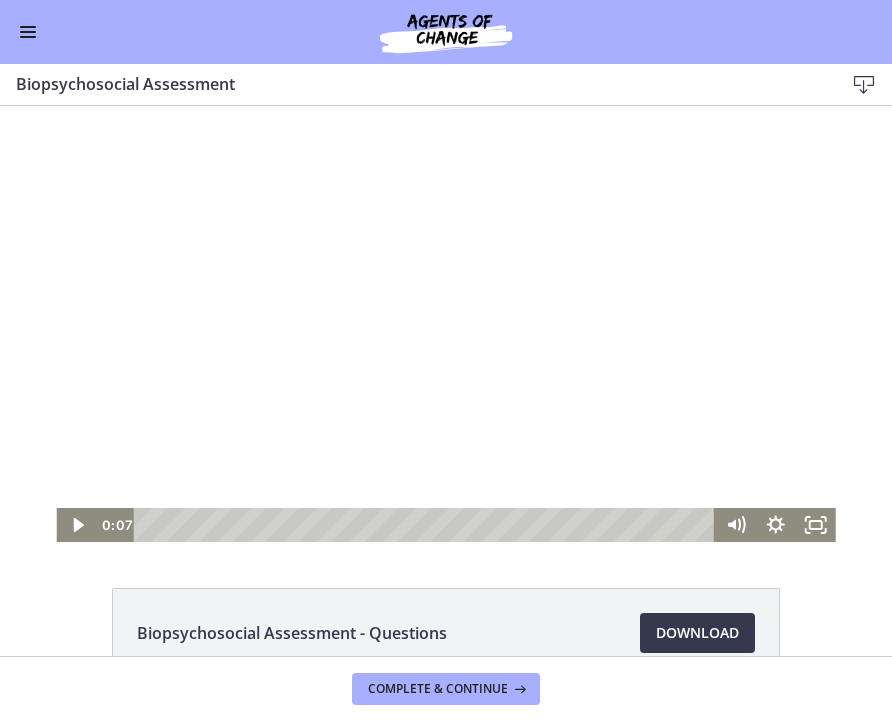click at bounding box center (28, 37) 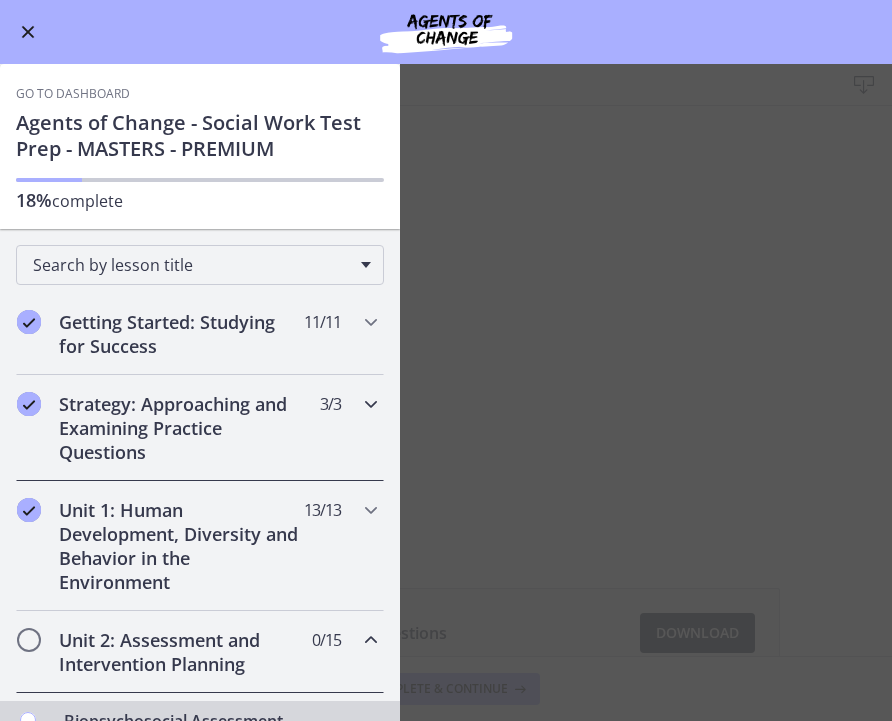 click at bounding box center [371, 404] 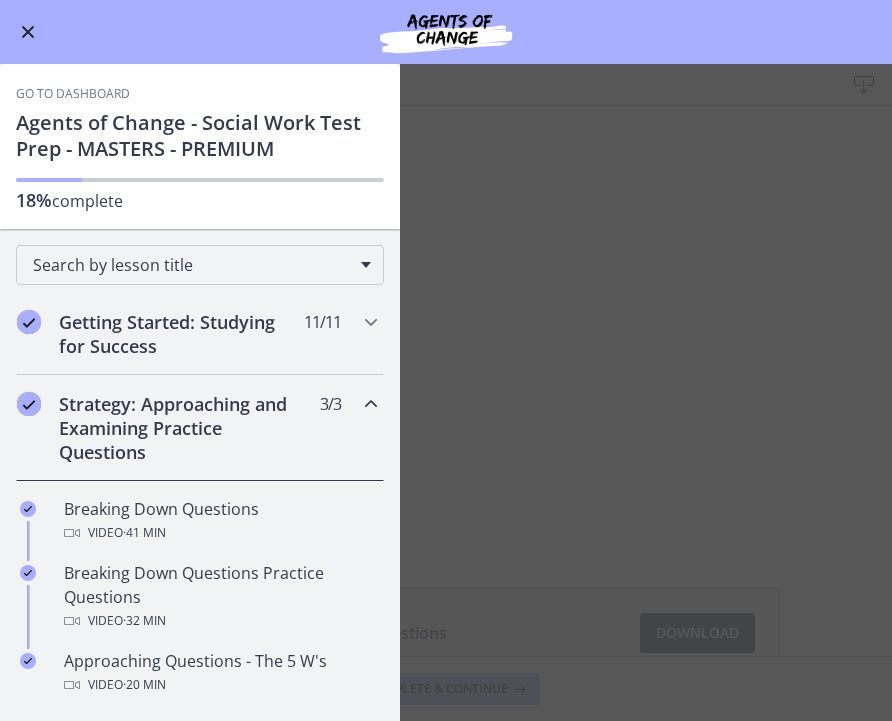 click at bounding box center [371, 404] 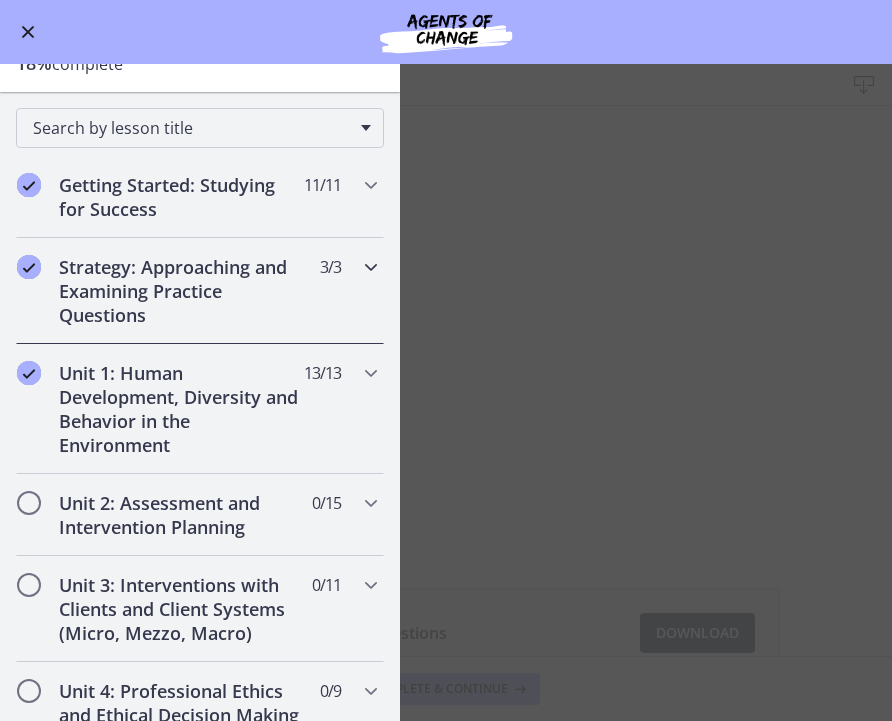 scroll, scrollTop: 136, scrollLeft: 0, axis: vertical 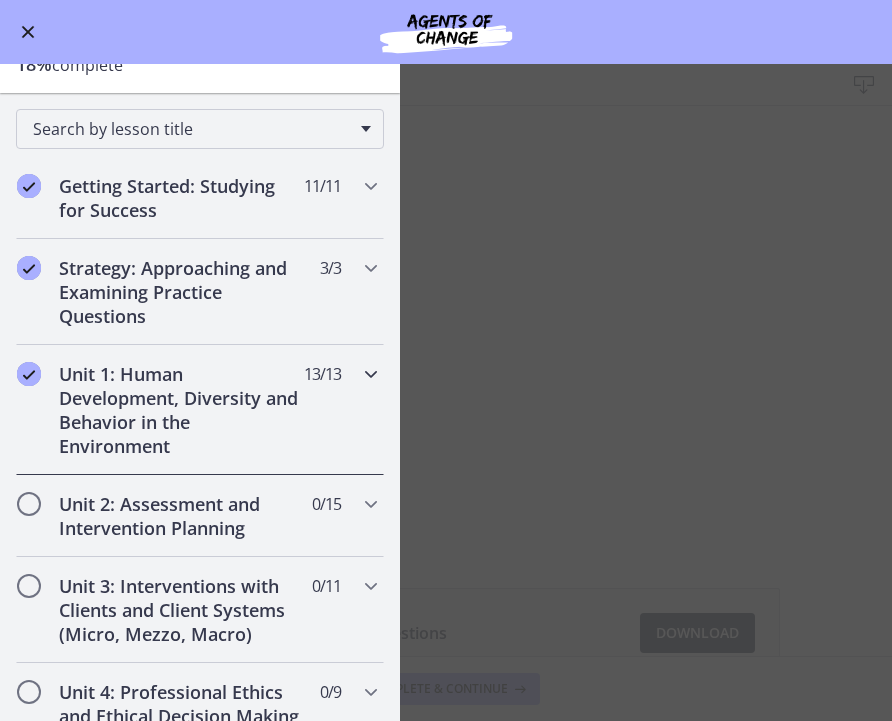 click at bounding box center (371, 374) 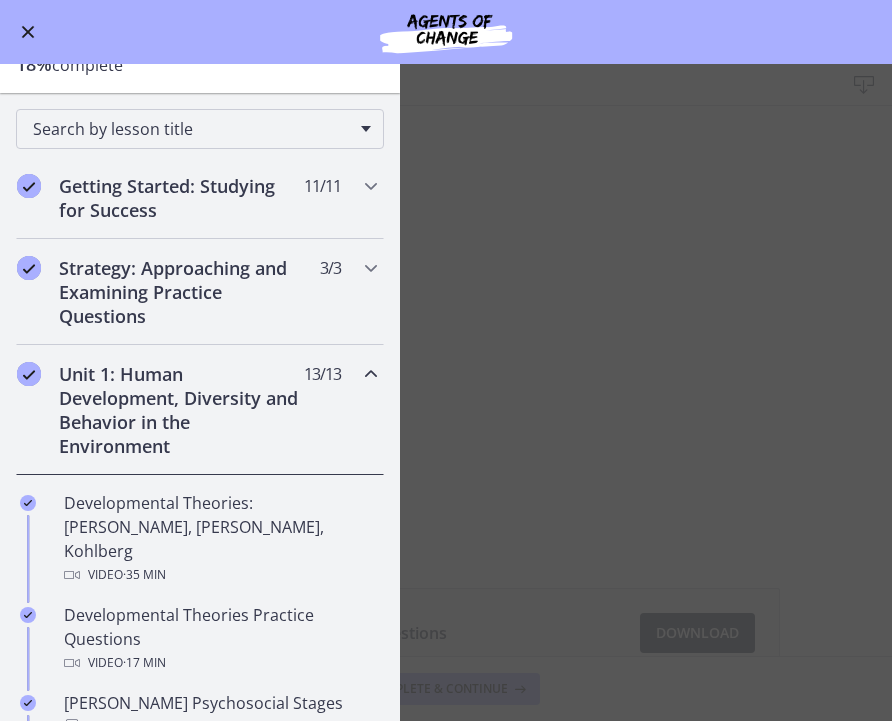 click at bounding box center [371, 374] 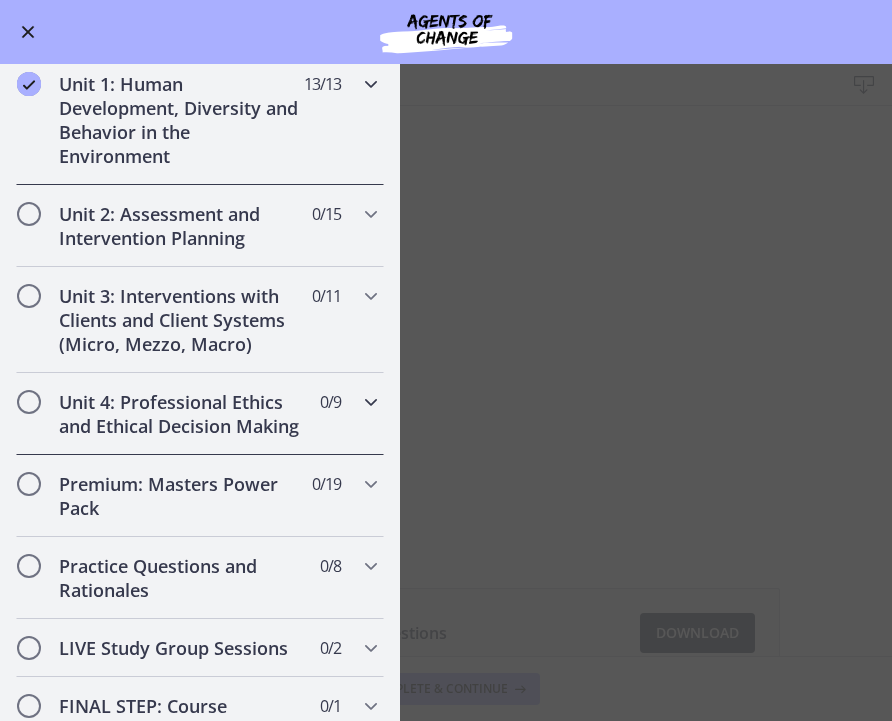 scroll, scrollTop: 425, scrollLeft: 0, axis: vertical 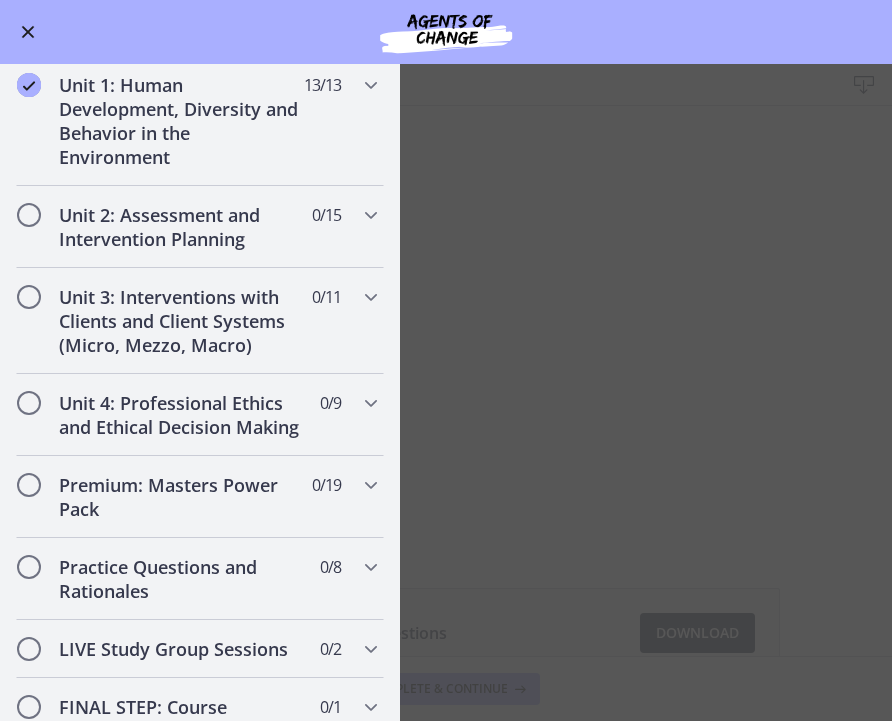 click on "Biopsychosocial Assessment
Download
Enable fullscreen
Biopsychosocial Assessment - Questions
Download
Opens in a new window
Complete & continue" at bounding box center [446, 392] 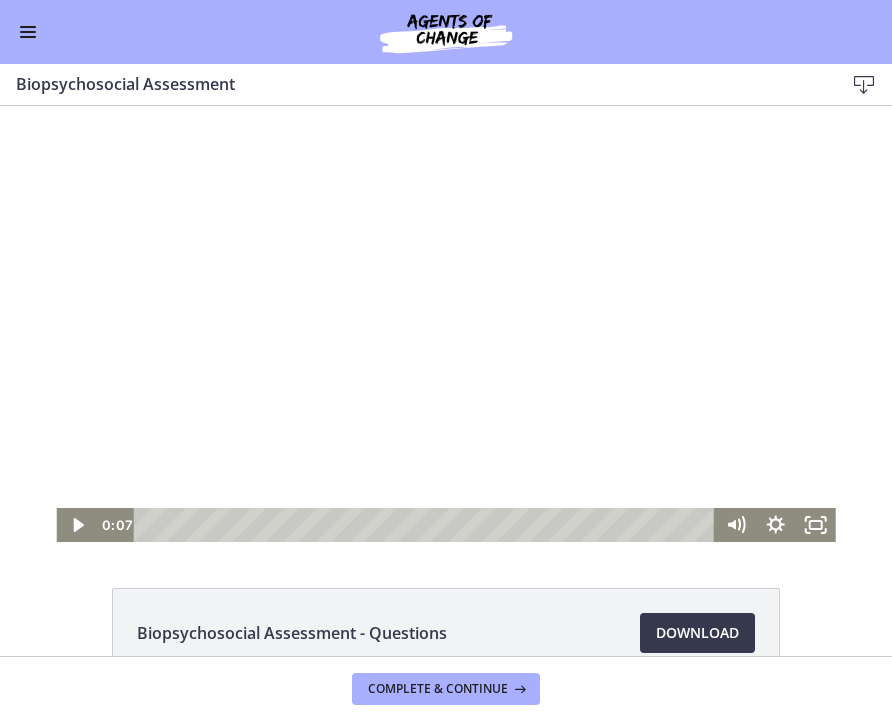 click at bounding box center (445, 324) 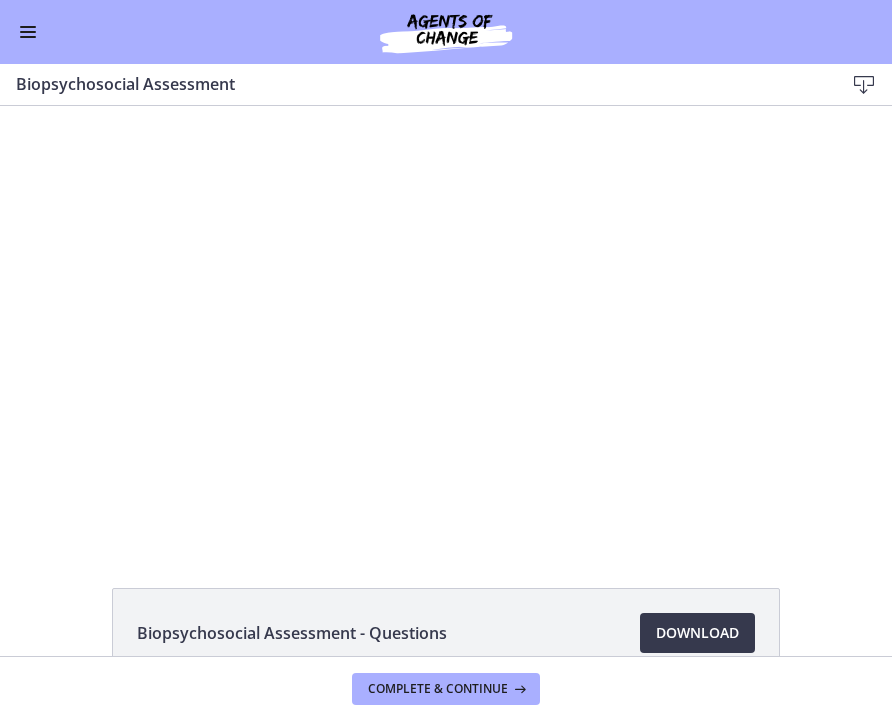click at bounding box center [28, 32] 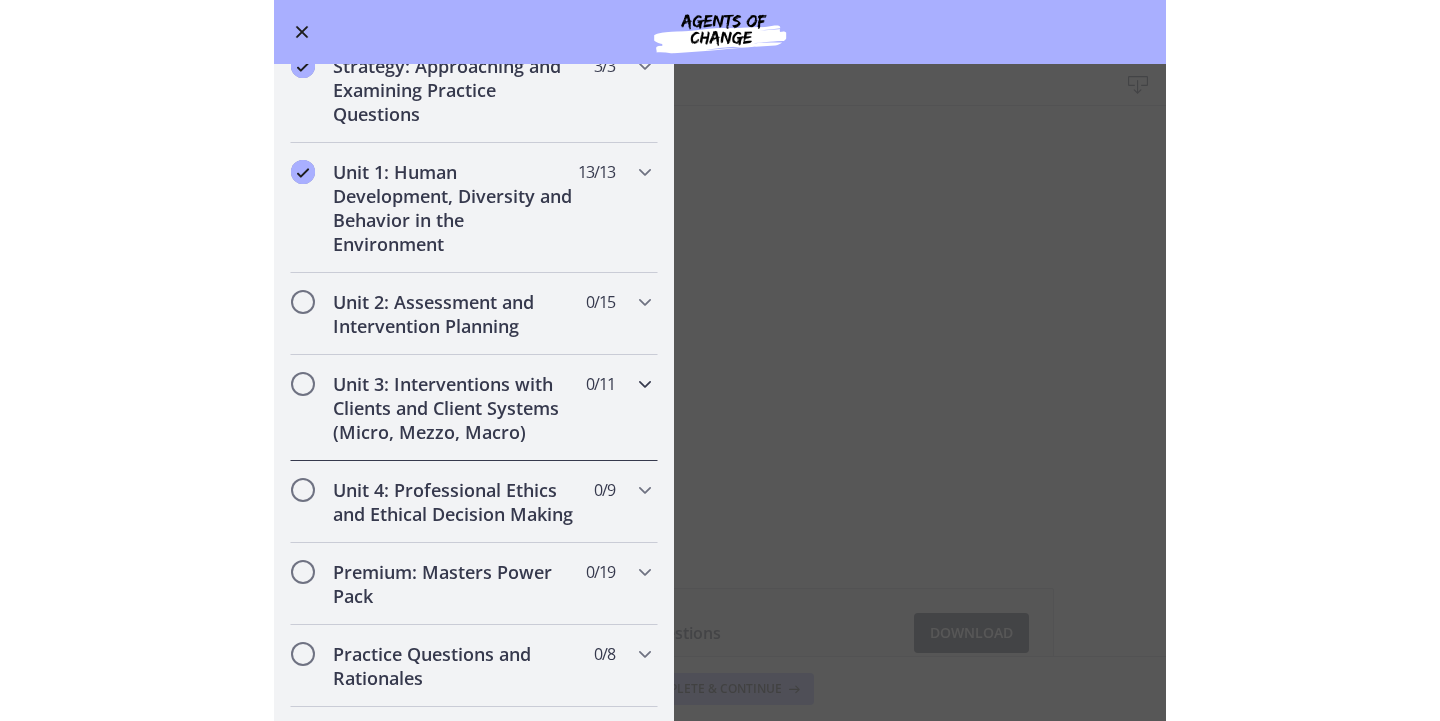 scroll, scrollTop: 0, scrollLeft: 0, axis: both 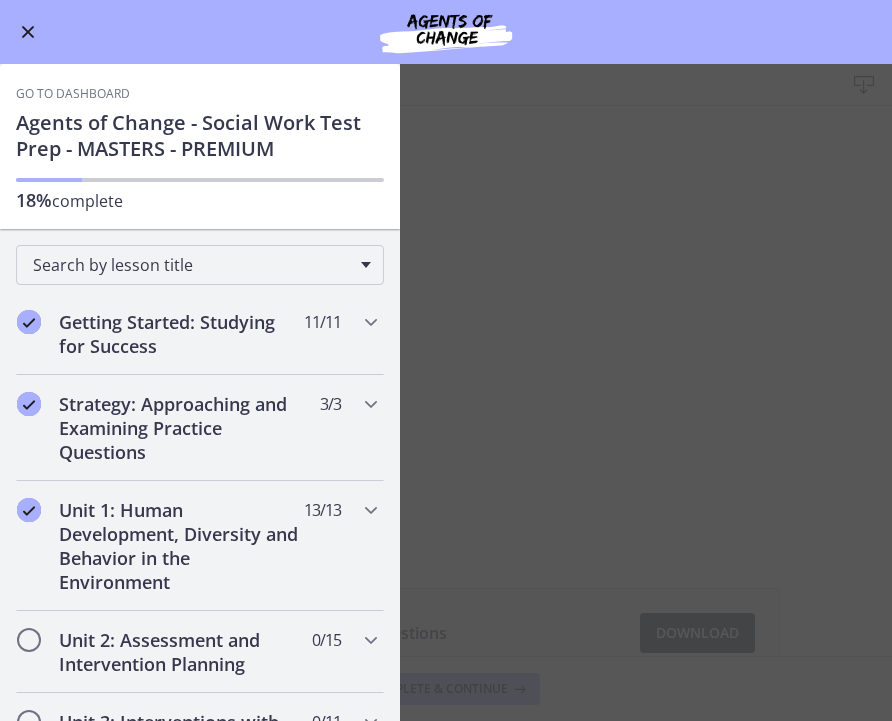 click at bounding box center (28, 32) 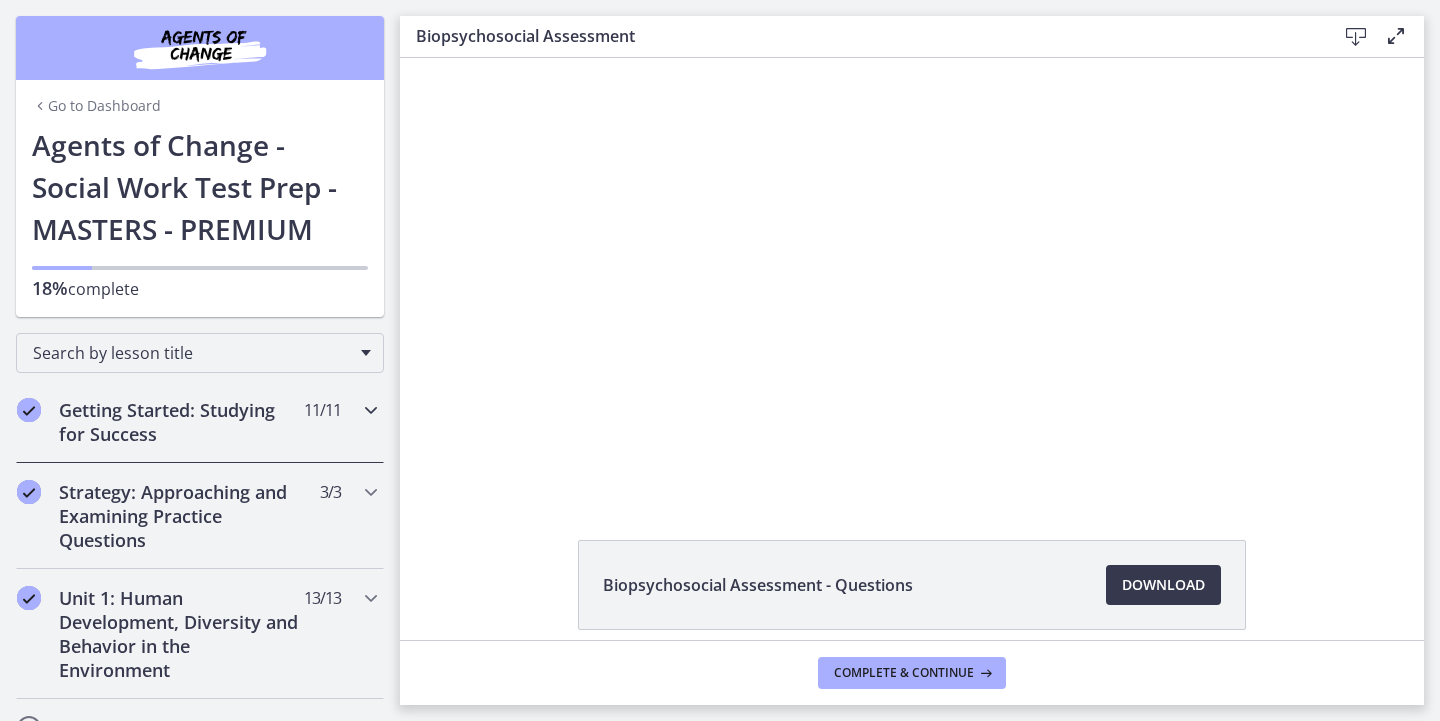 scroll, scrollTop: 962, scrollLeft: 0, axis: vertical 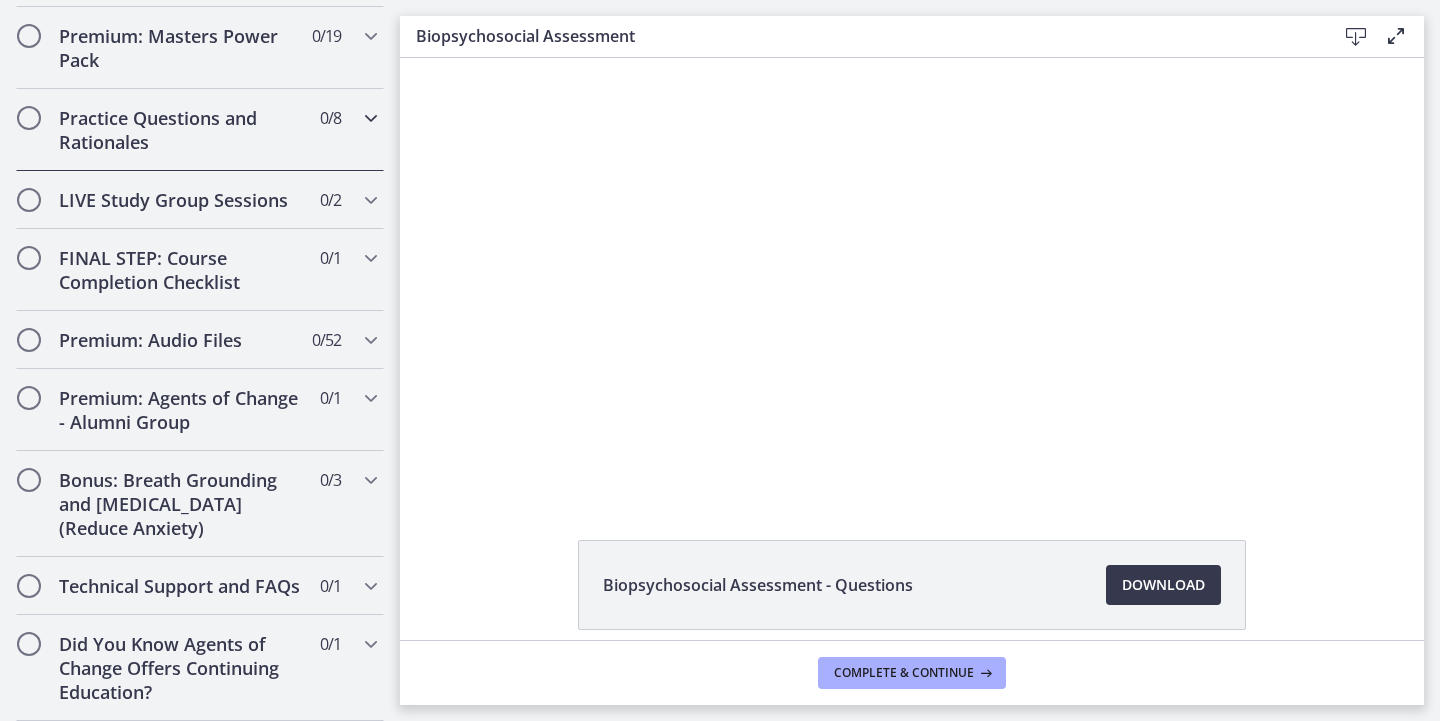 click at bounding box center (371, 118) 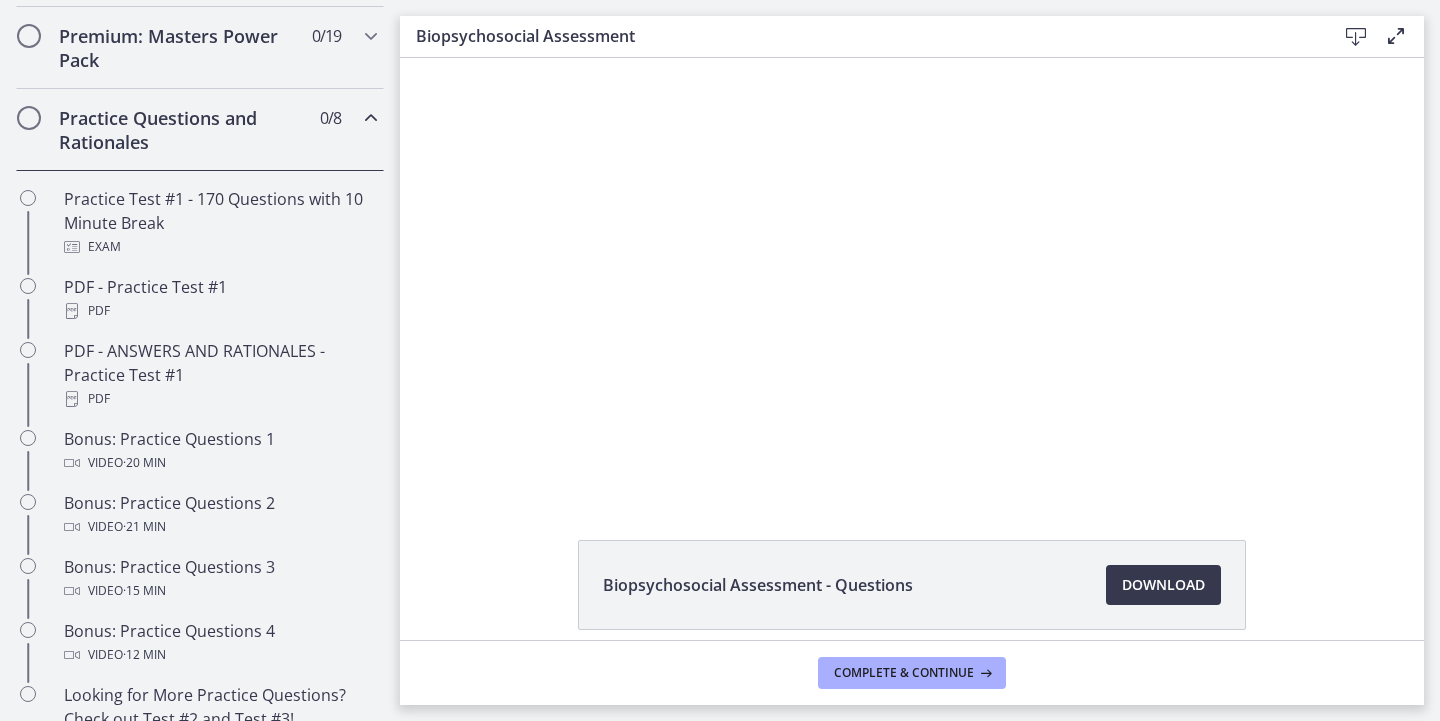 click at bounding box center [371, 118] 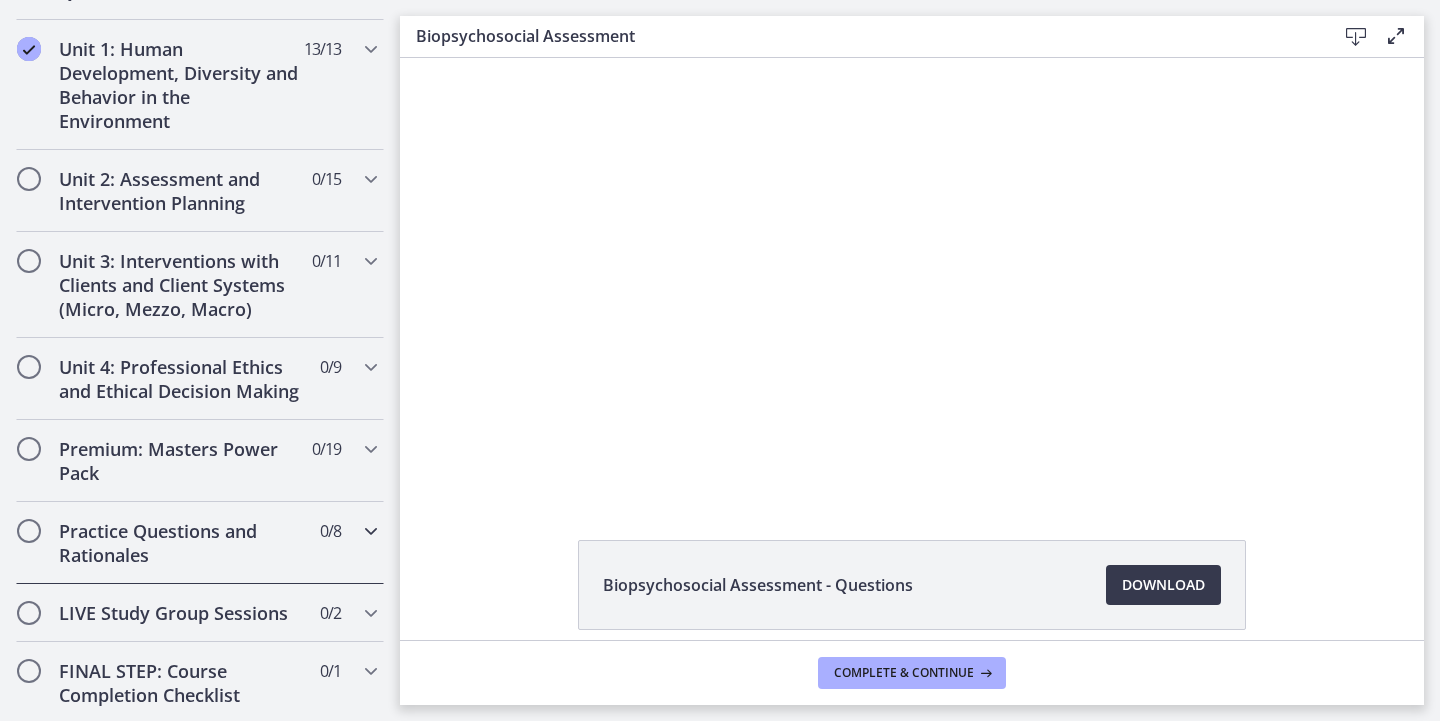 scroll, scrollTop: 548, scrollLeft: 0, axis: vertical 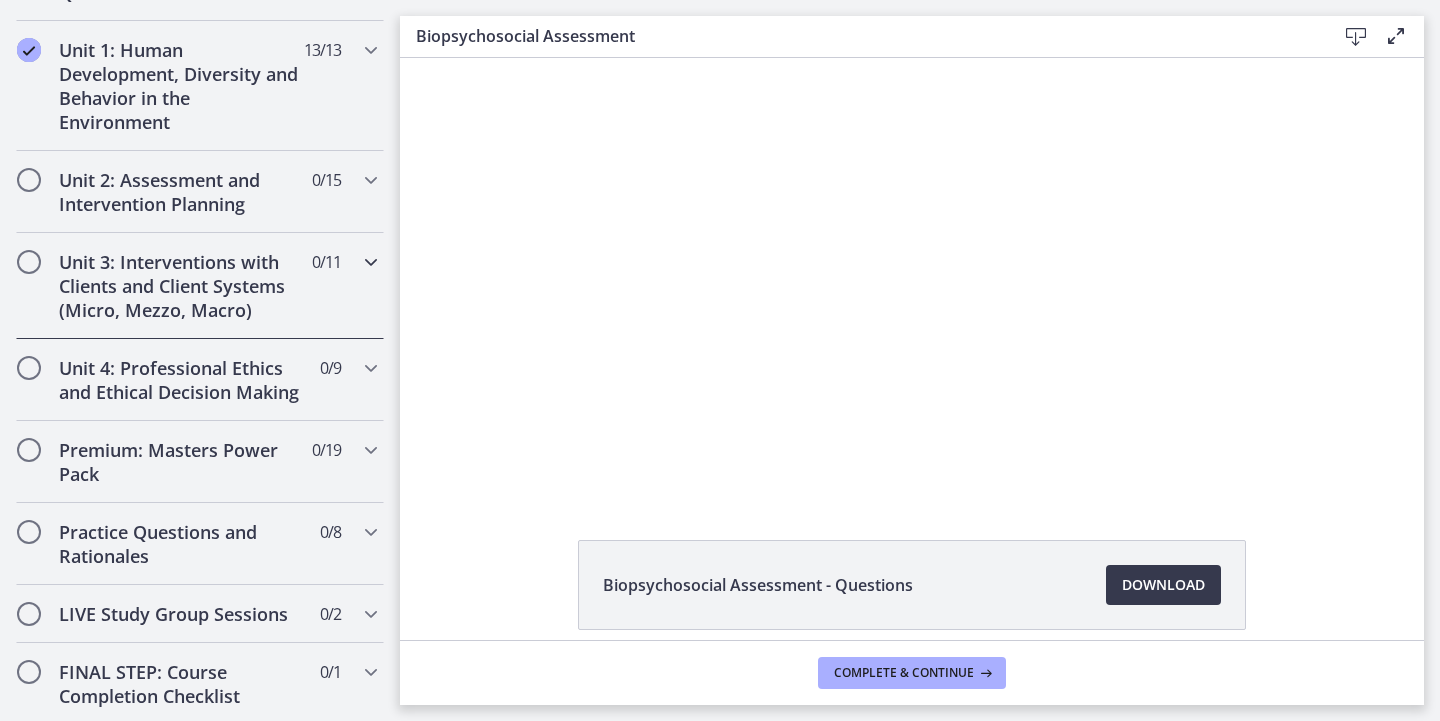 click at bounding box center (371, 262) 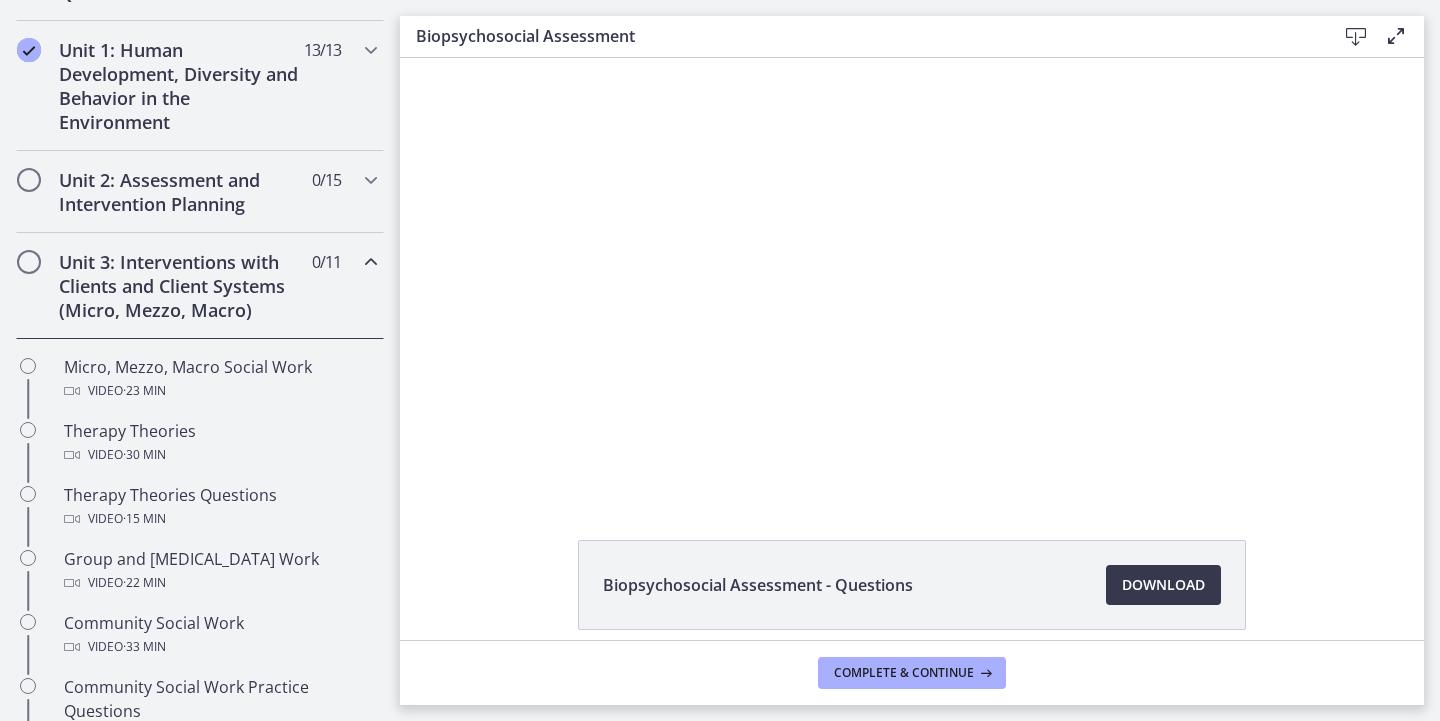 click at bounding box center (371, 262) 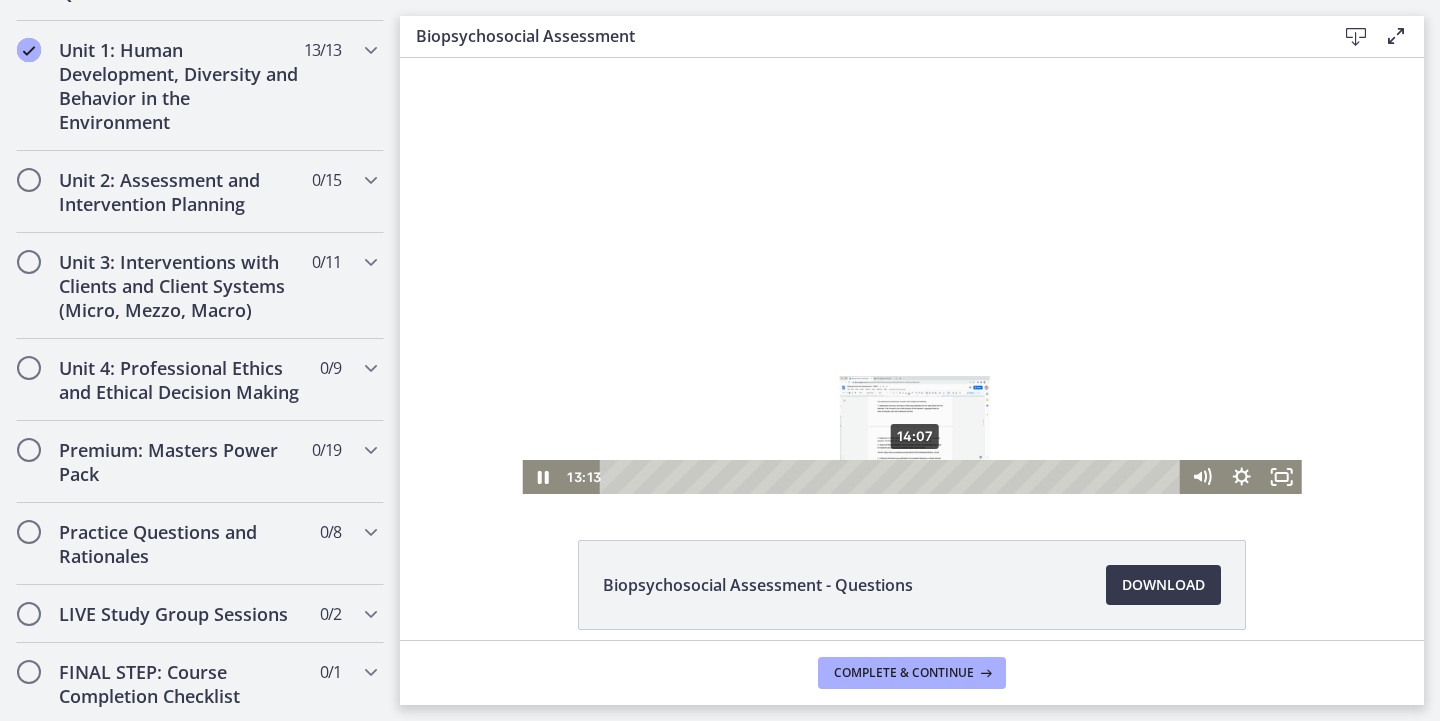 click on "14:07" at bounding box center (893, 477) 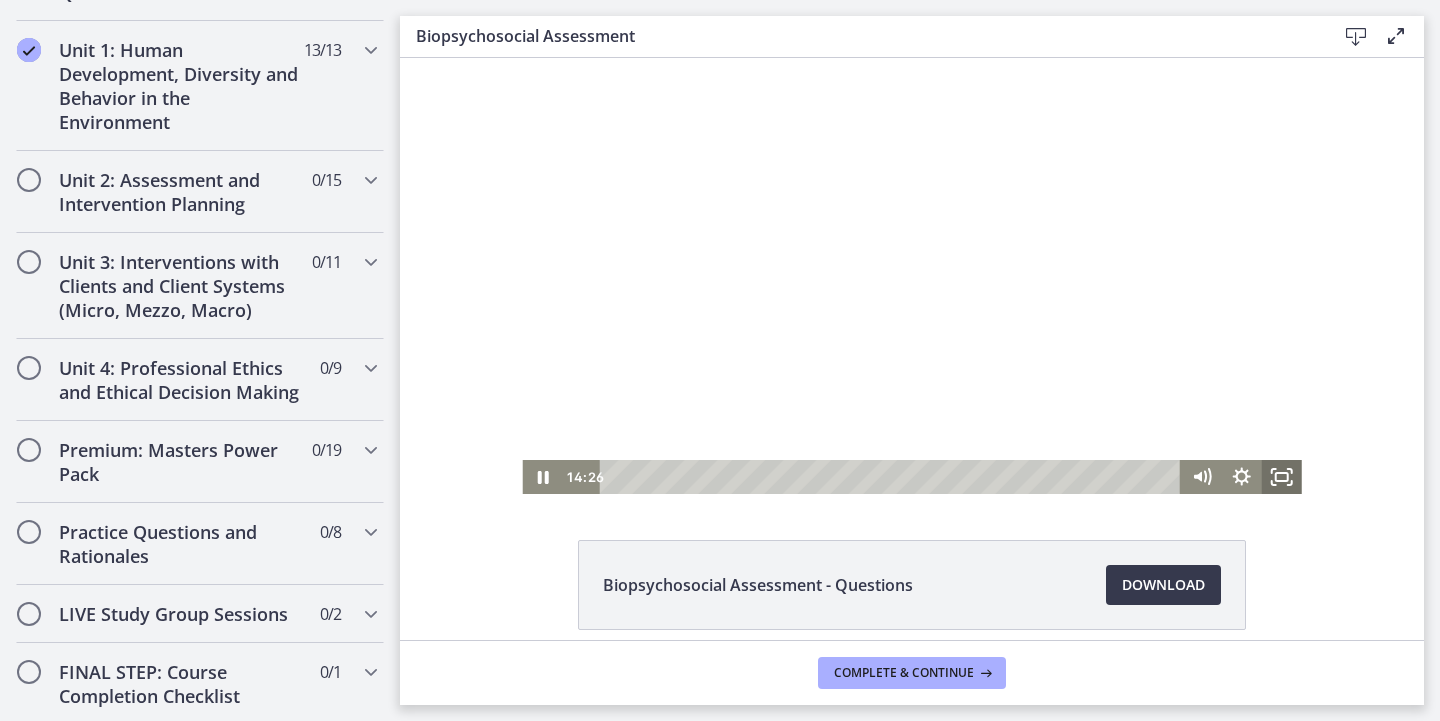 click 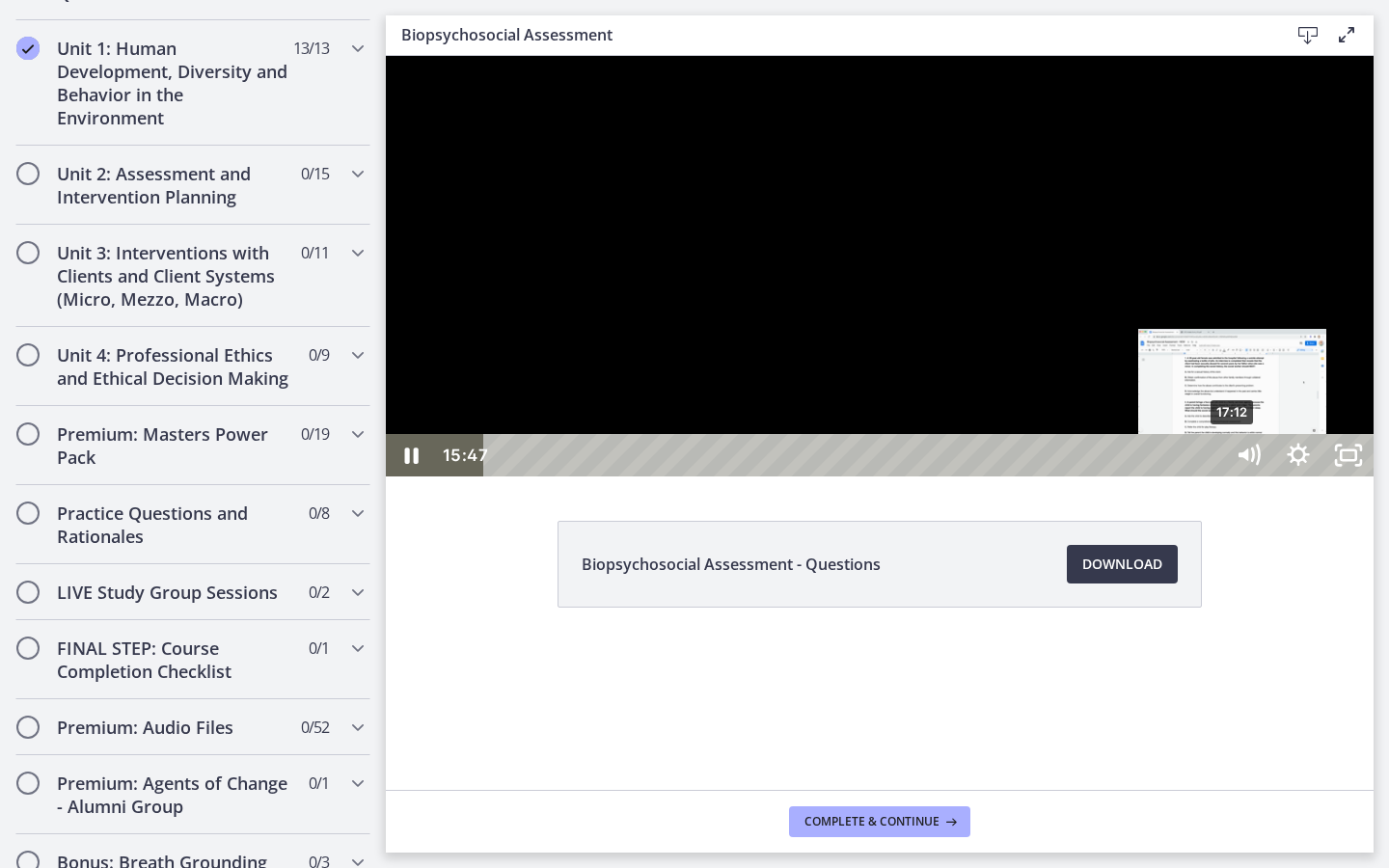 click on "17:12" at bounding box center (857, 455) 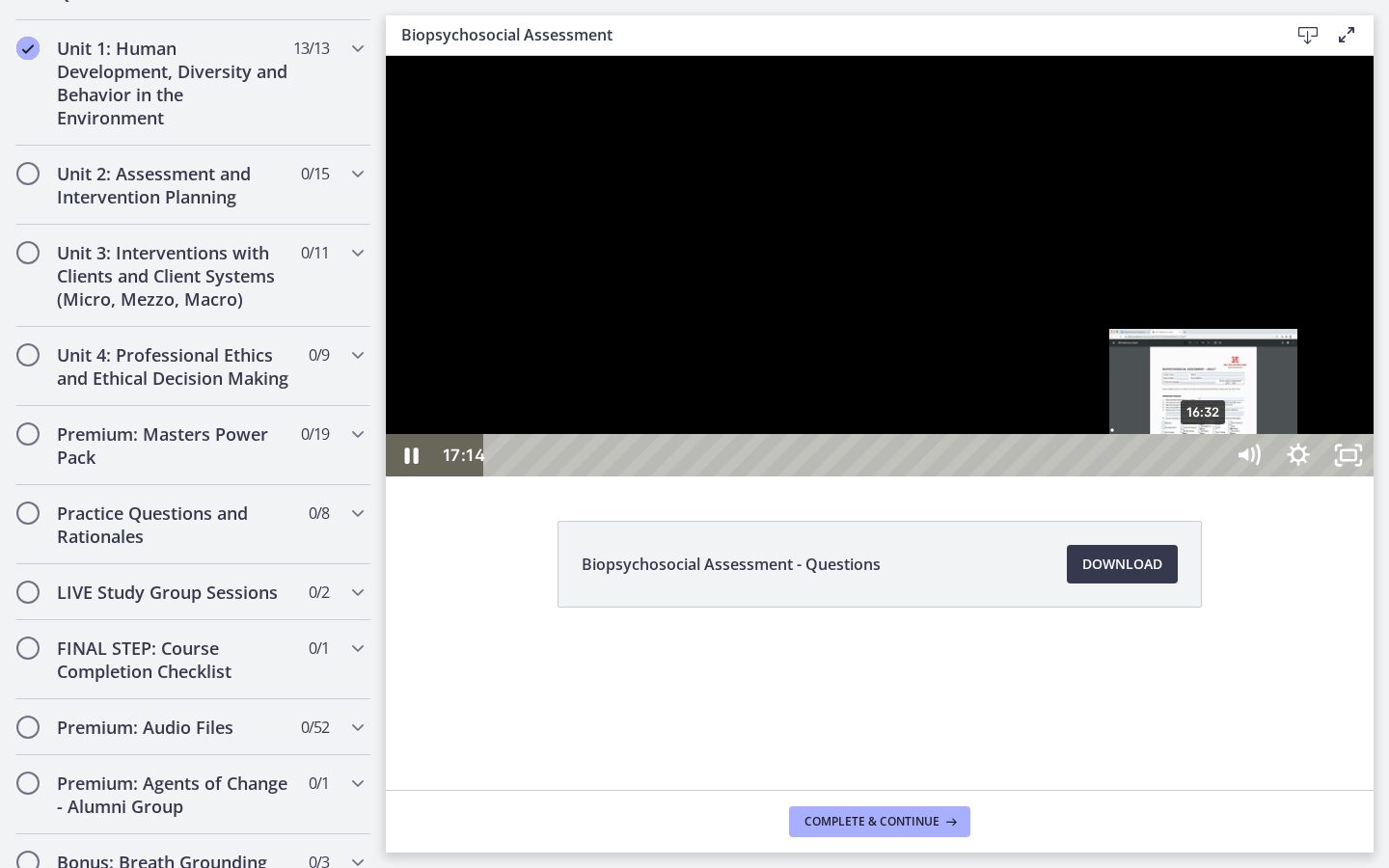 click on "16:32" at bounding box center (857, 455) 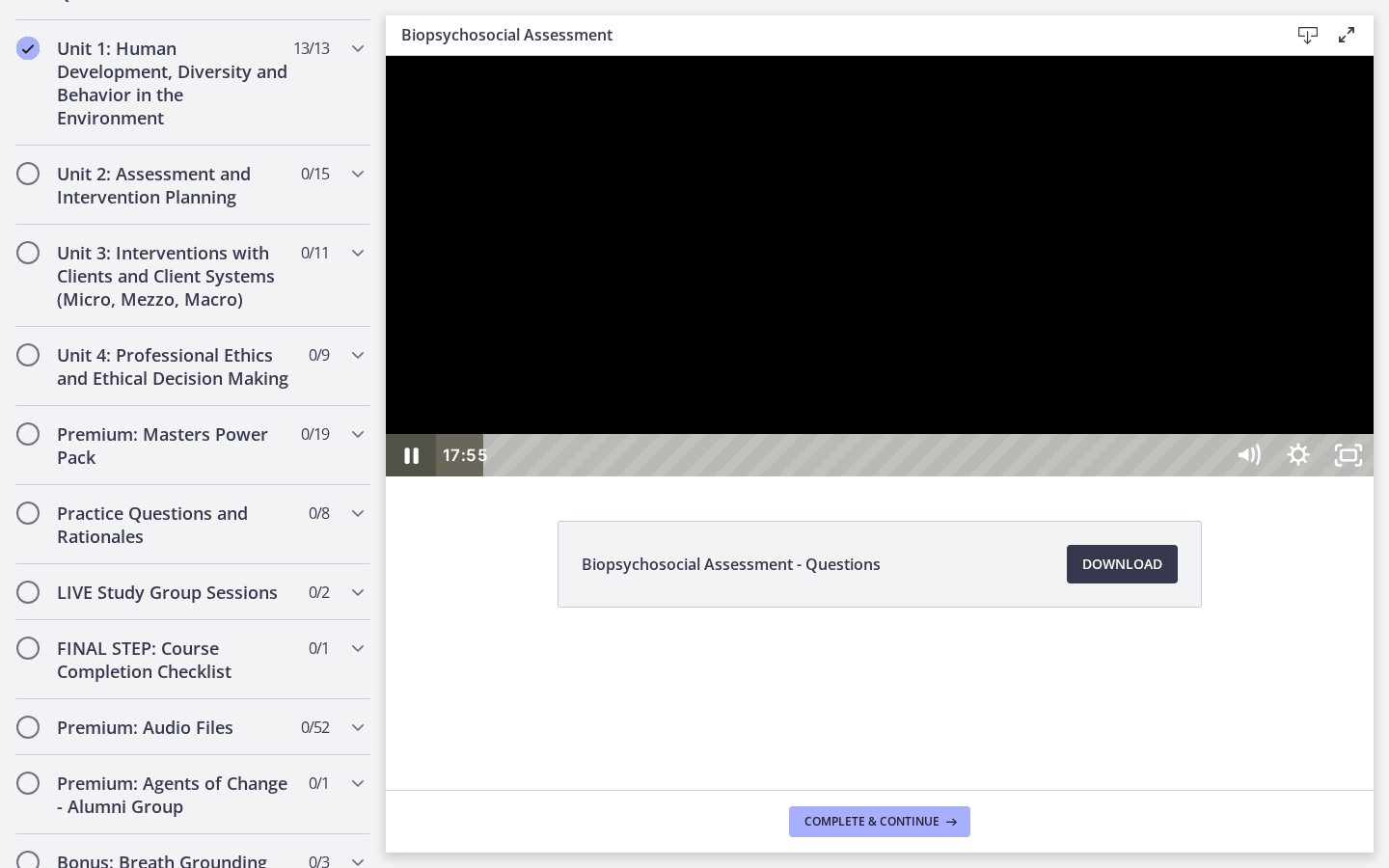 click 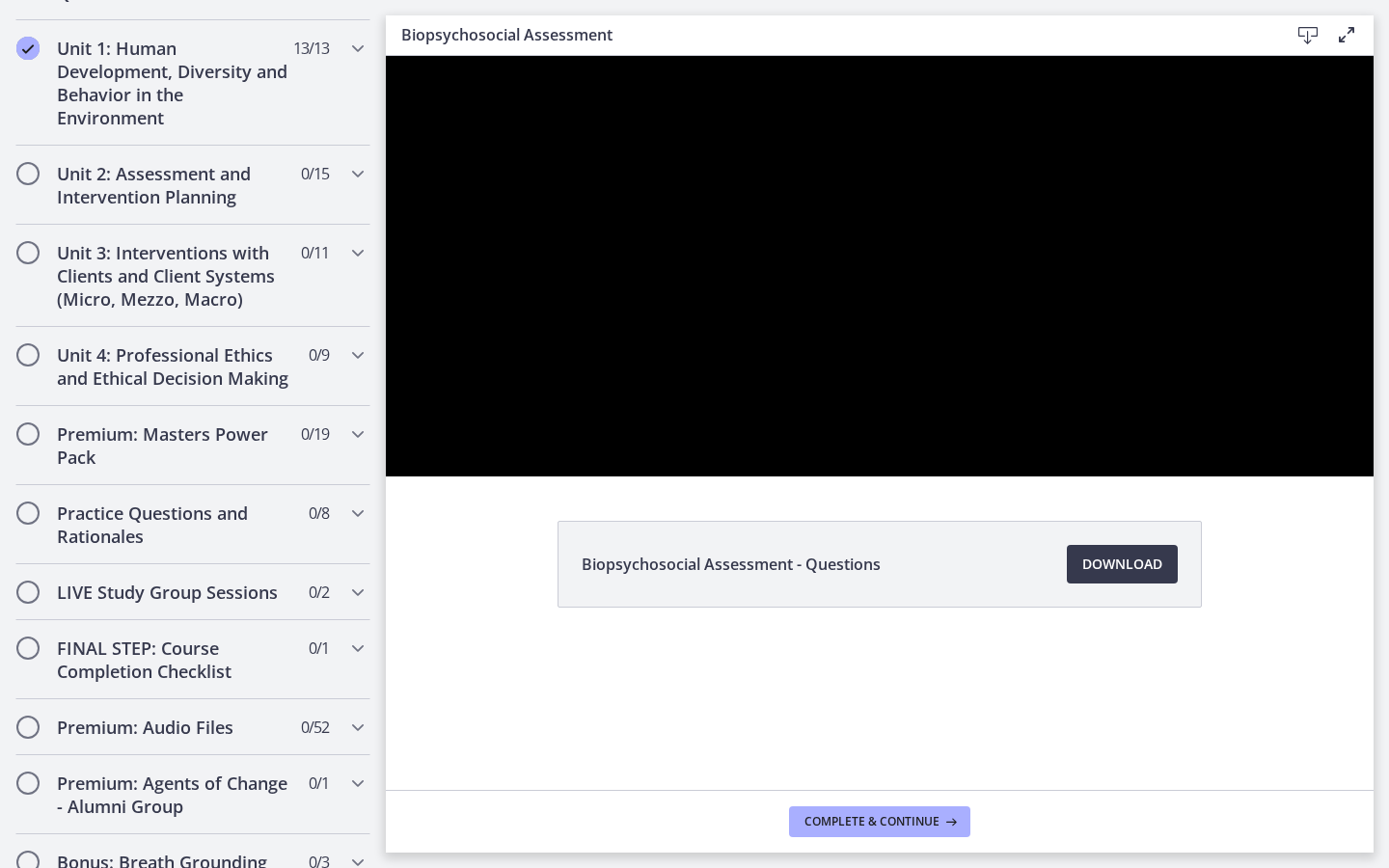 type 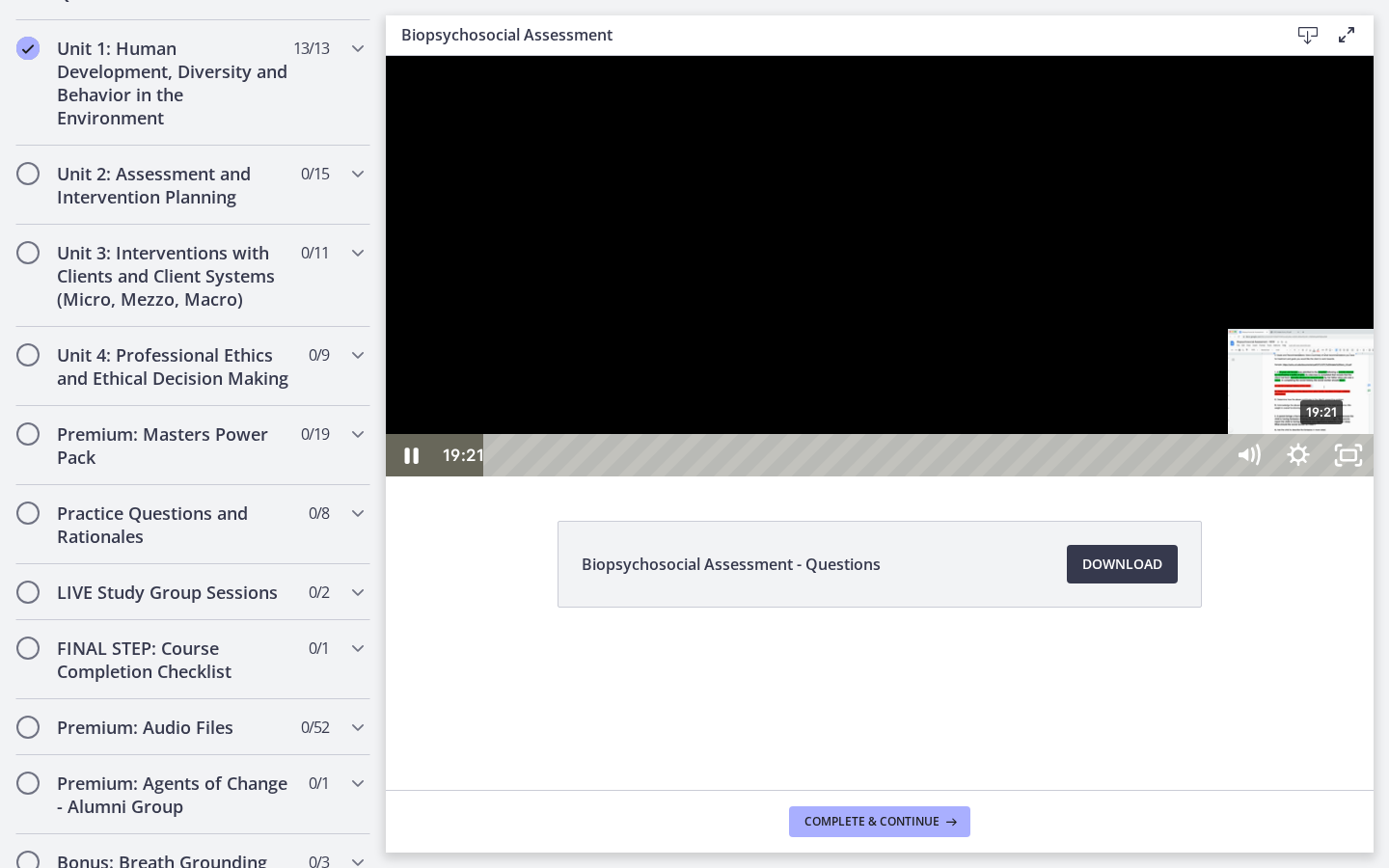 click on "19:21" at bounding box center [857, 455] 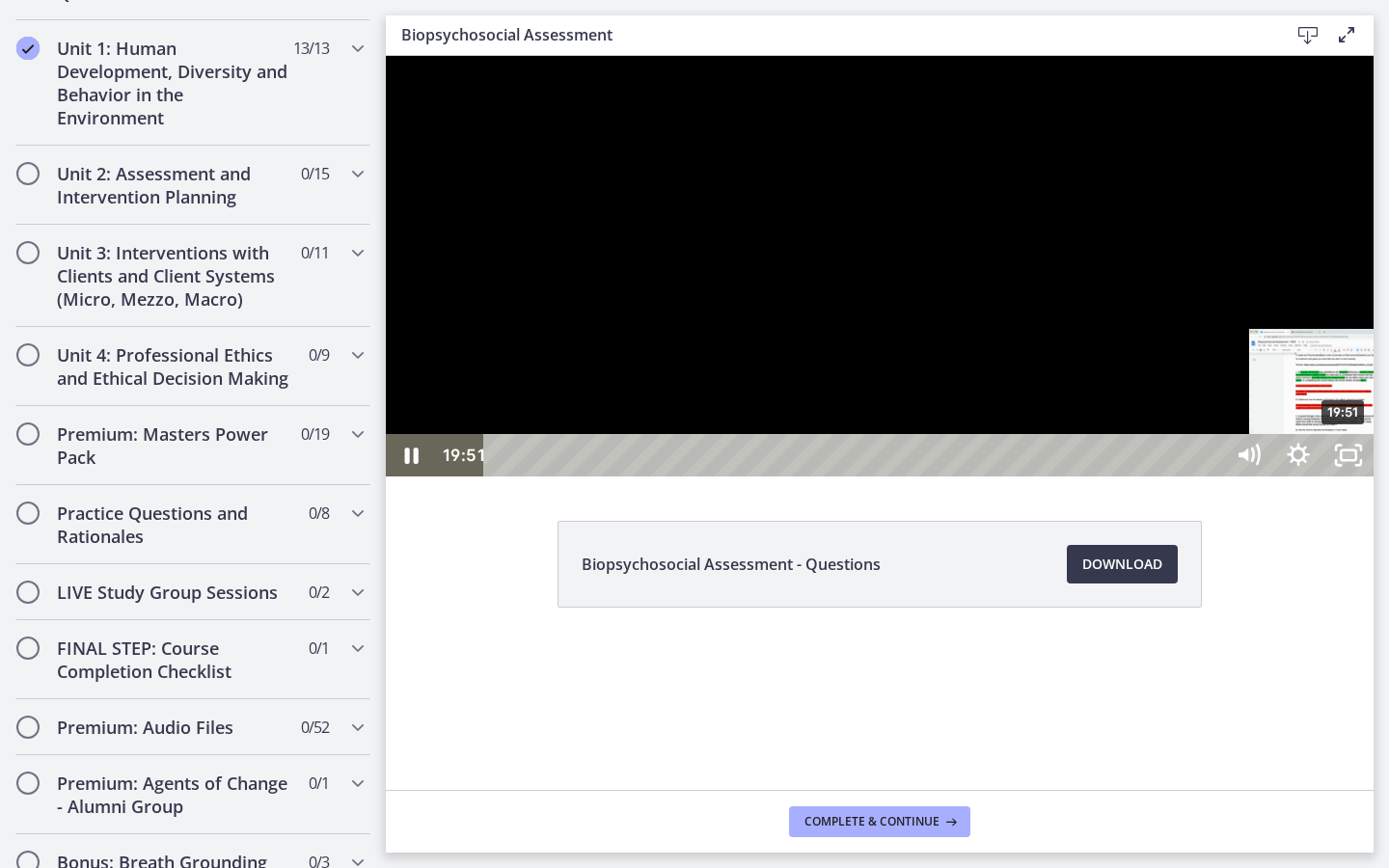 click on "19:51" at bounding box center [857, 455] 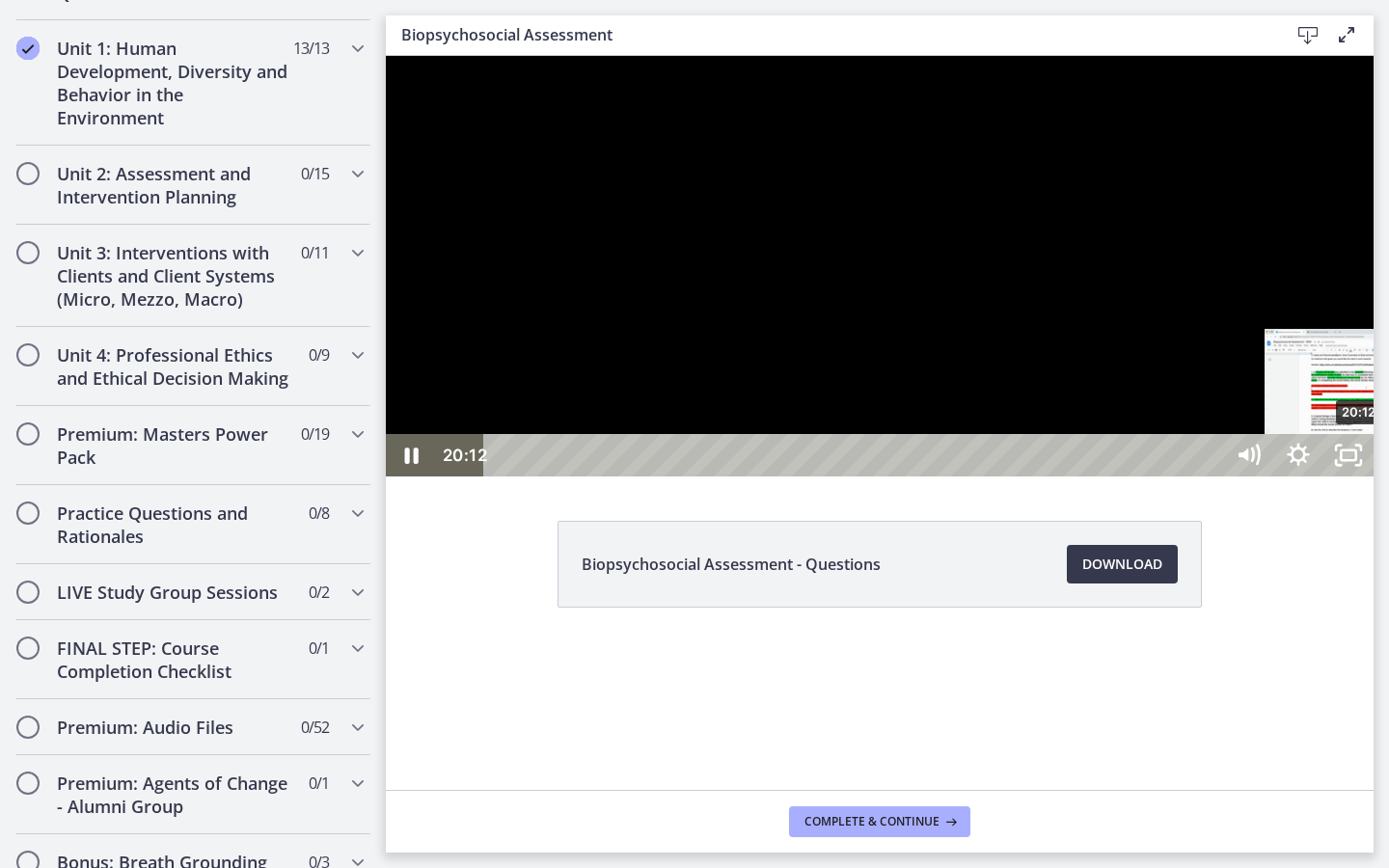 click on "20:12" at bounding box center [857, 455] 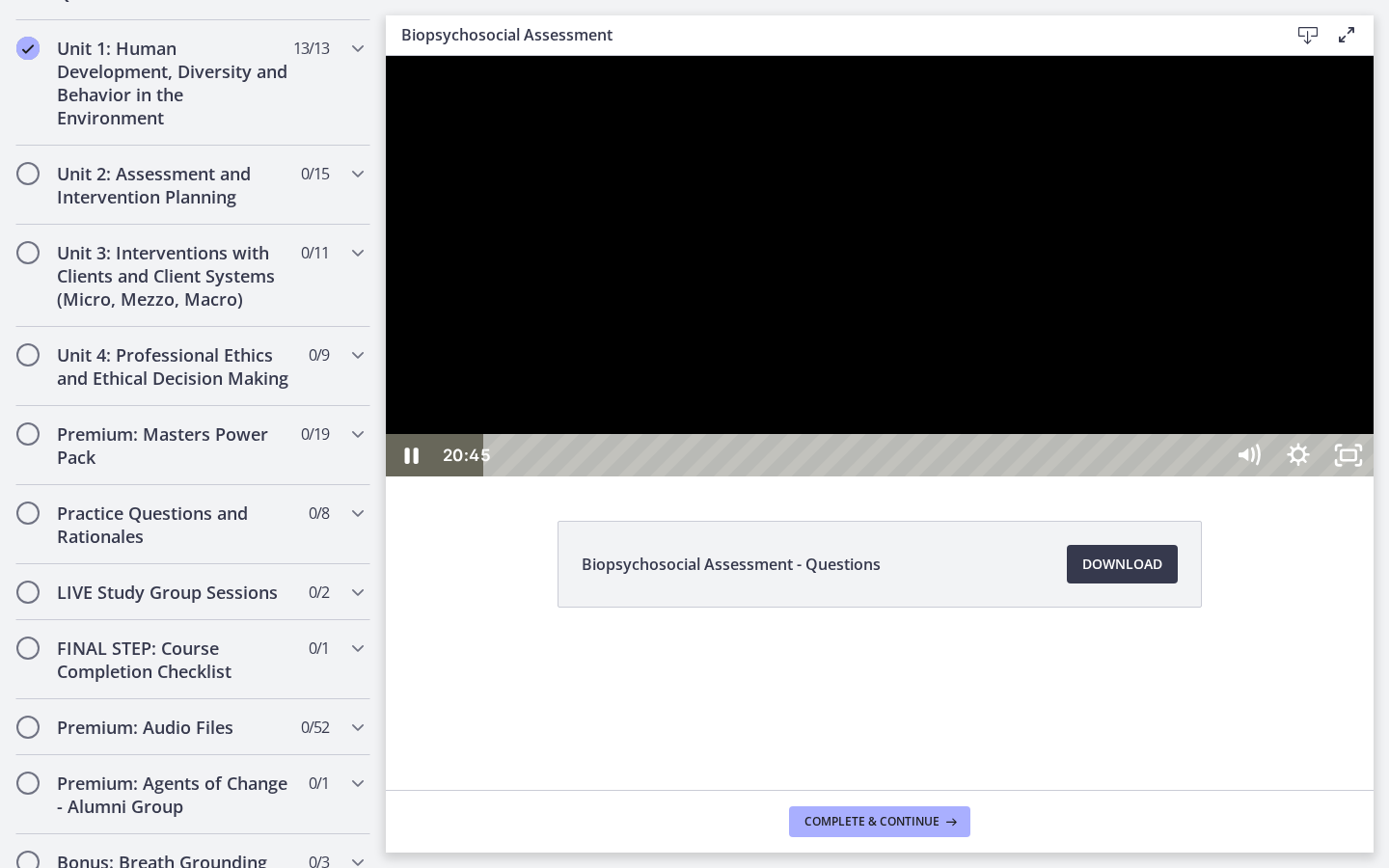 click at bounding box center [880, 266] 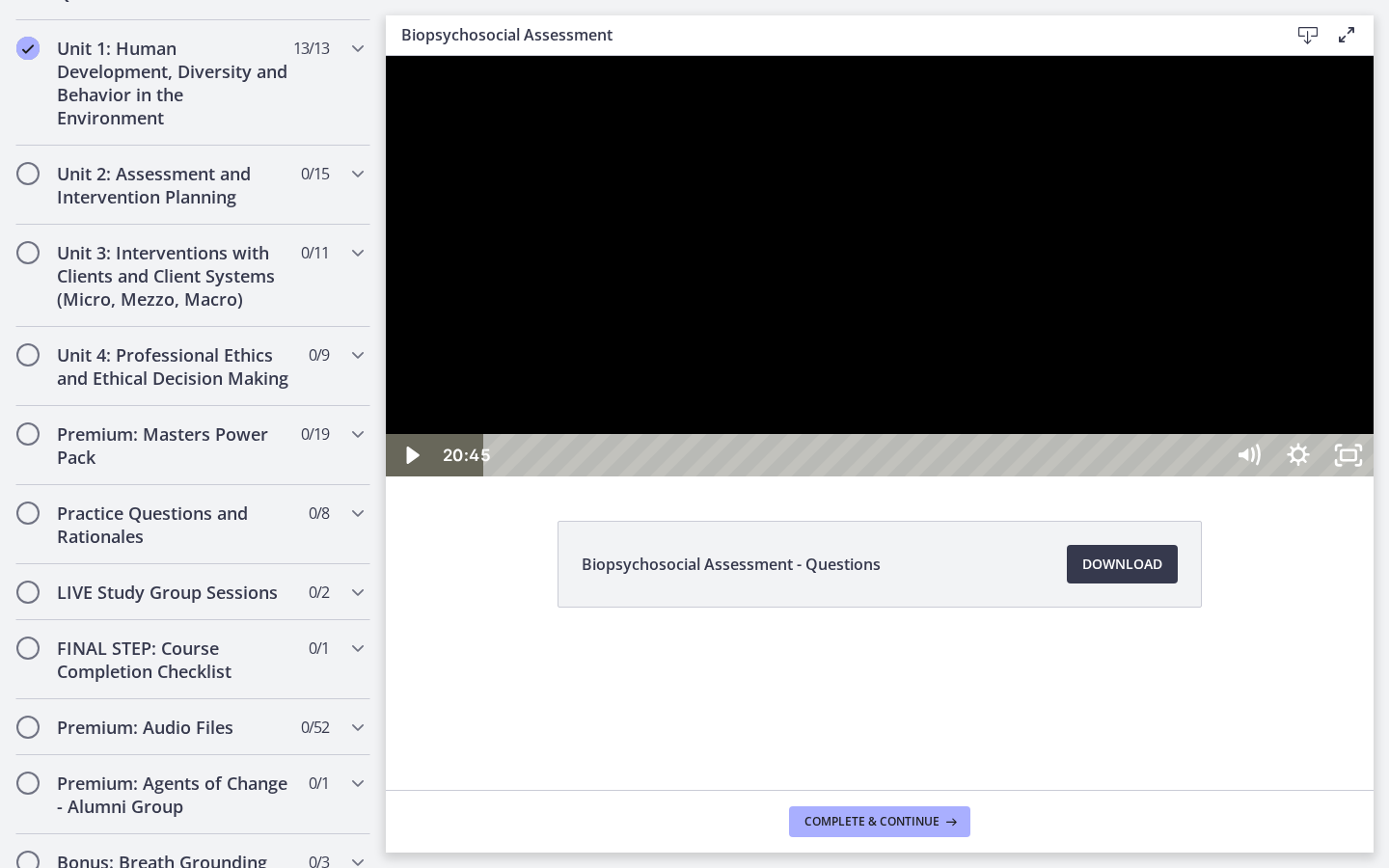 click at bounding box center [880, 266] 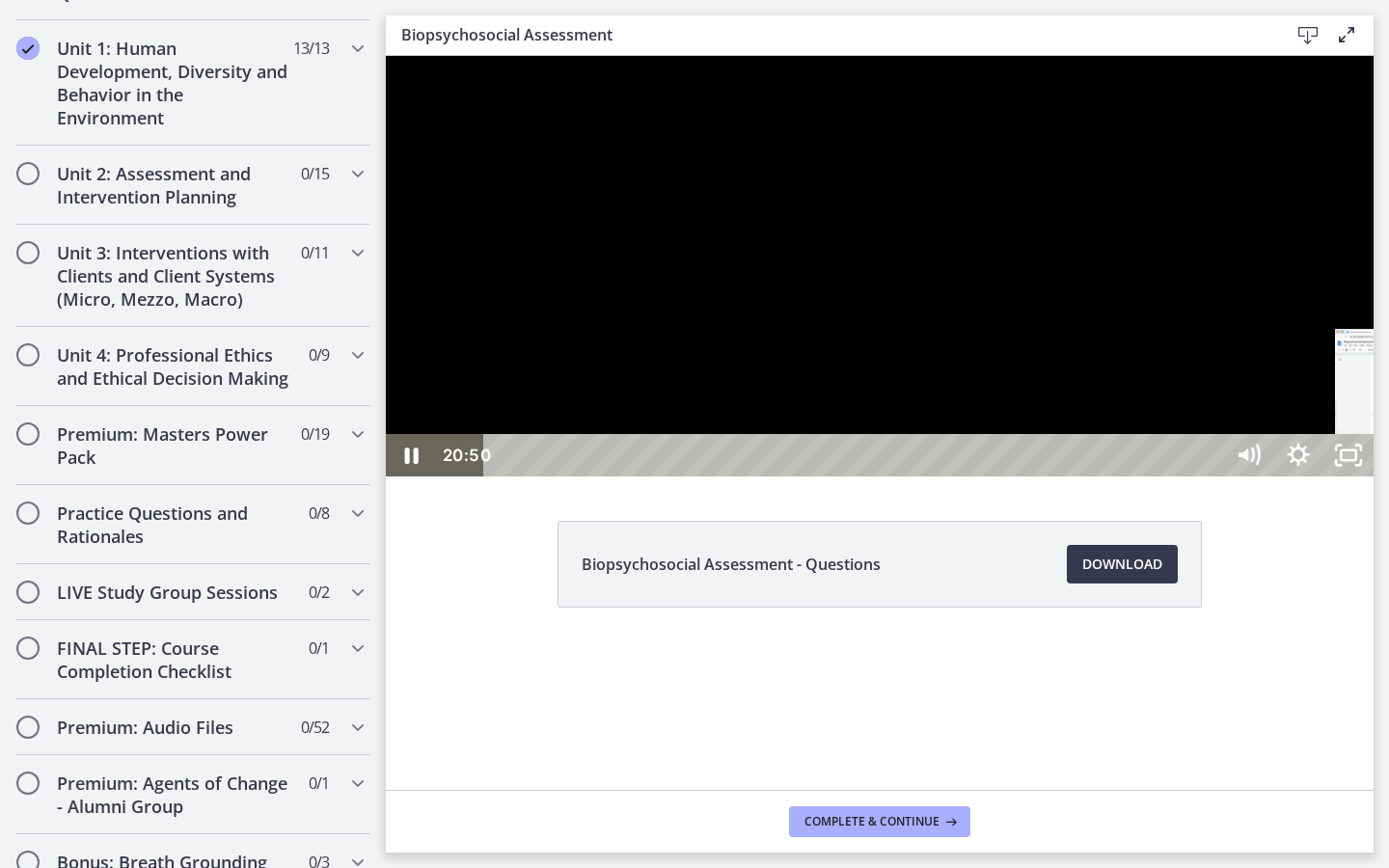 click on "21:52" at bounding box center [857, 455] 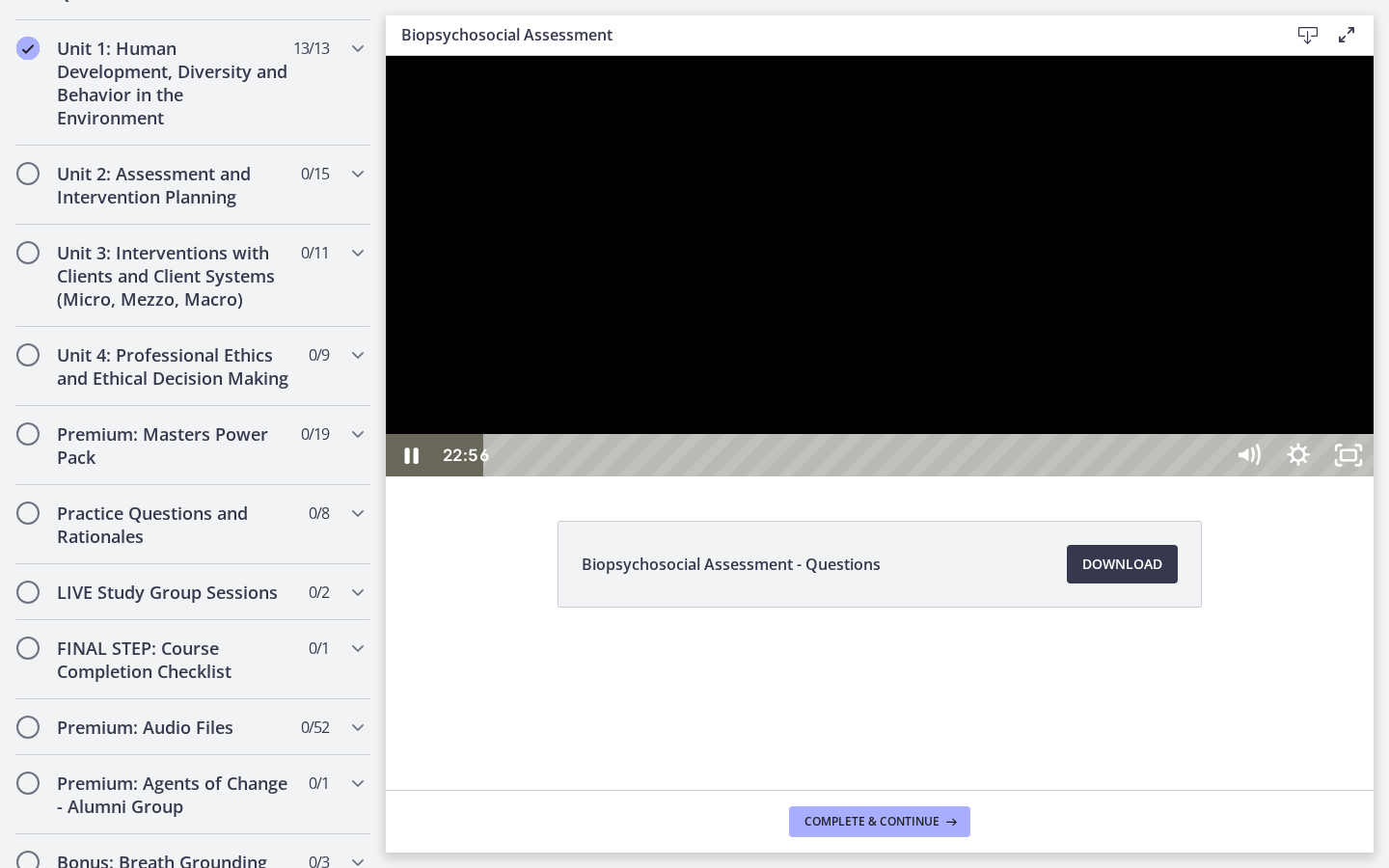 click on "23:41" at bounding box center (857, 455) 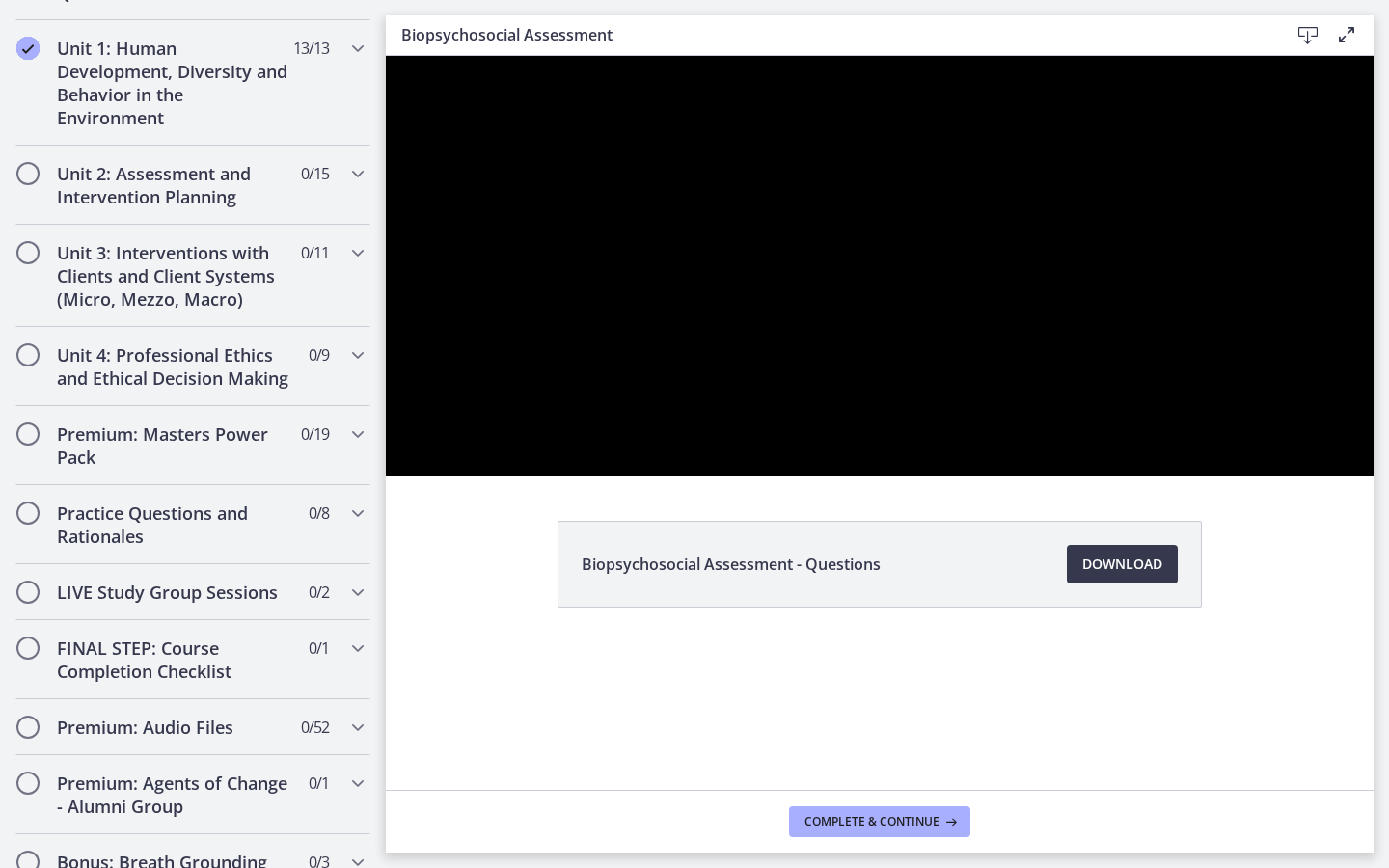 click at bounding box center (880, 266) 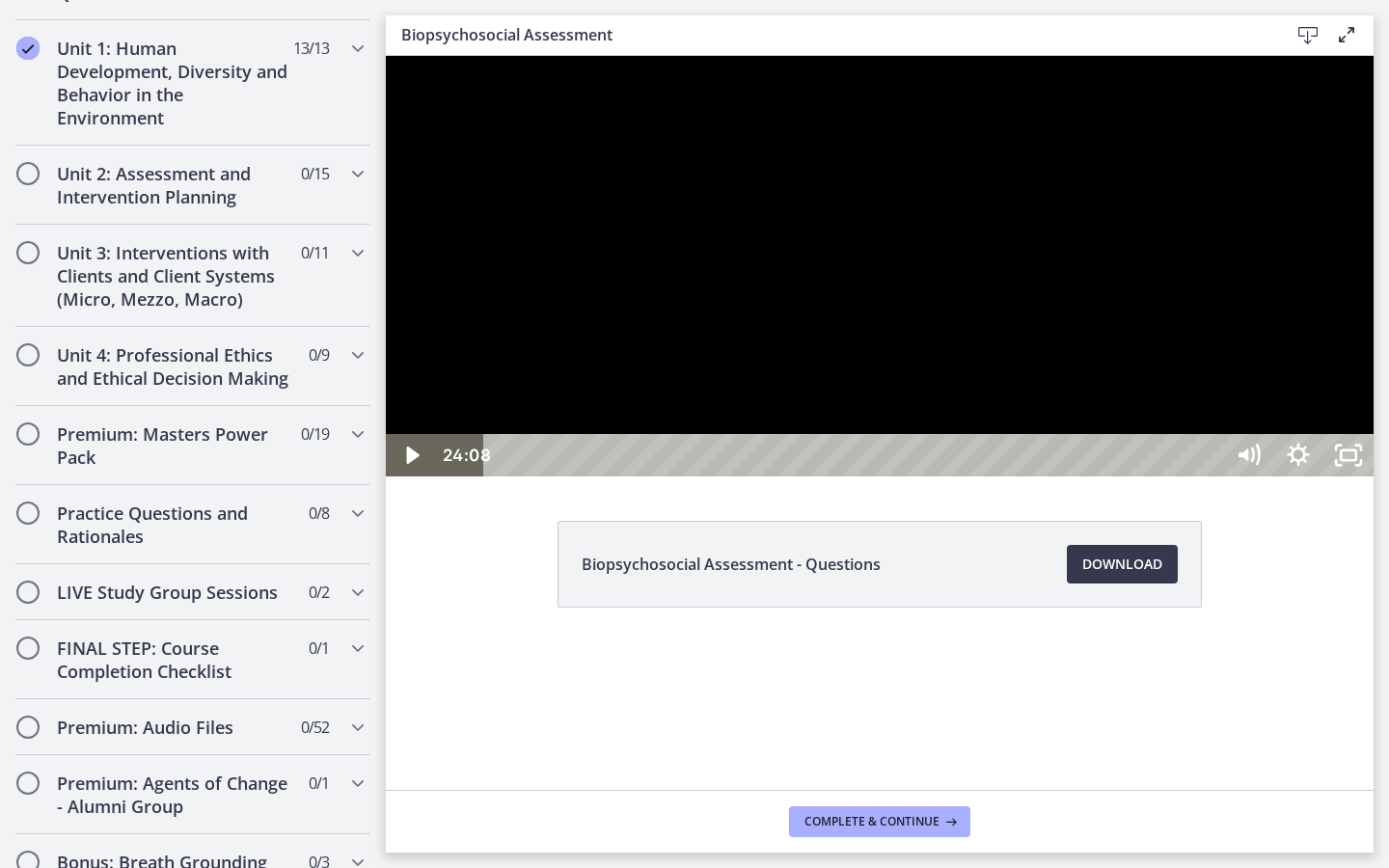 click at bounding box center (880, 266) 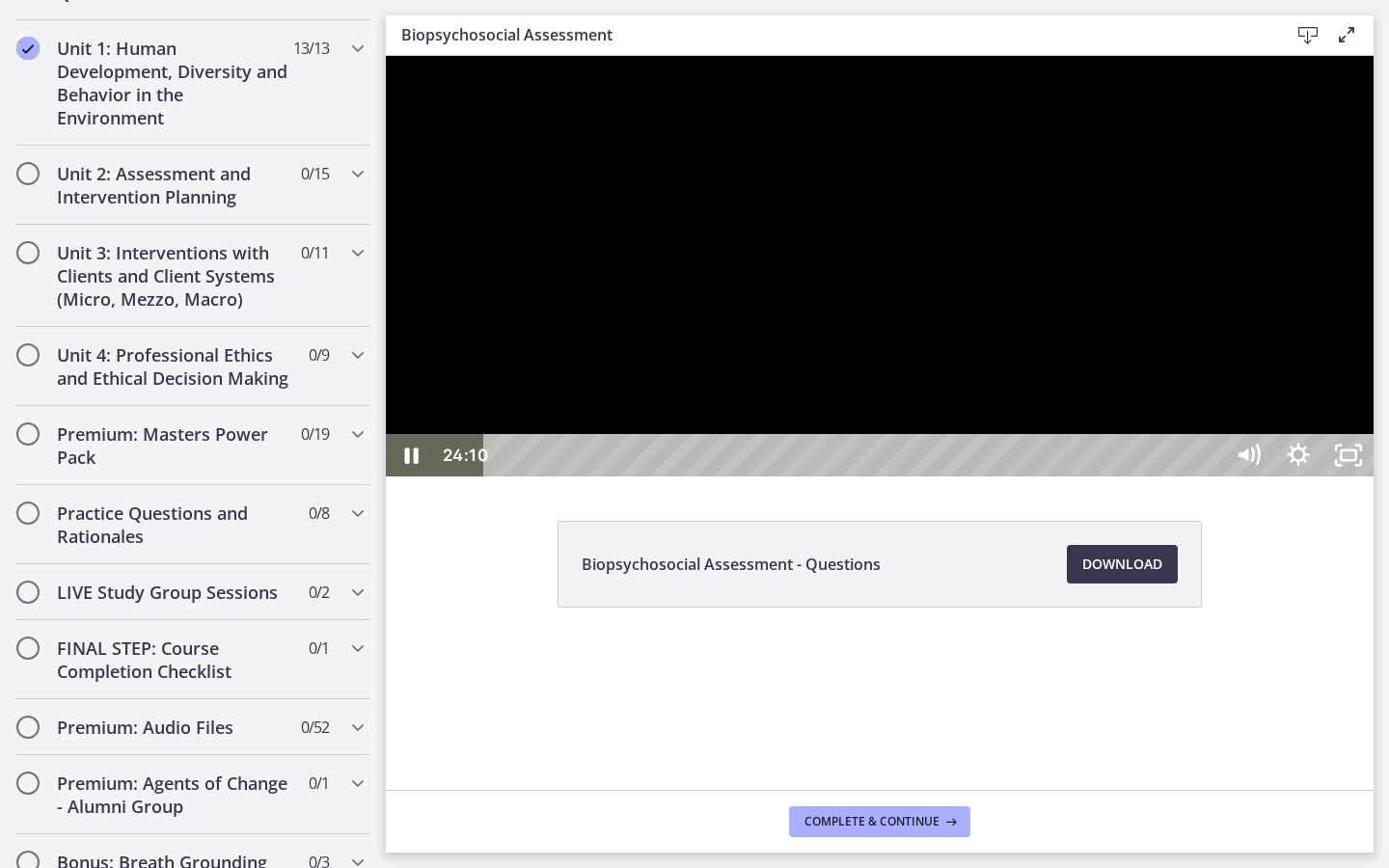 click at bounding box center [880, 266] 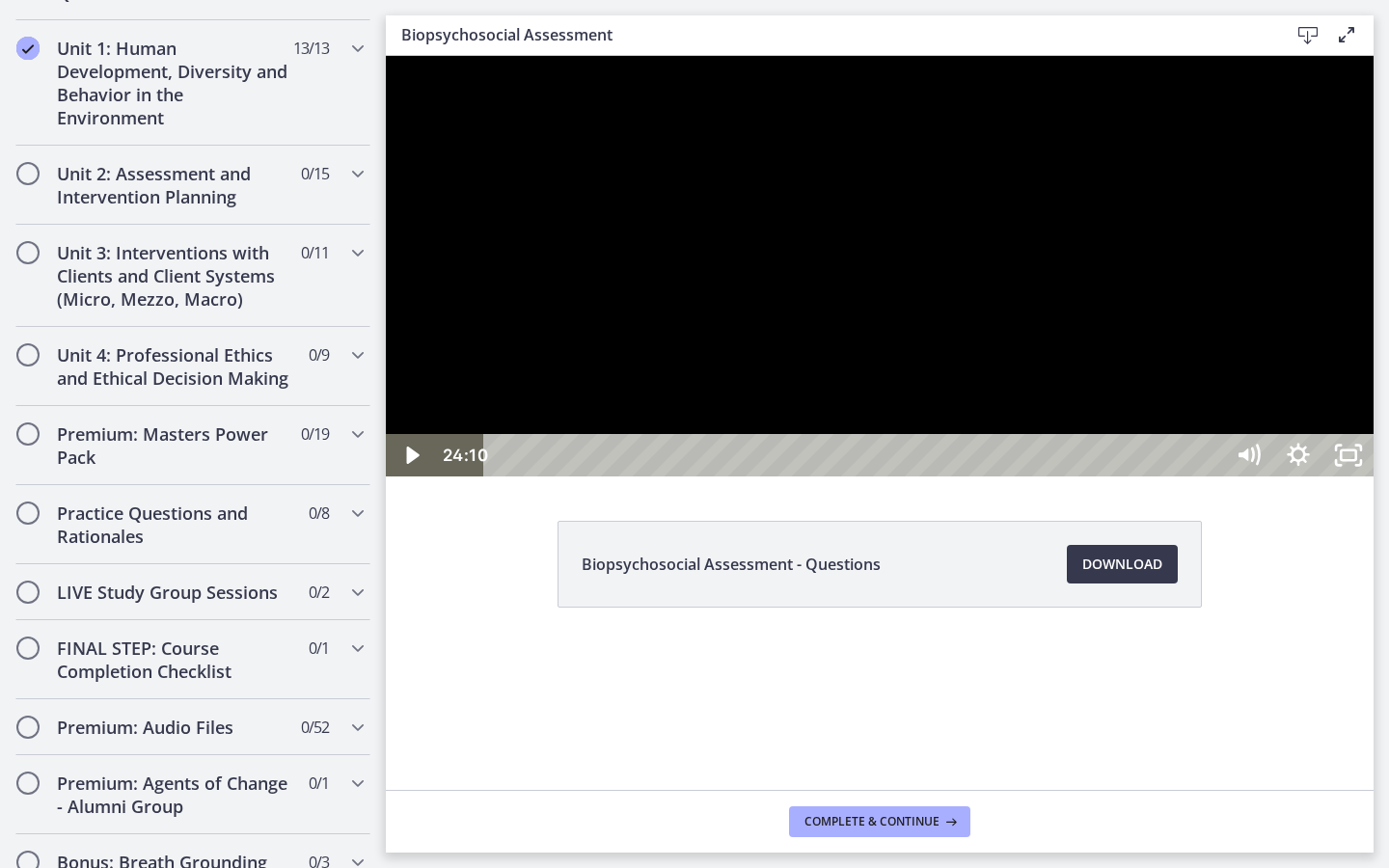 click at bounding box center (880, 266) 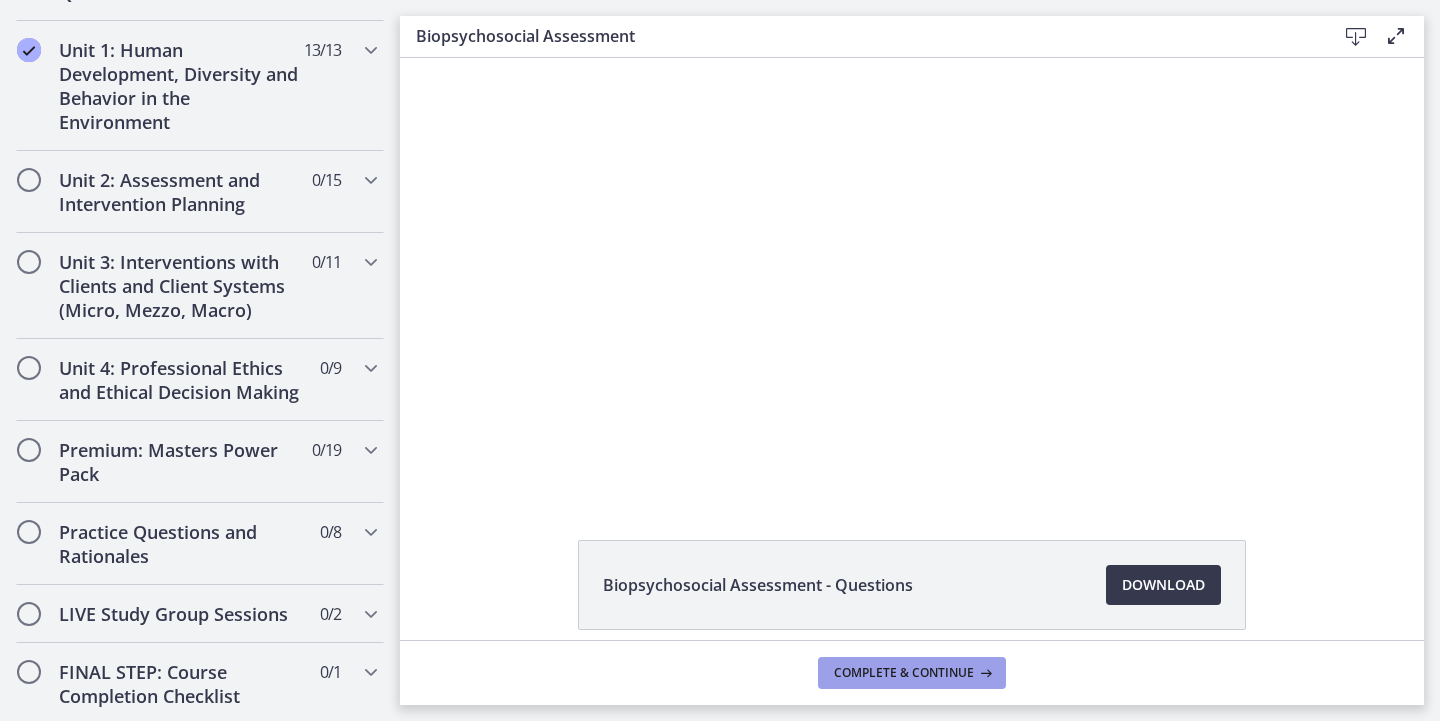 click on "Complete & continue" at bounding box center (904, 673) 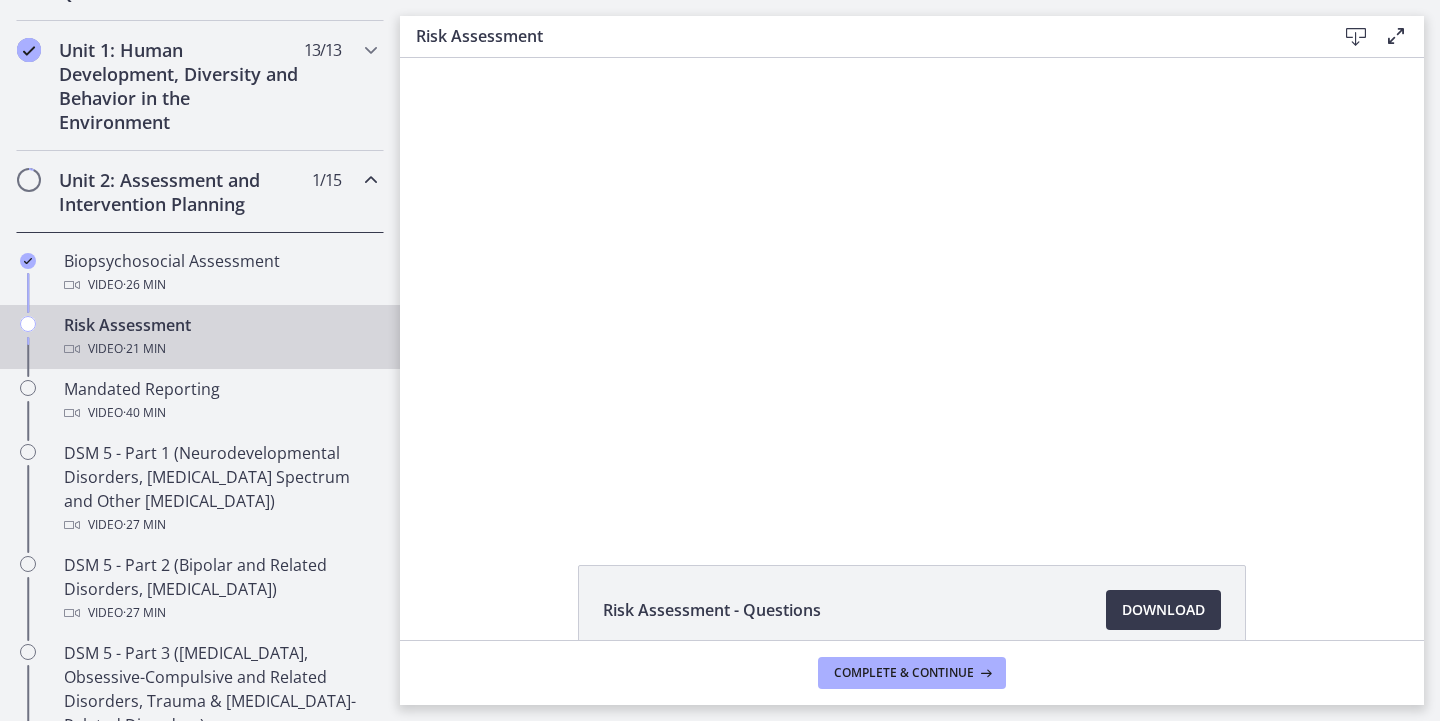 scroll, scrollTop: 0, scrollLeft: 0, axis: both 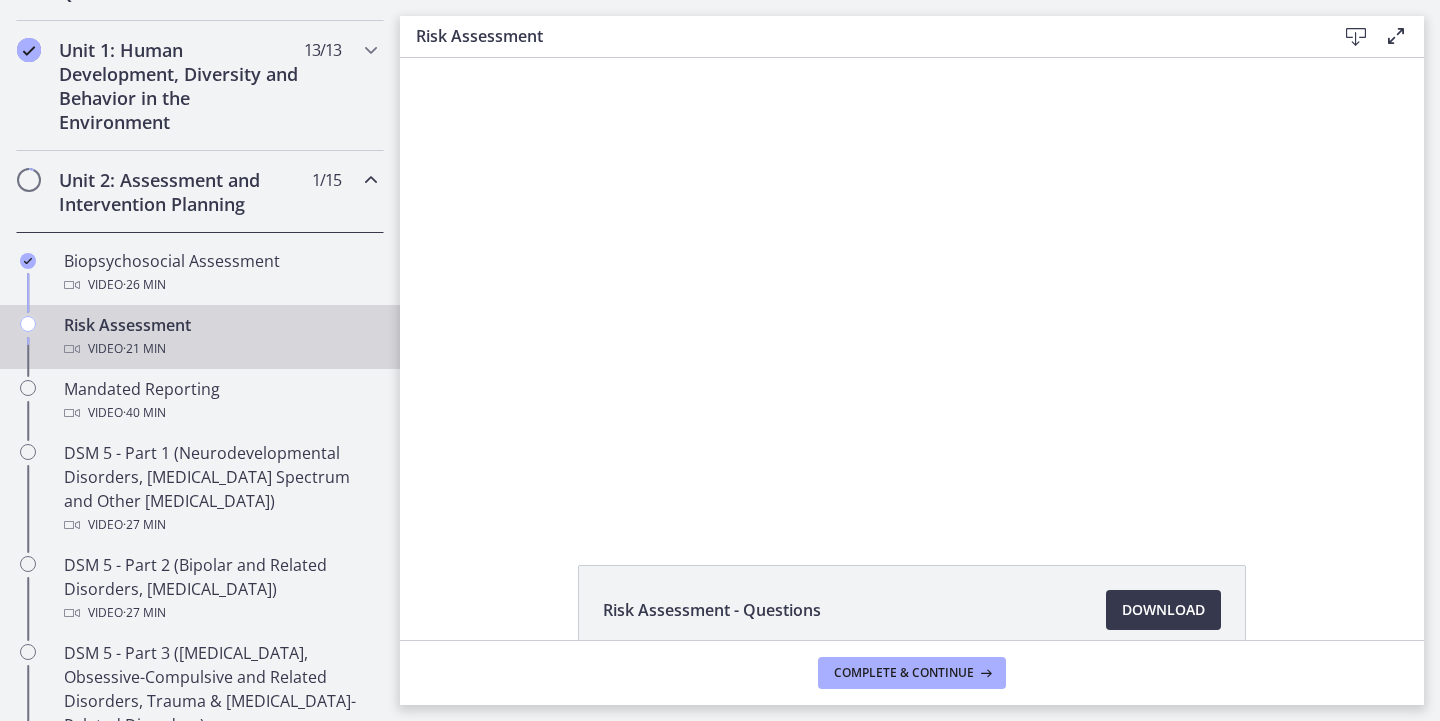 click on "Risk Assessment" at bounding box center (860, 36) 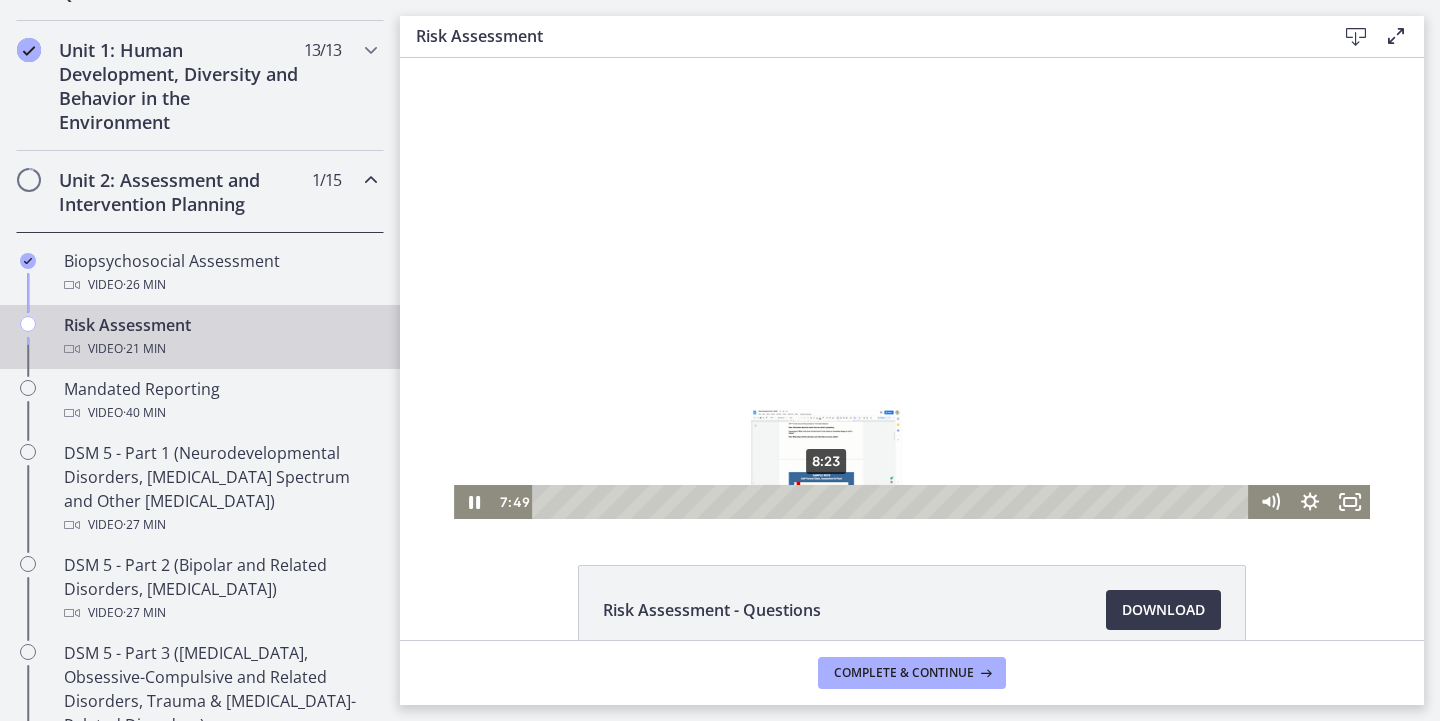 click on "8:23" at bounding box center [893, 502] 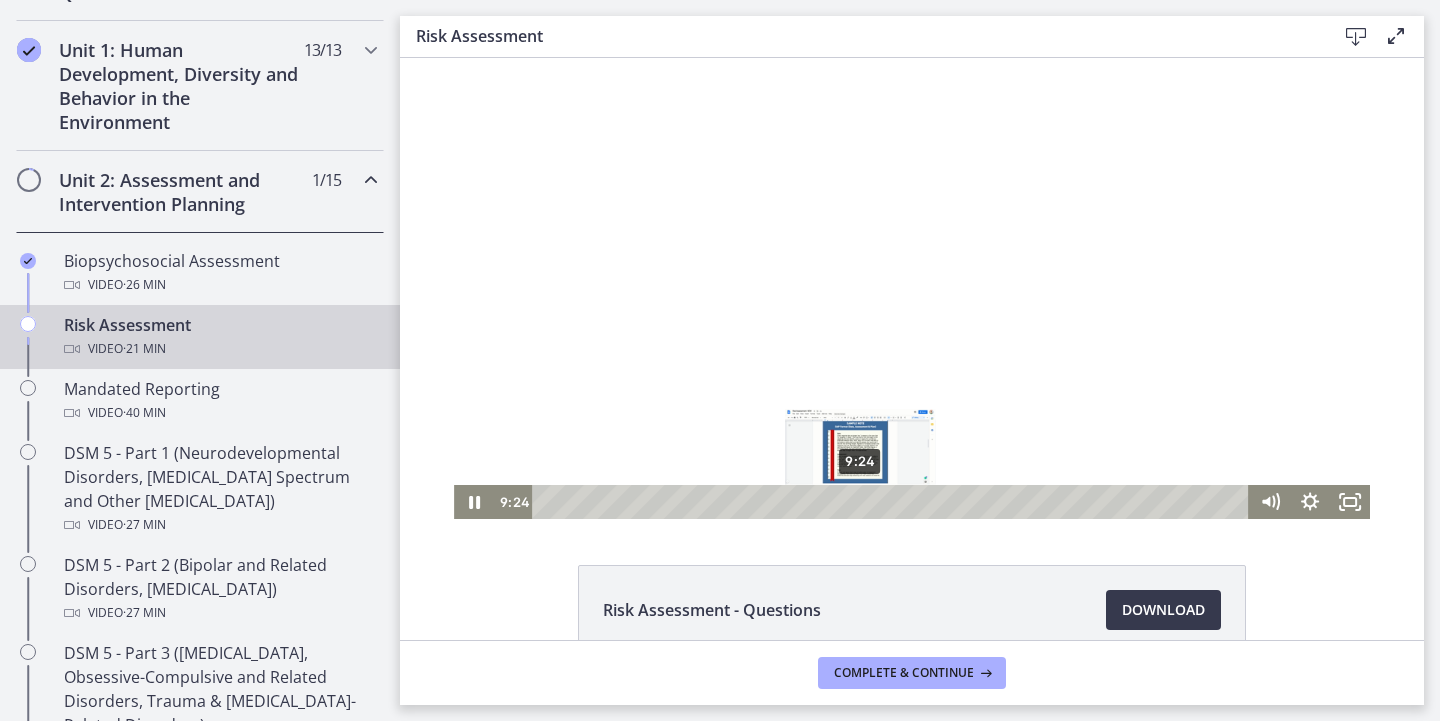 click on "9:24" at bounding box center (893, 502) 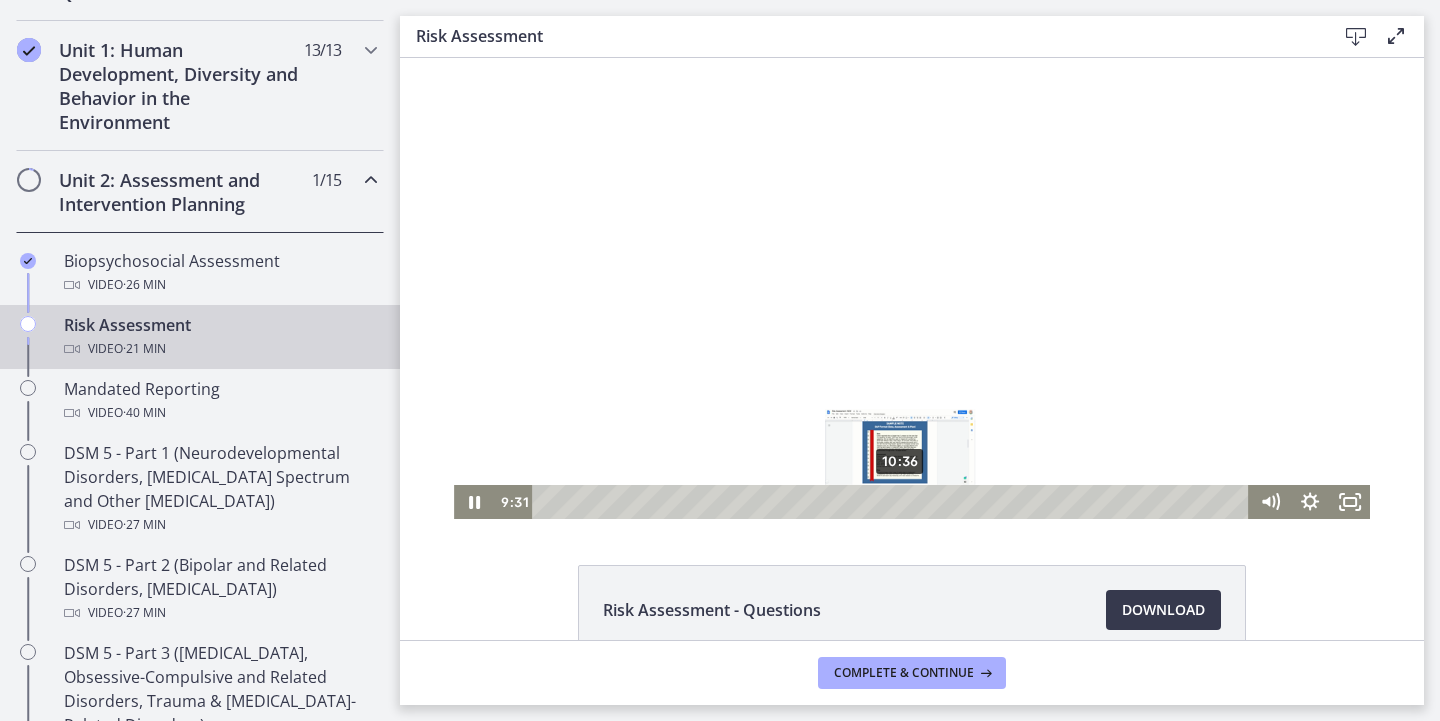 click on "10:36" at bounding box center (893, 502) 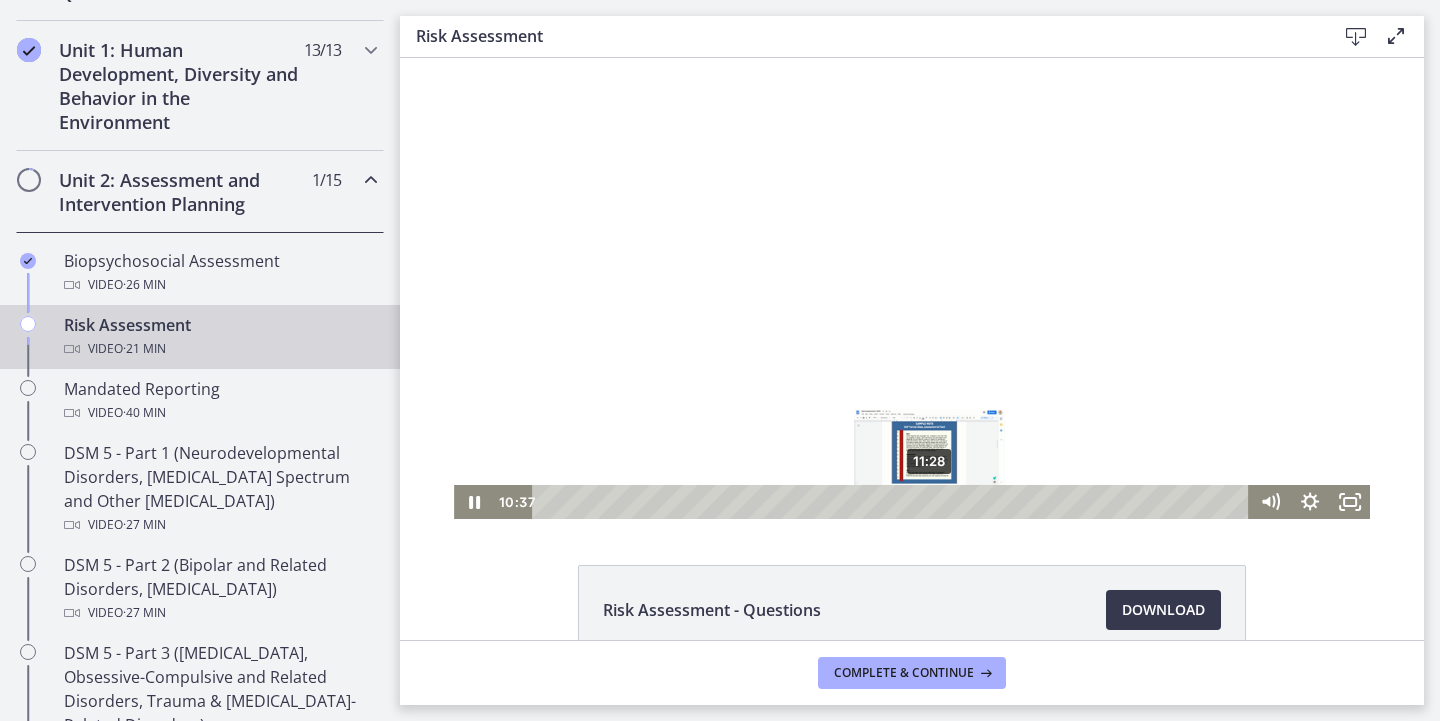 click on "11:28" at bounding box center [893, 502] 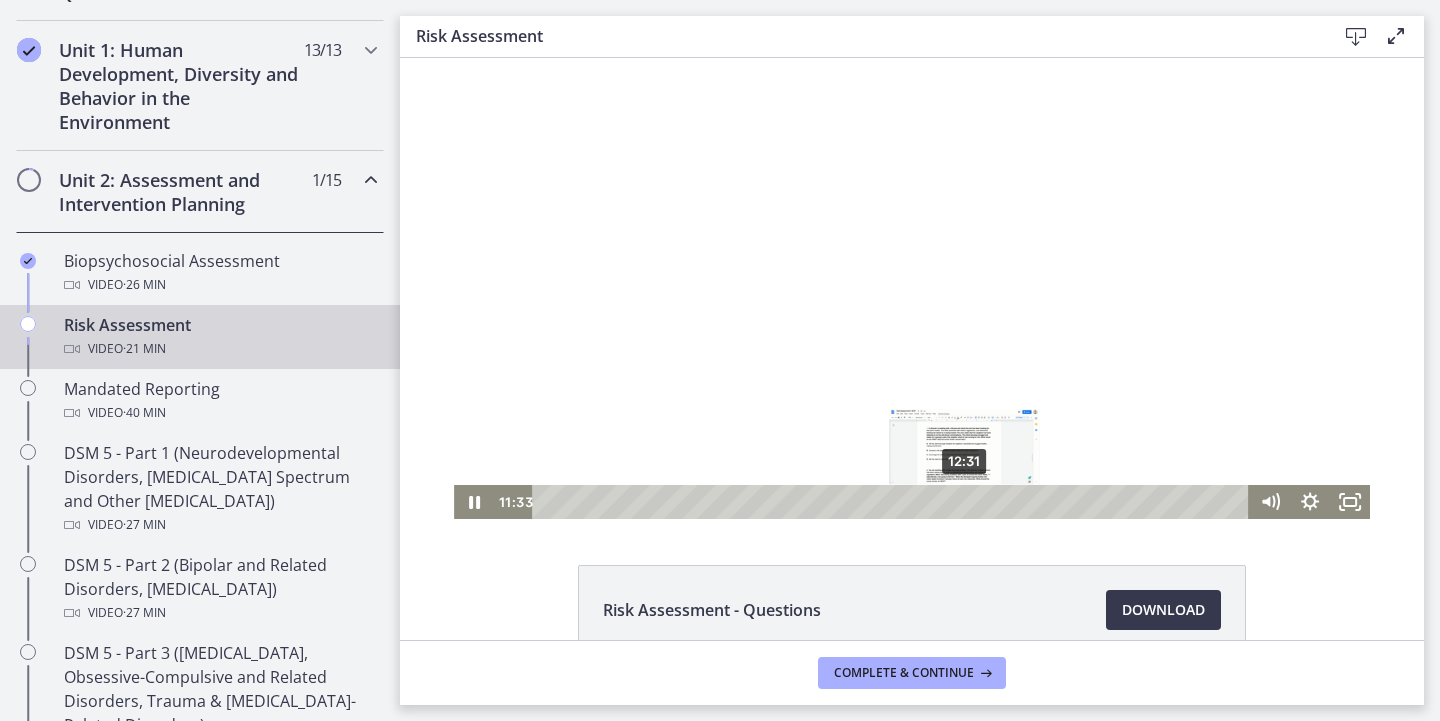 click on "12:31" at bounding box center [893, 502] 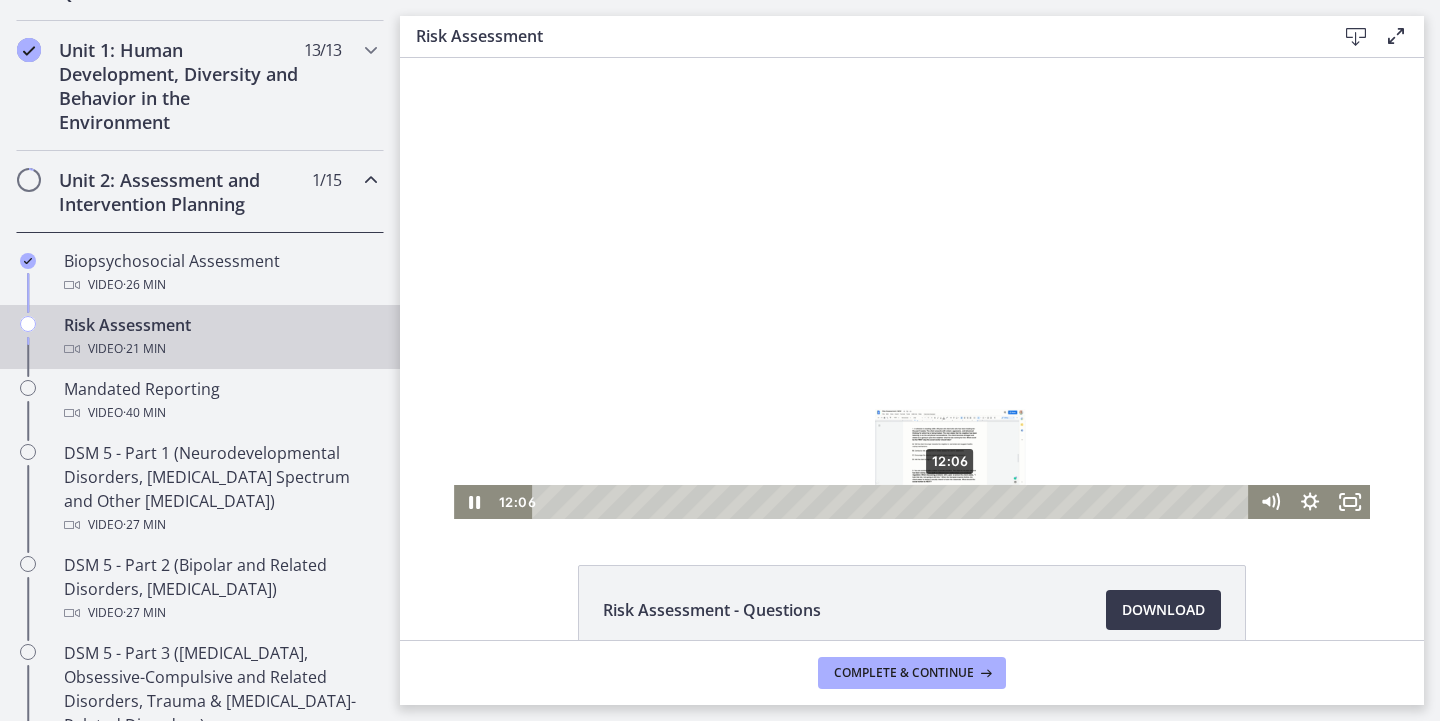 click on "12:06" at bounding box center (893, 502) 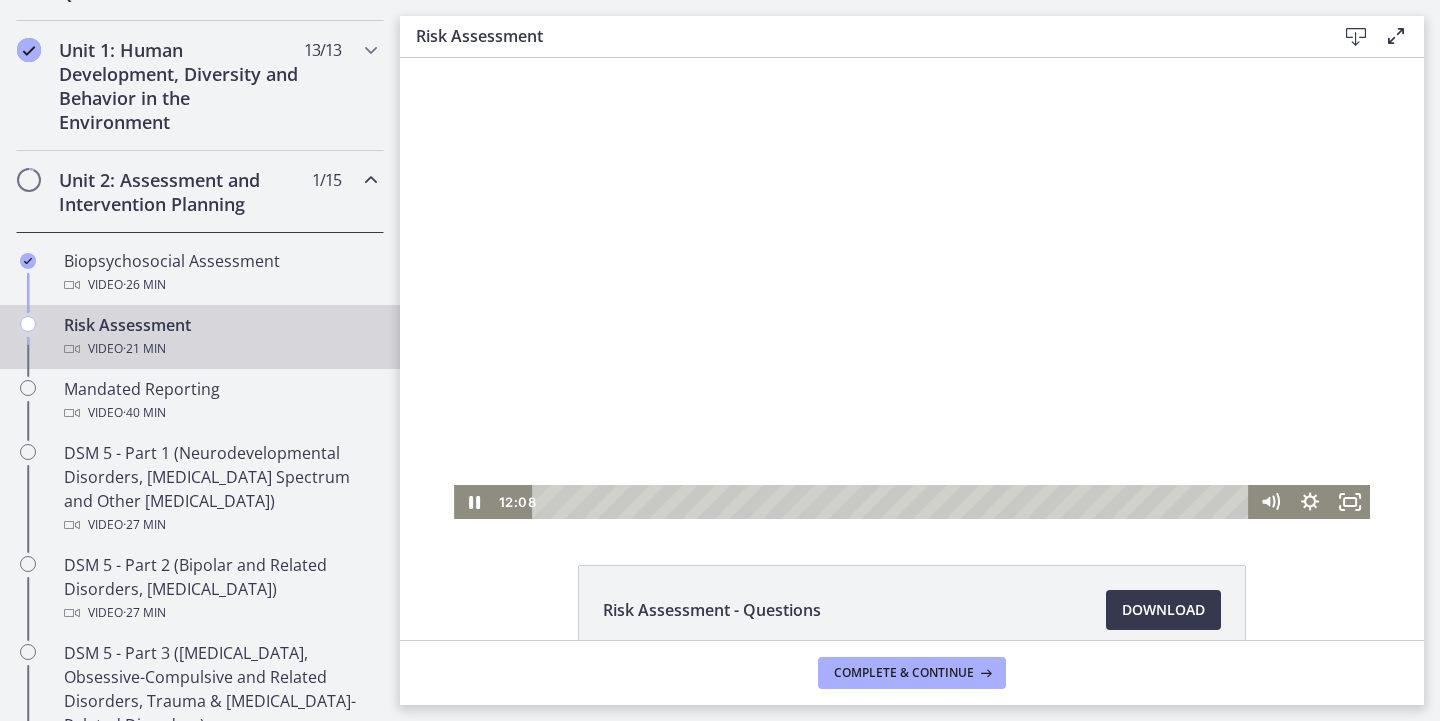 click at bounding box center (912, 288) 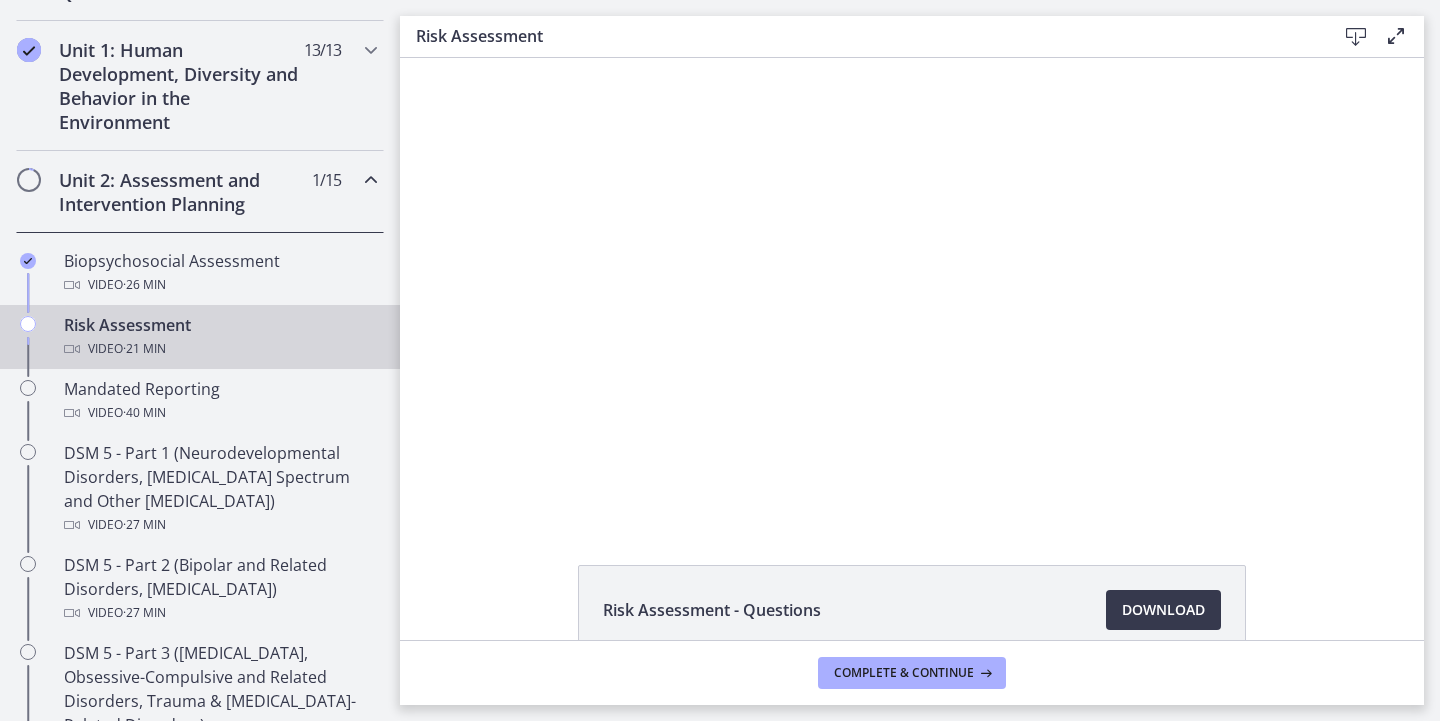 click at bounding box center [912, 288] 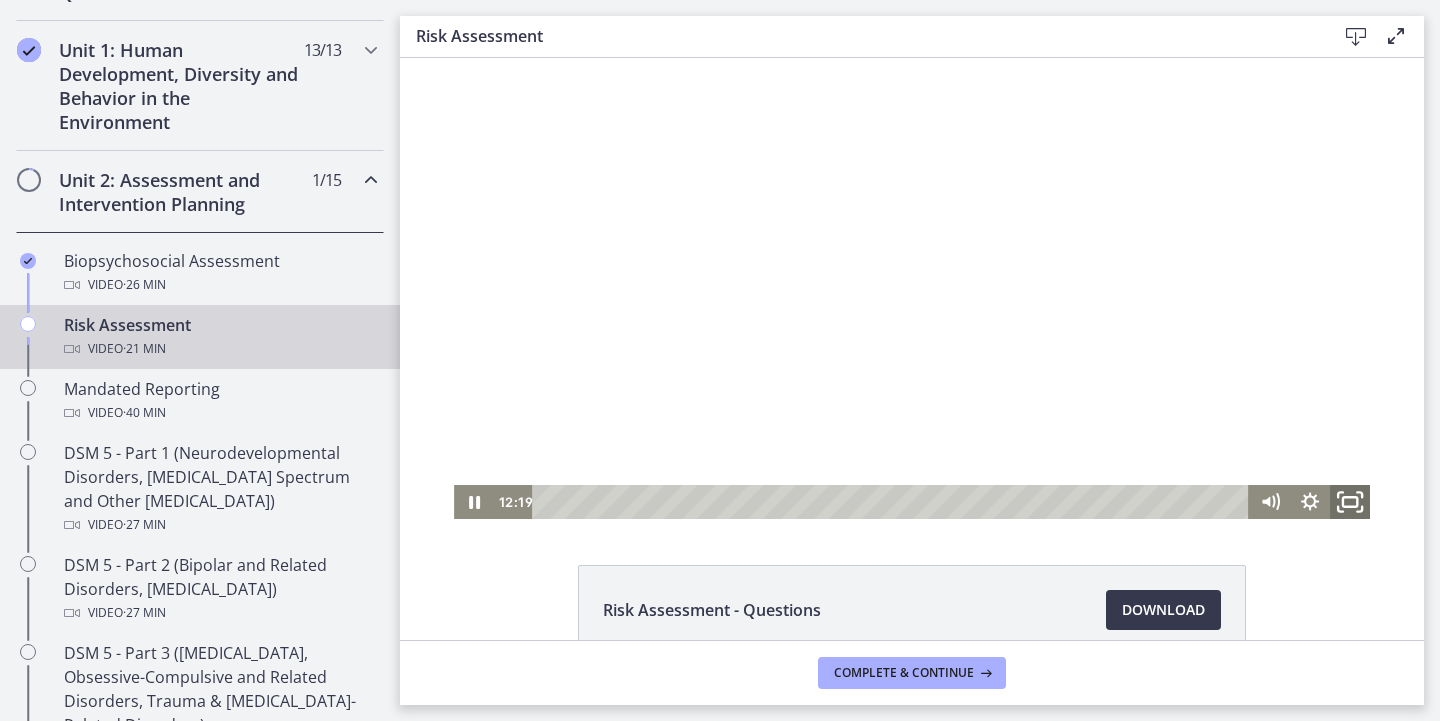 click 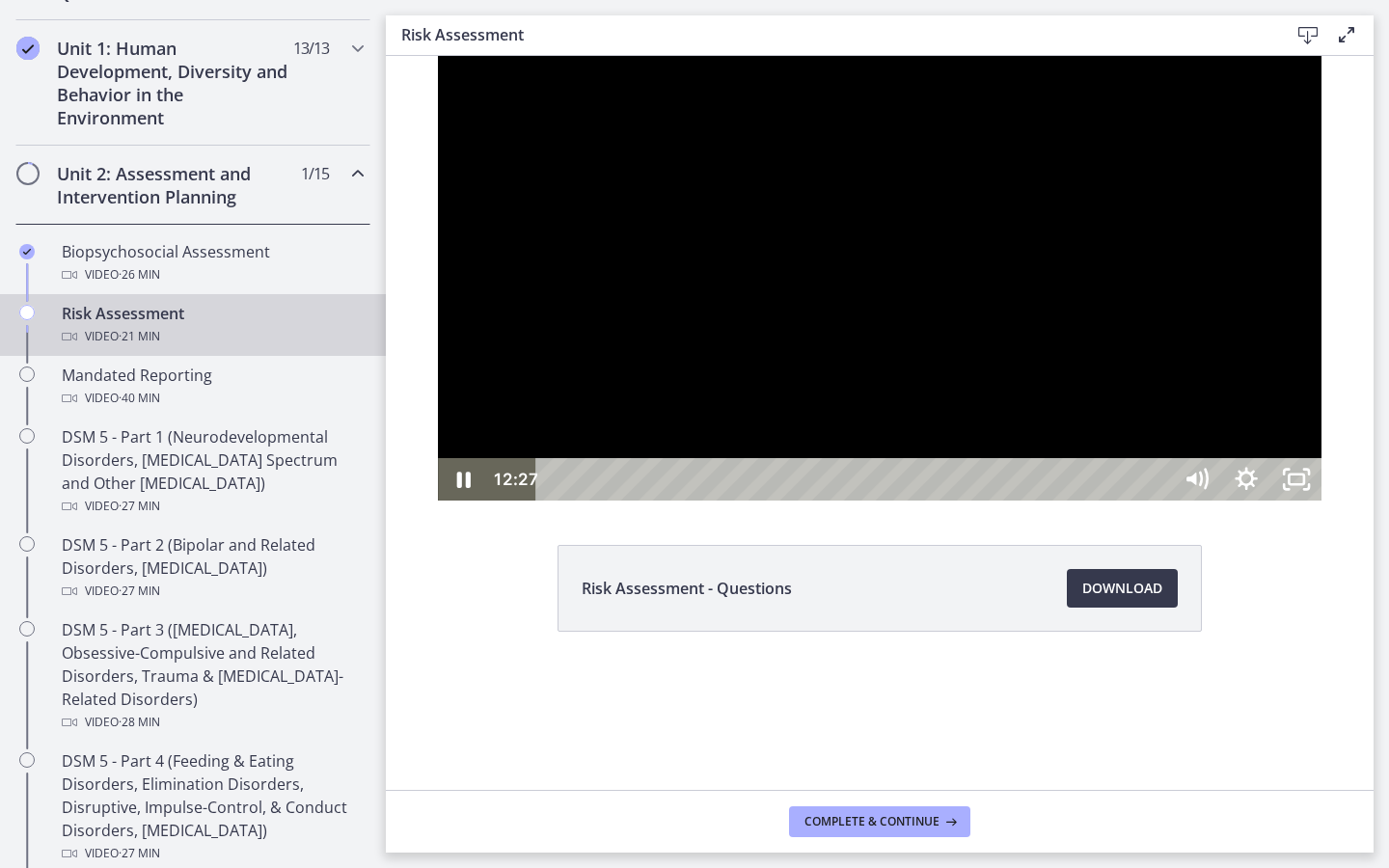 type 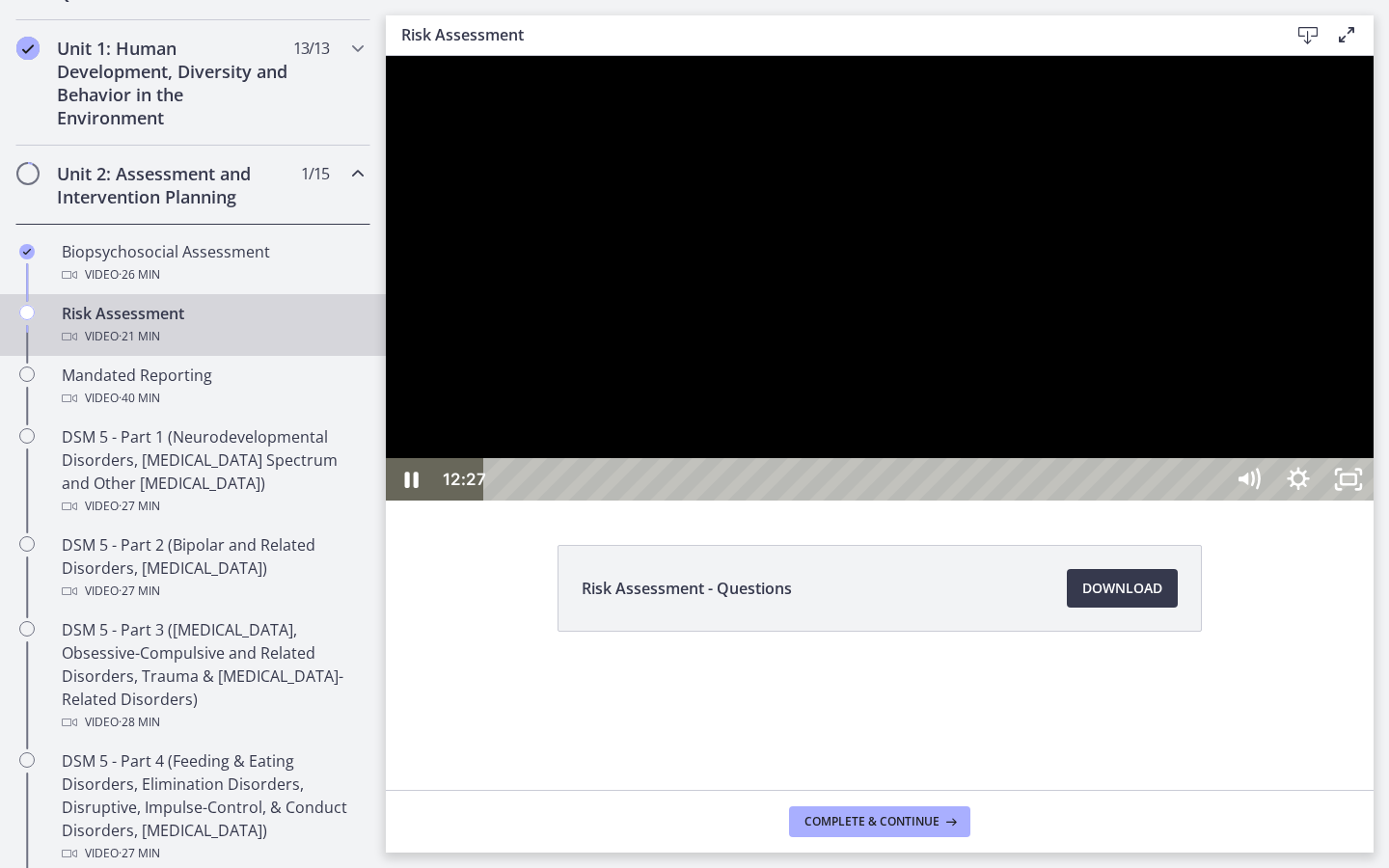 click at bounding box center (1348, 479) 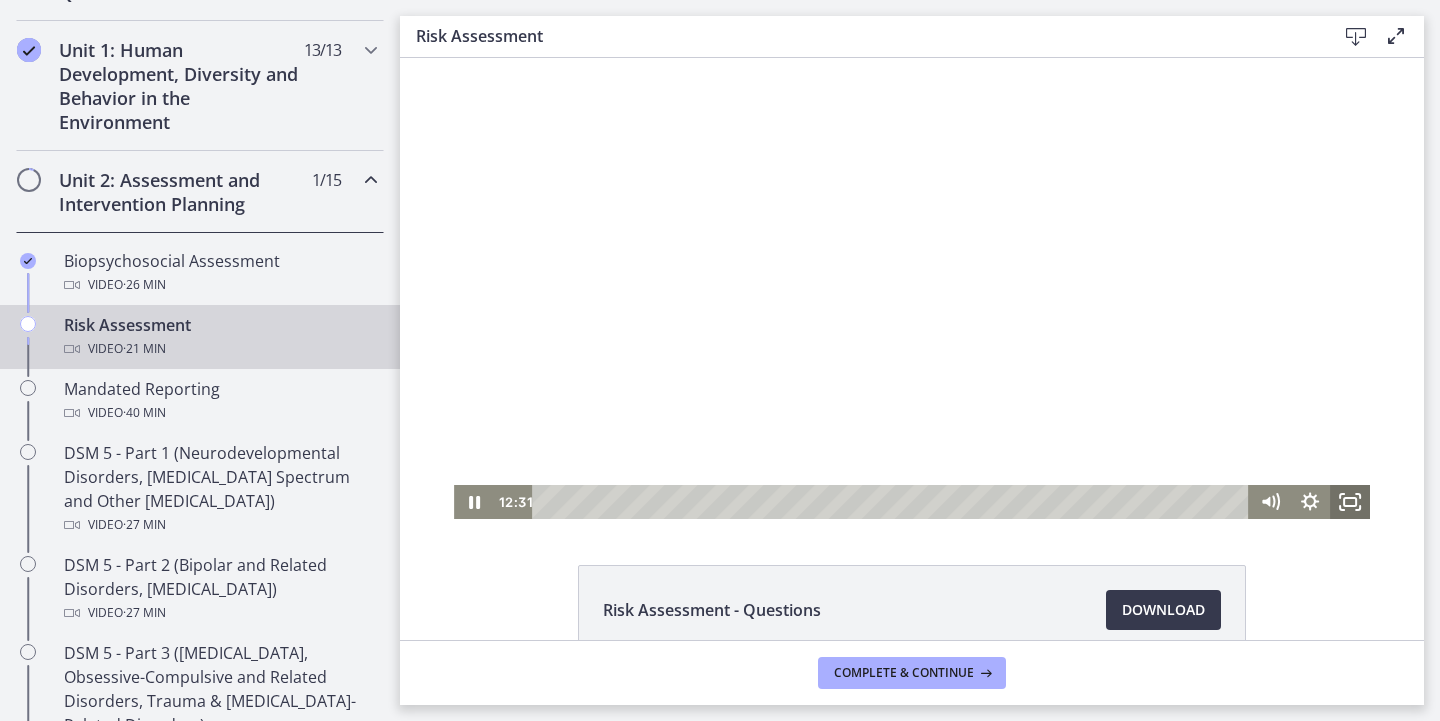 click 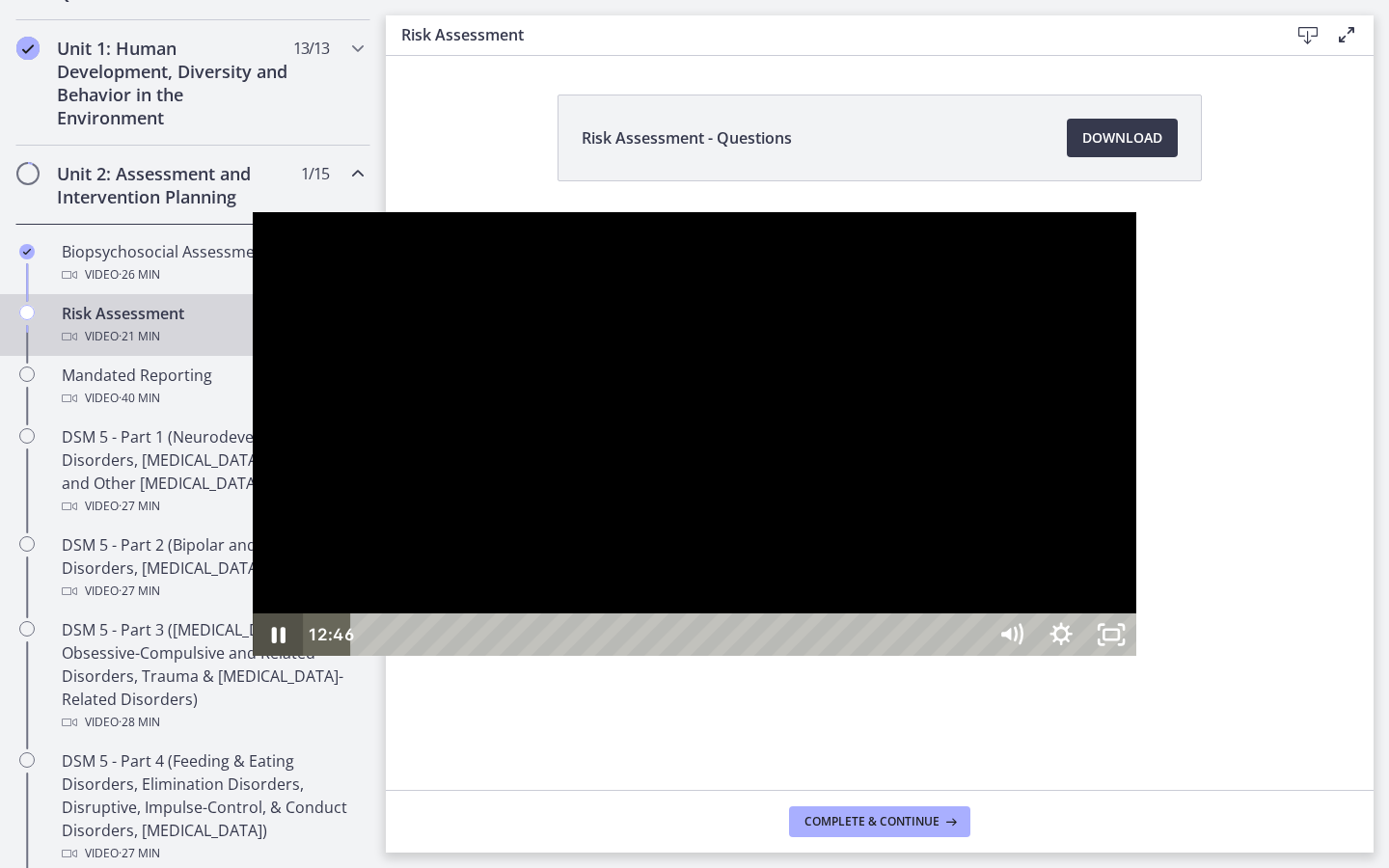 click 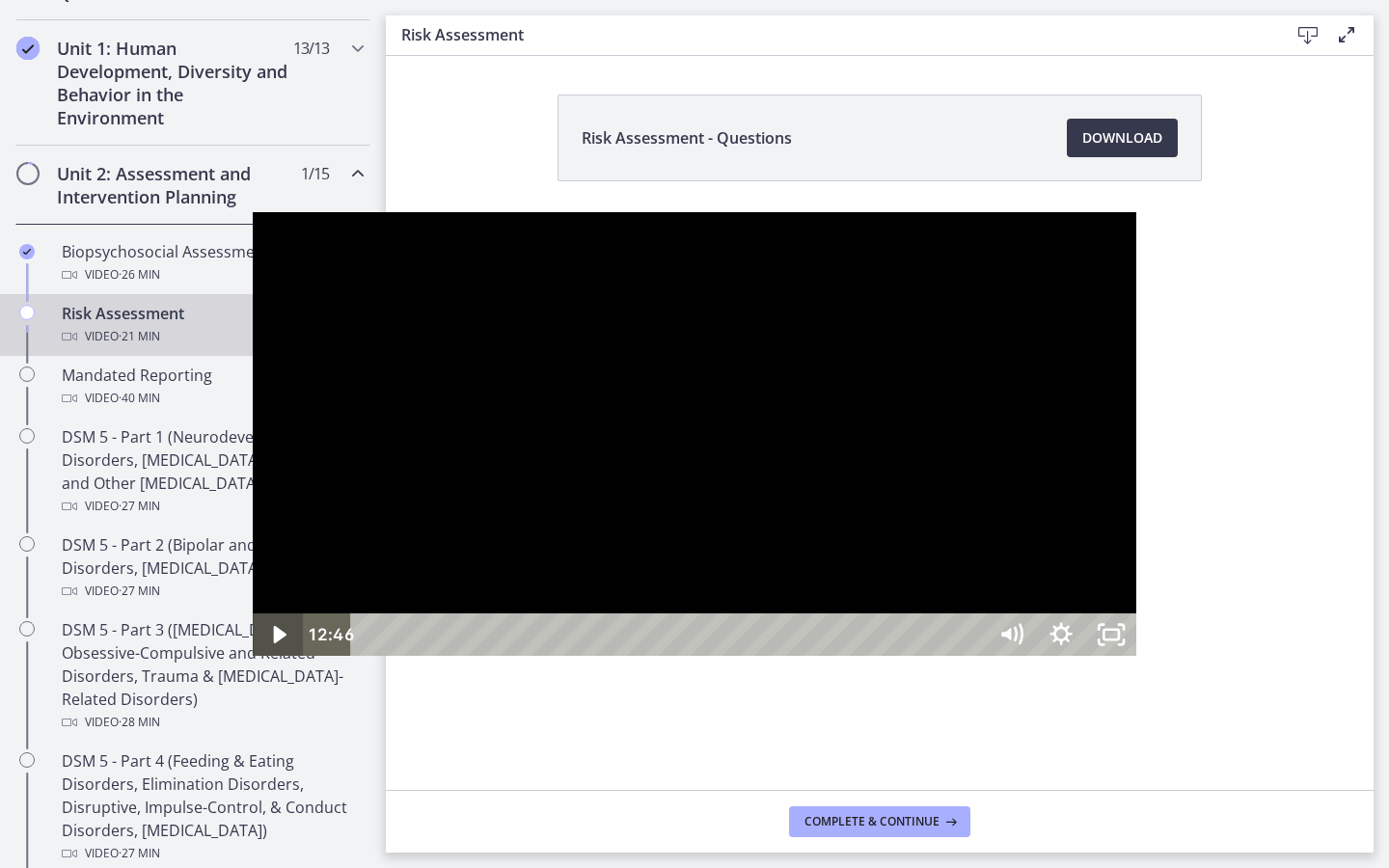 click 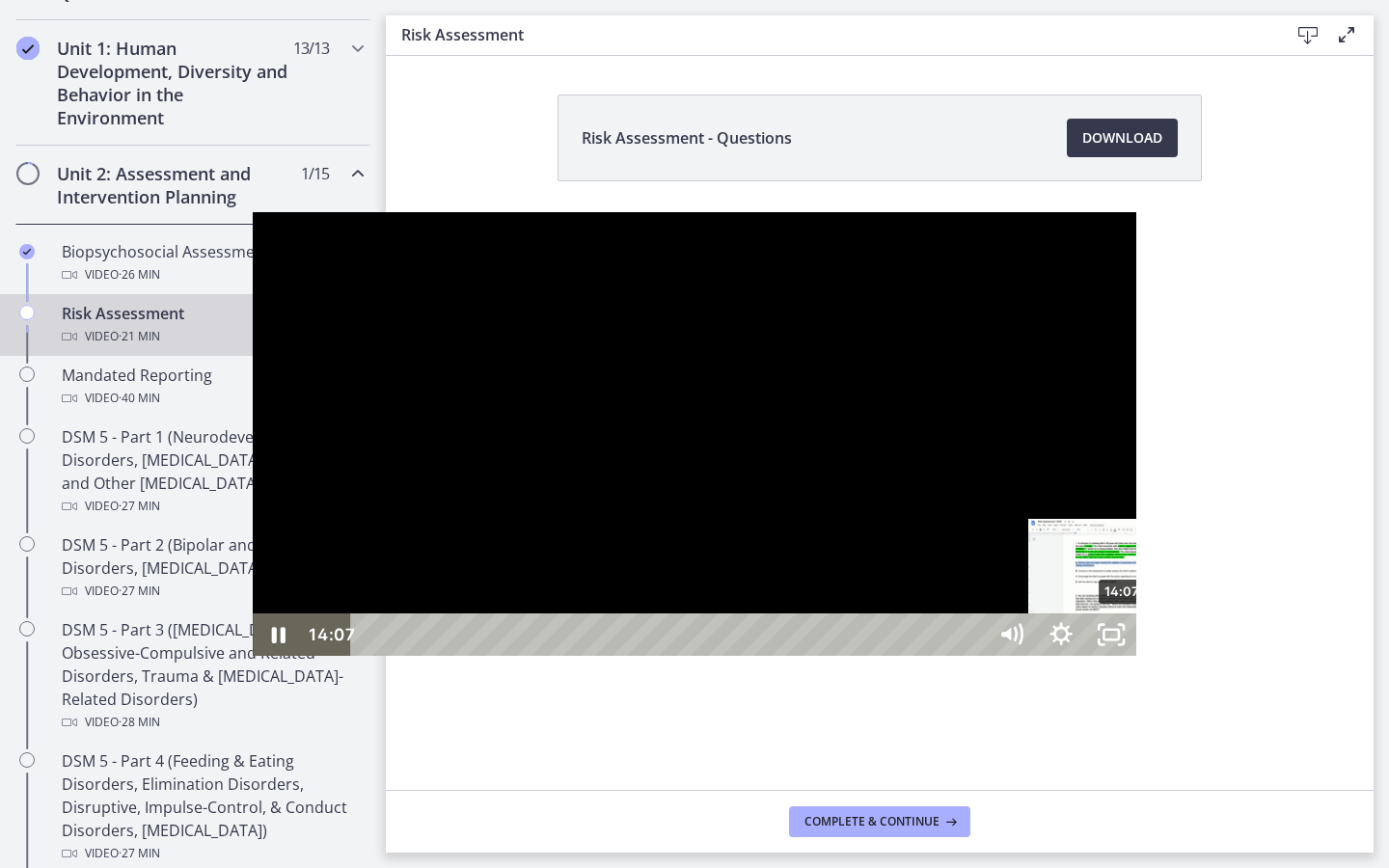 click on "14:07" at bounding box center (670, 635) 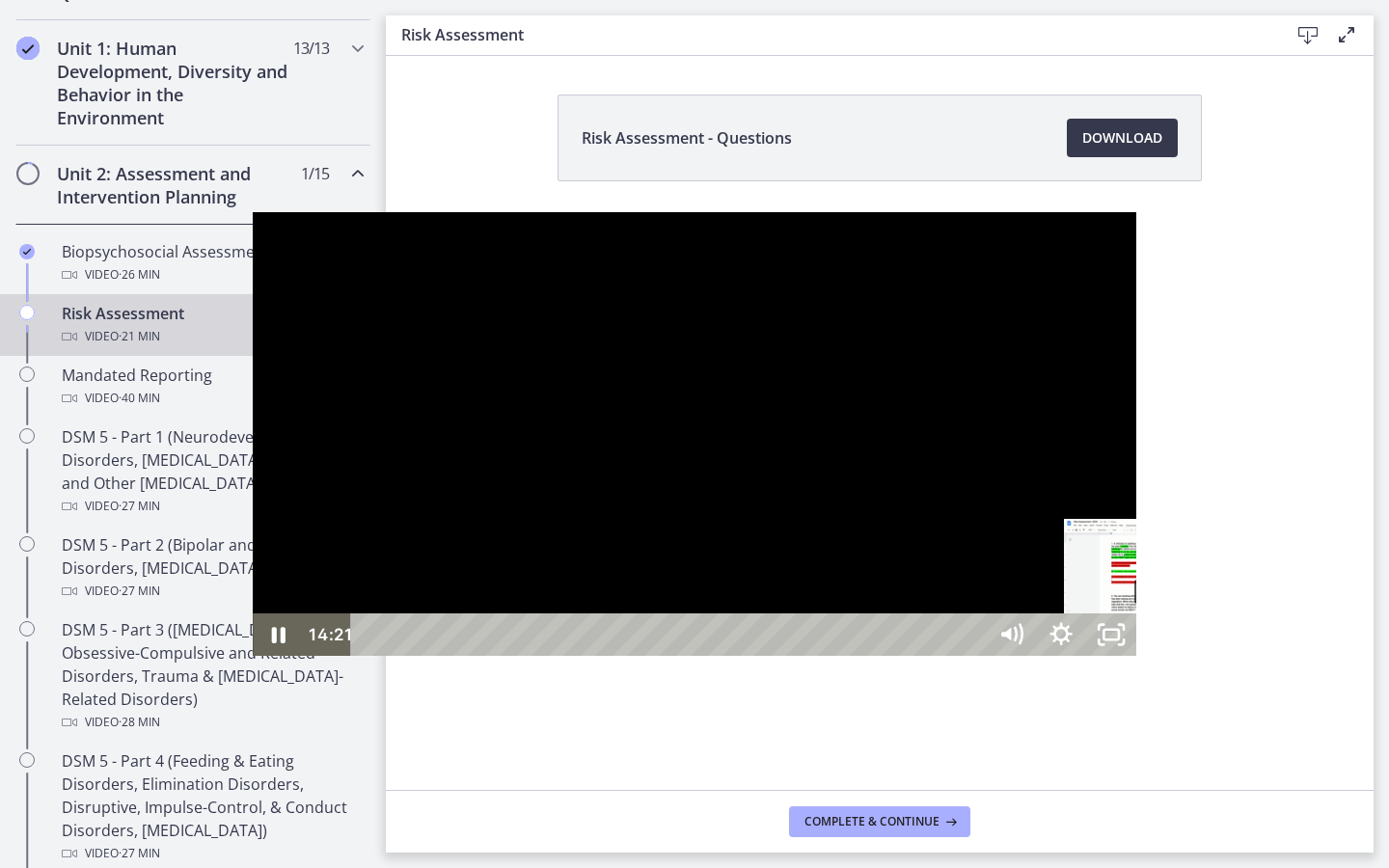 click on "14:47" at bounding box center [670, 635] 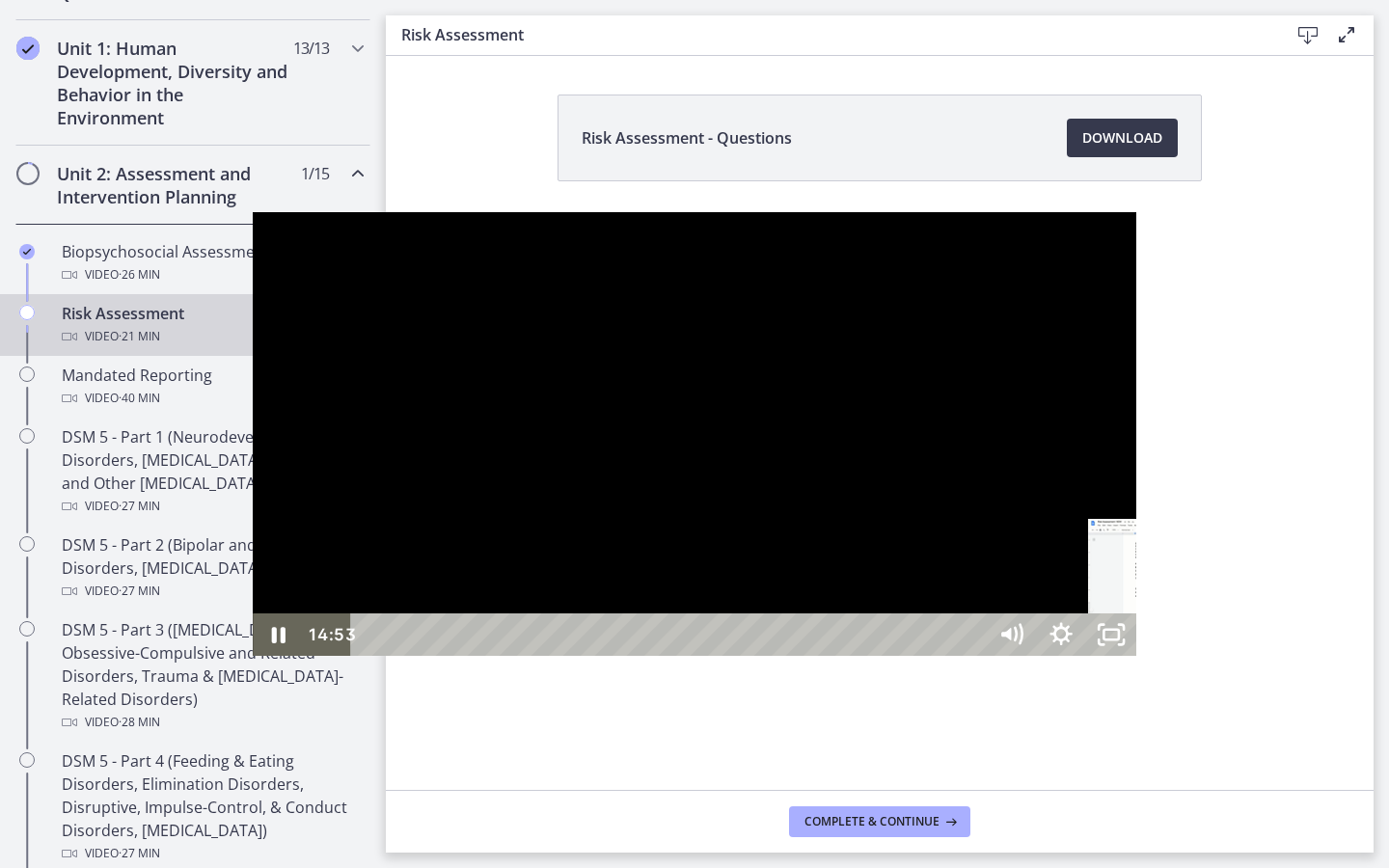 click on "15:15" at bounding box center (670, 635) 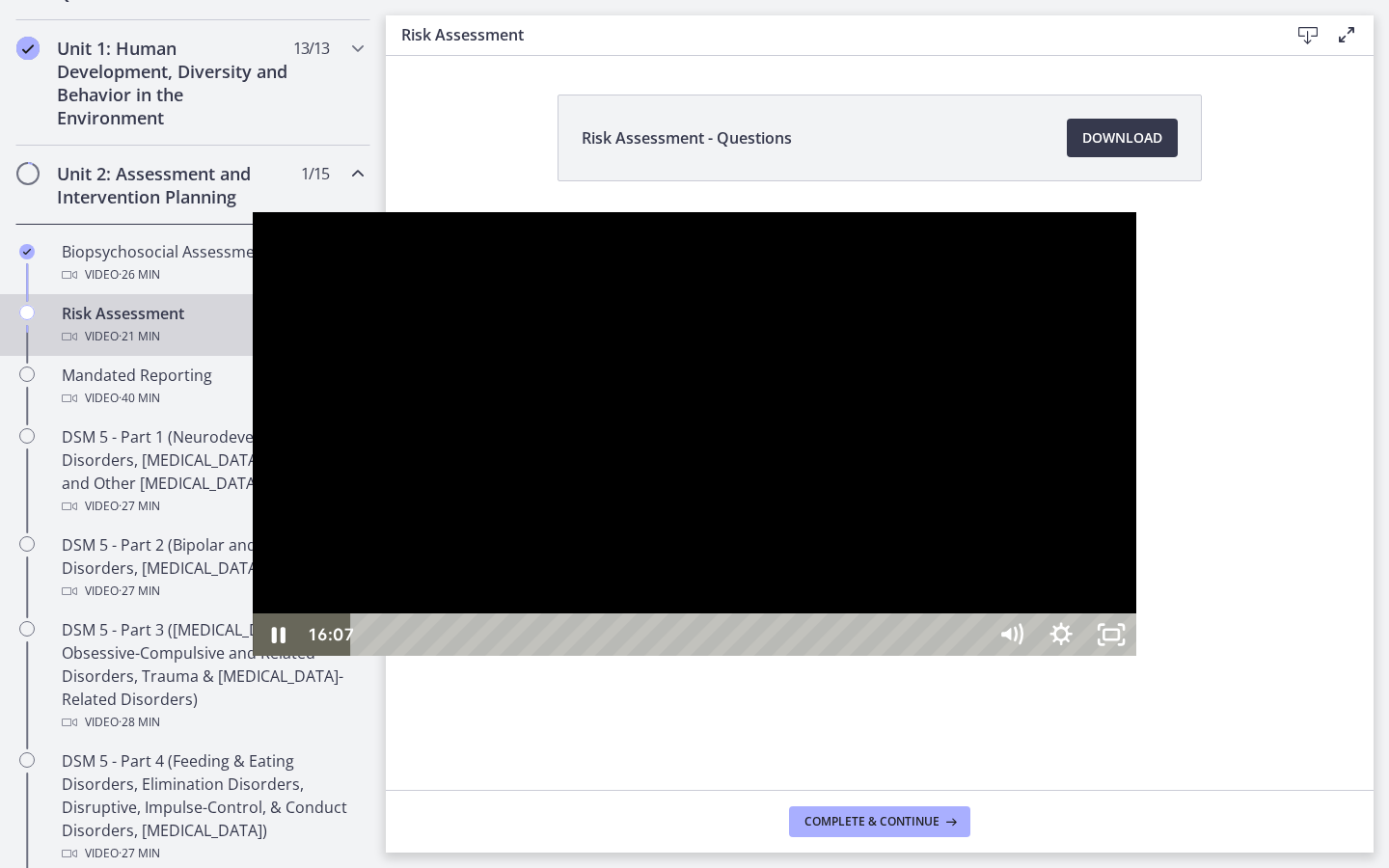 click on "17:29" at bounding box center [670, 635] 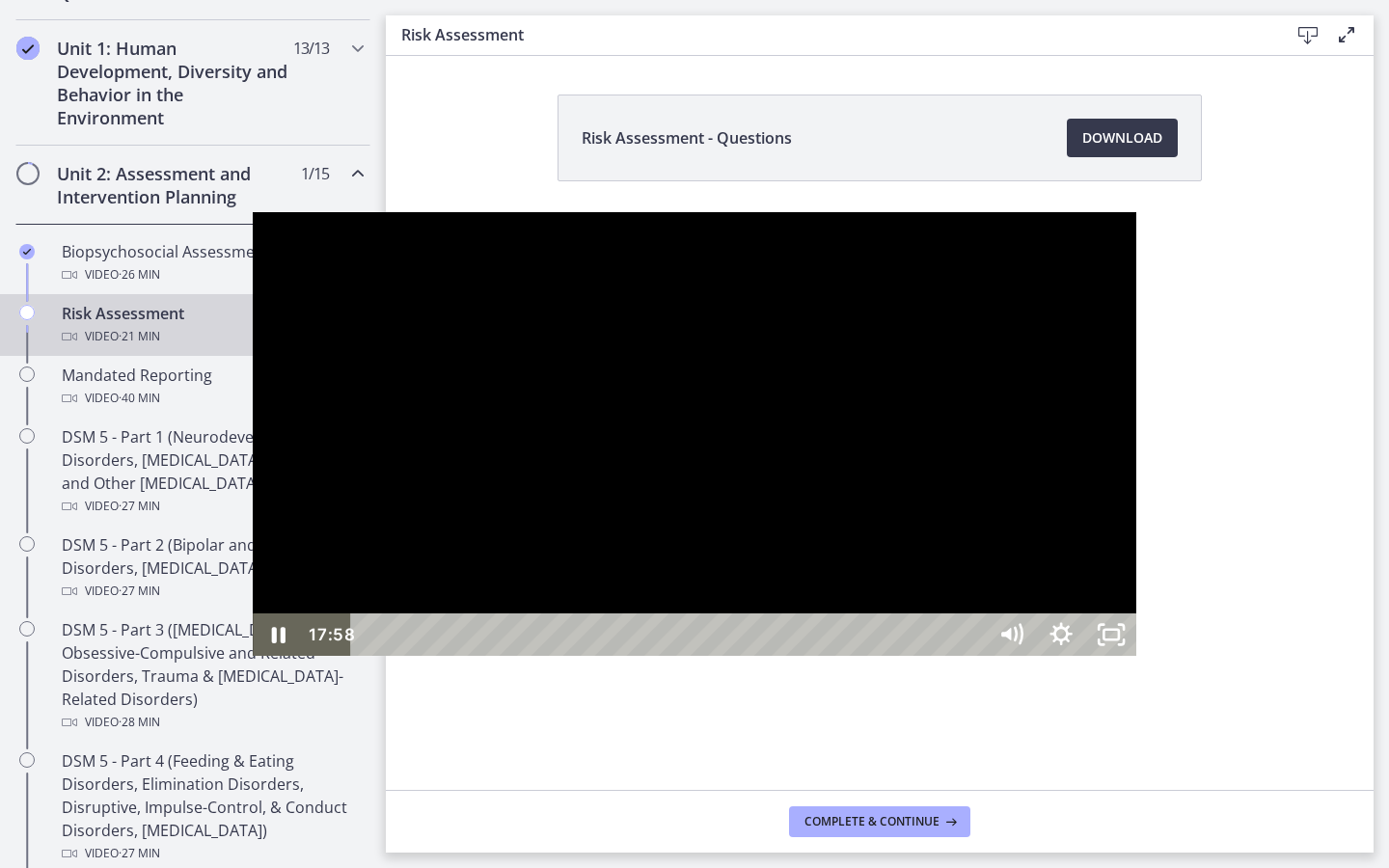 click on "17:58" at bounding box center [670, 635] 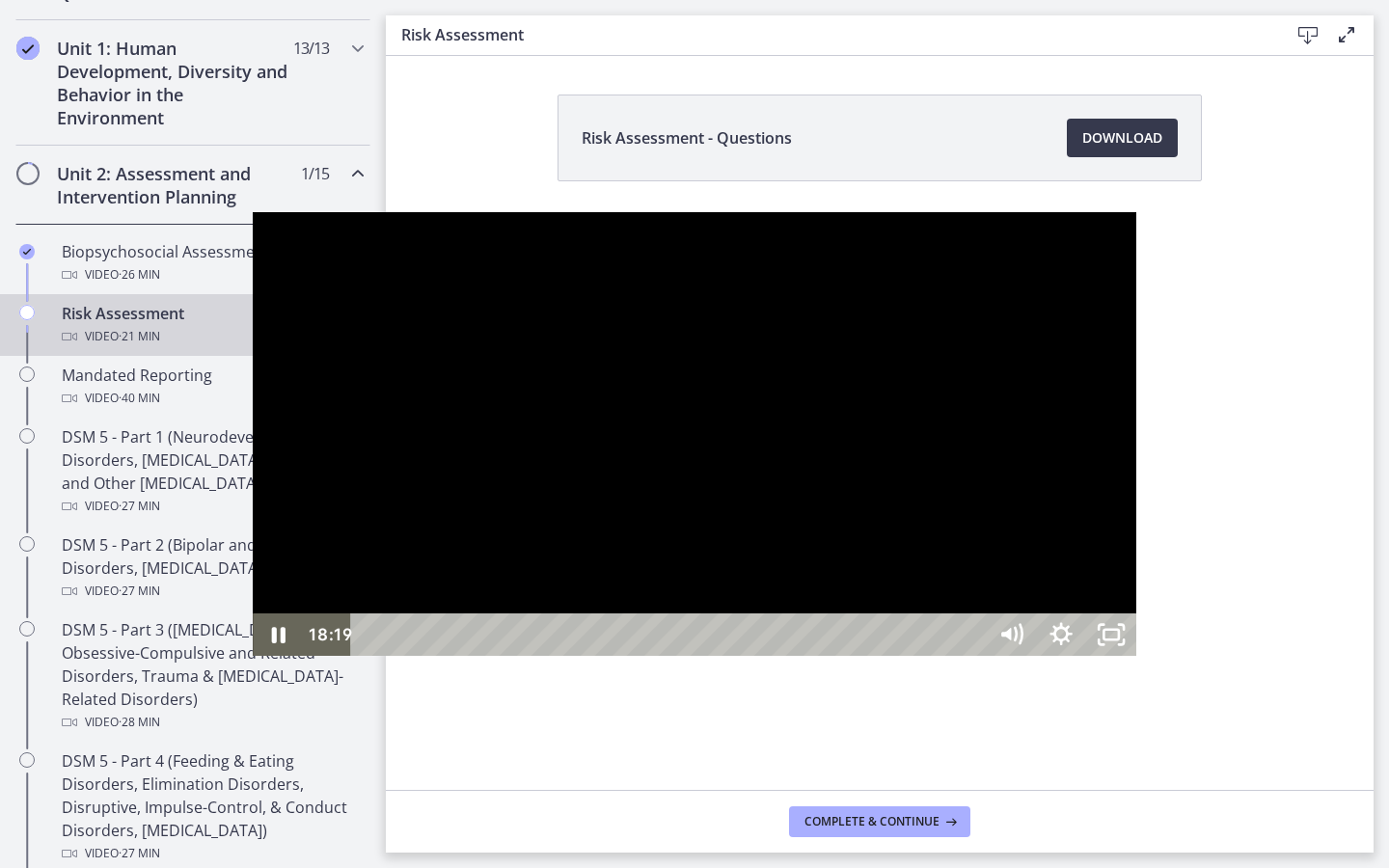 click on "18:19" at bounding box center [670, 635] 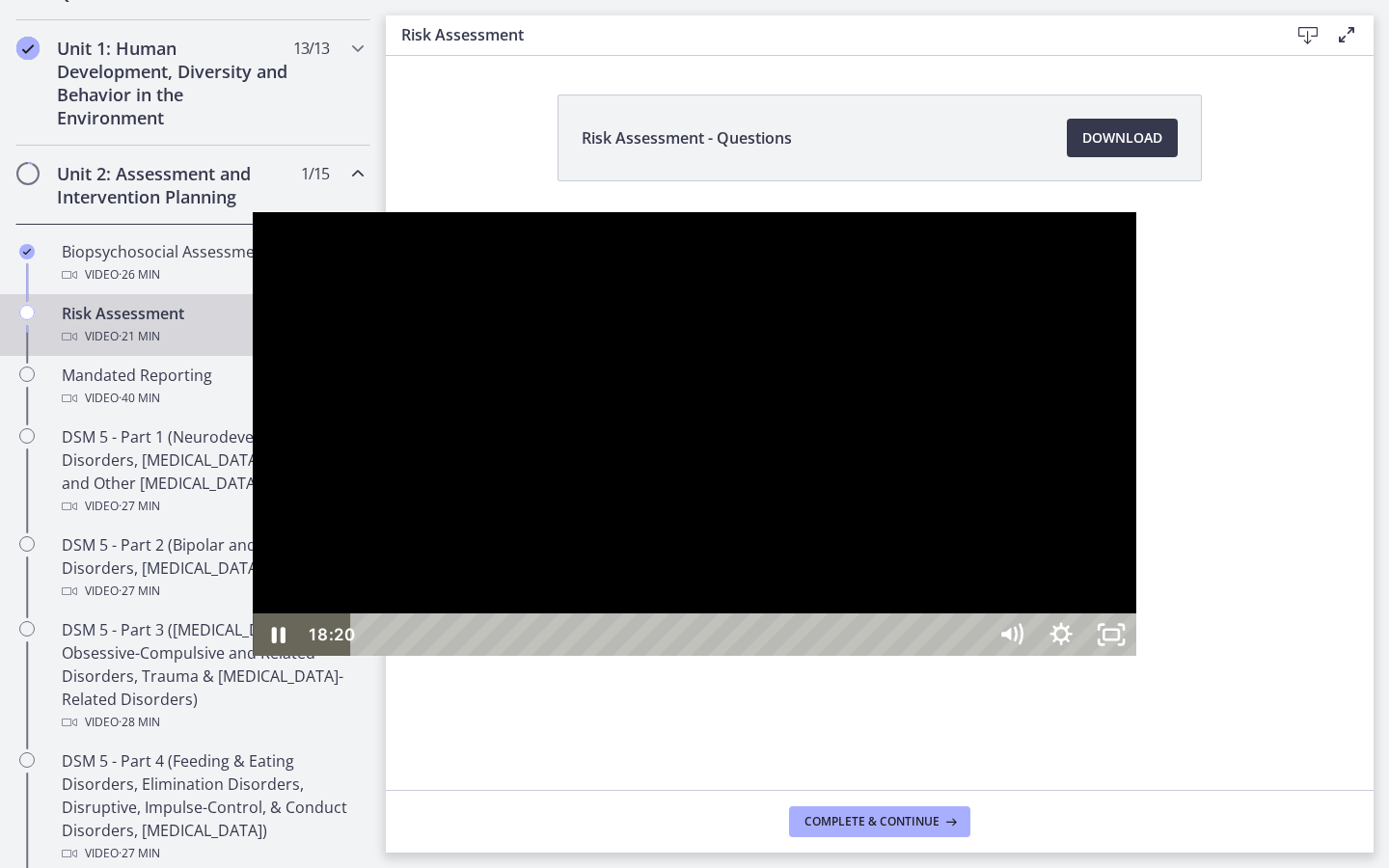 click on "18:41" at bounding box center [670, 635] 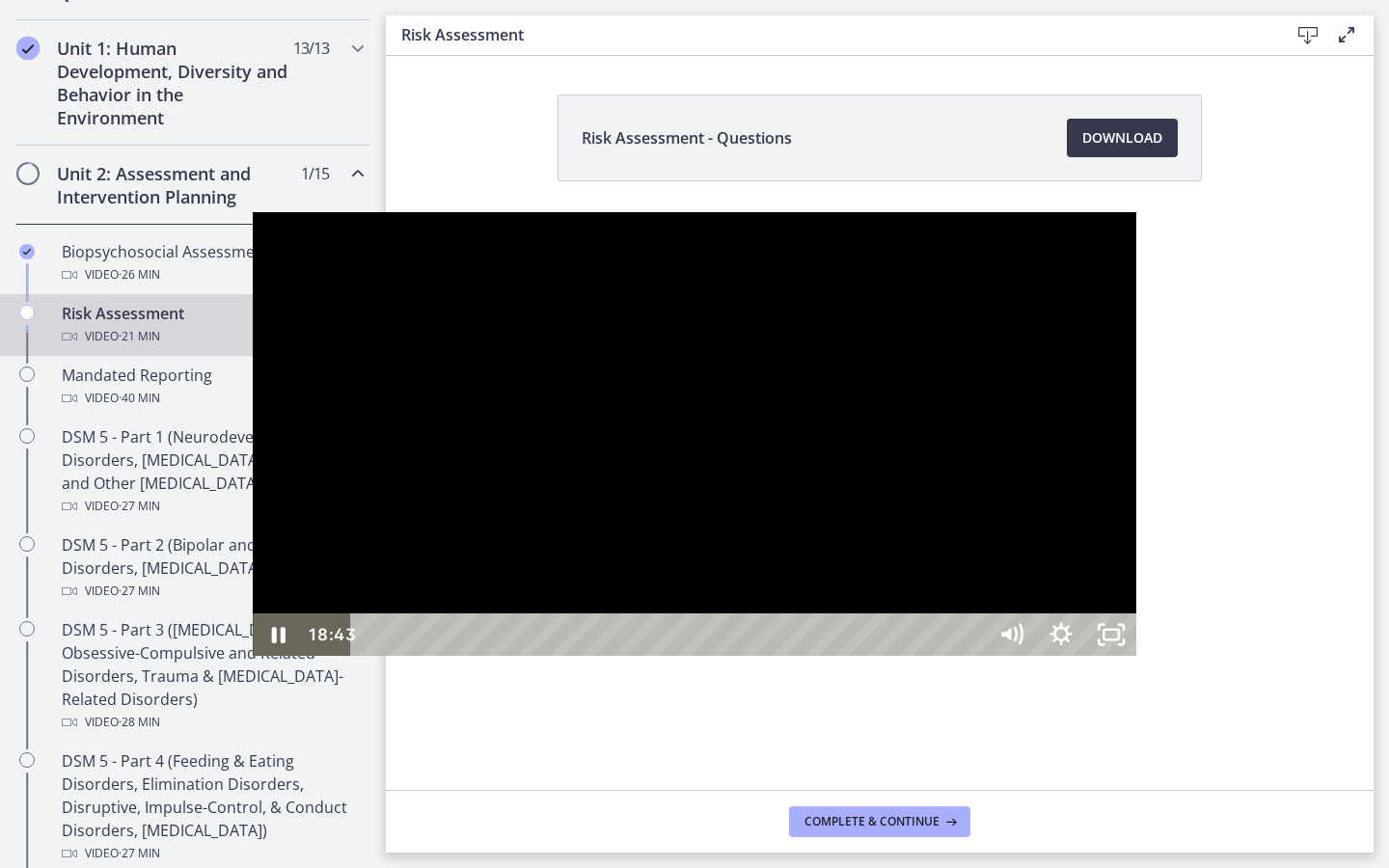 click at bounding box center [694, 434] 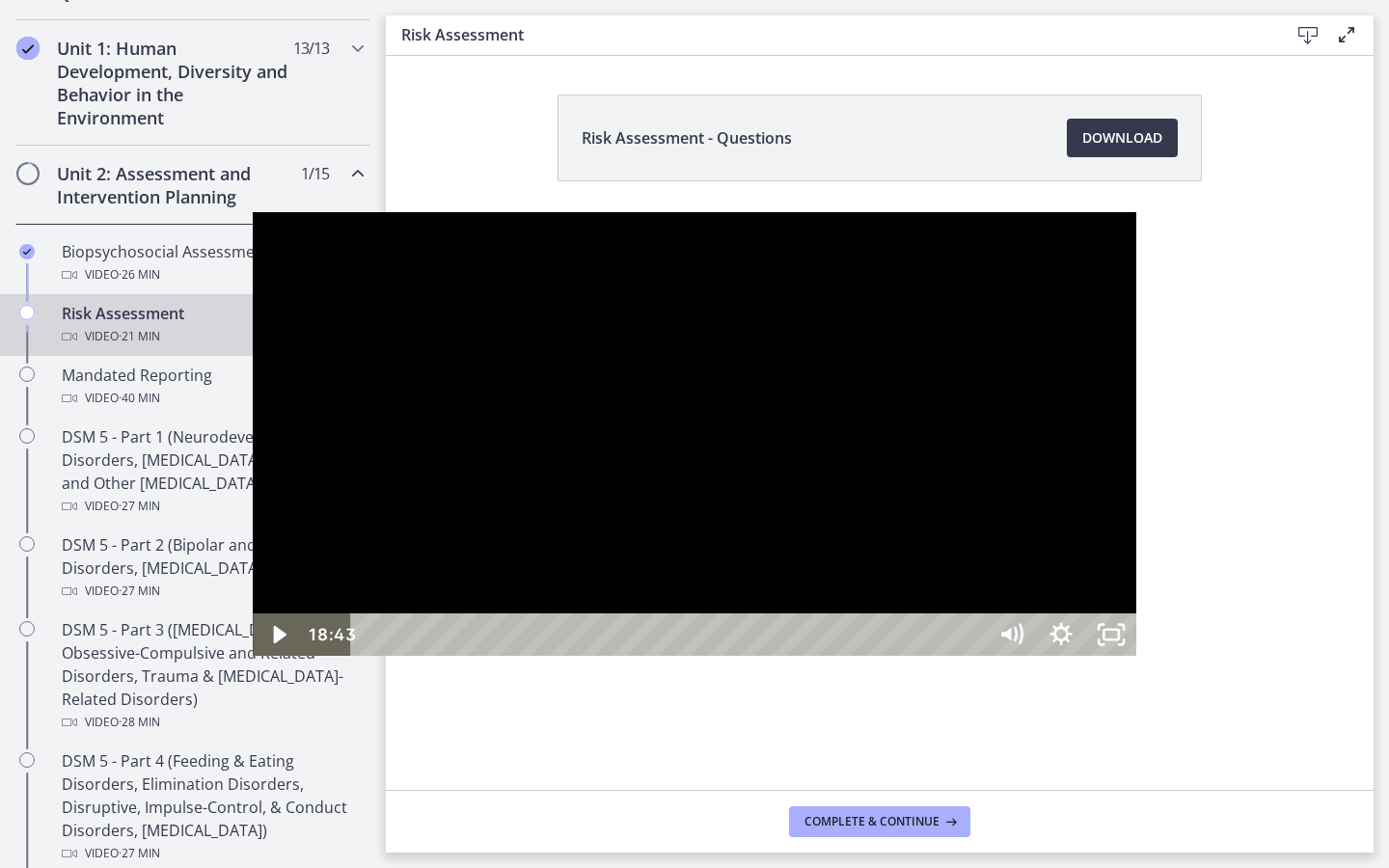 click at bounding box center (694, 434) 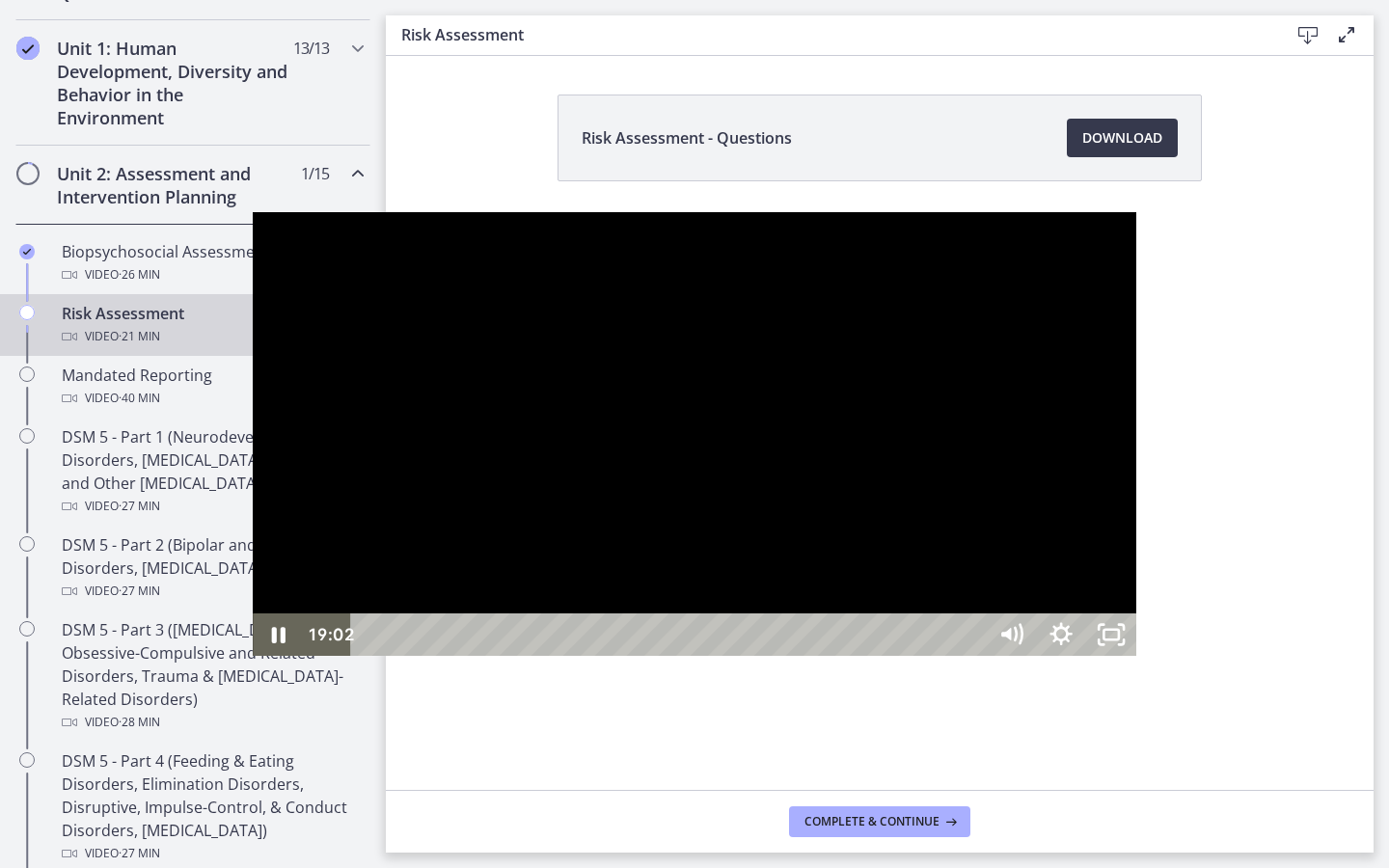 click at bounding box center [694, 434] 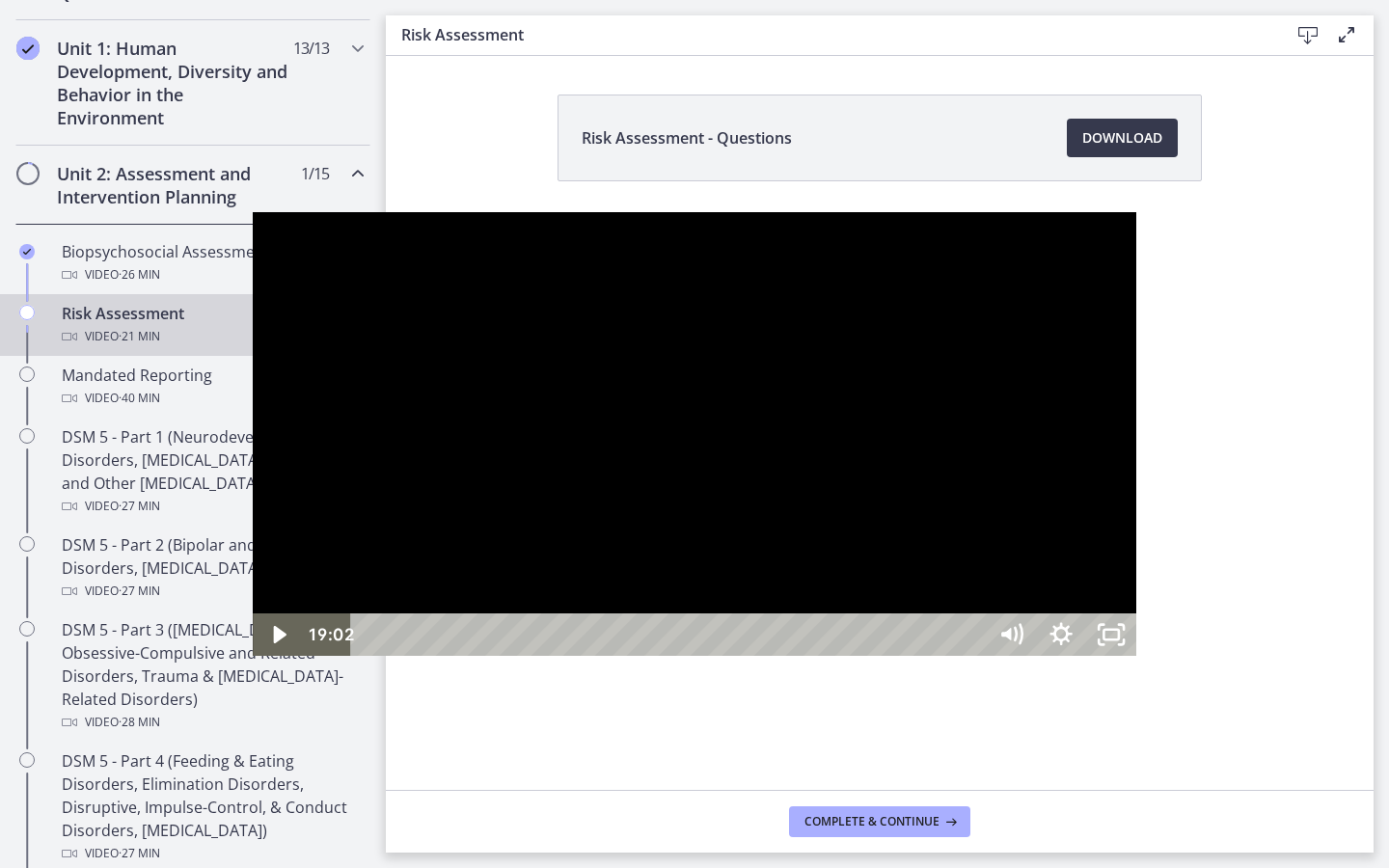 click at bounding box center (694, 434) 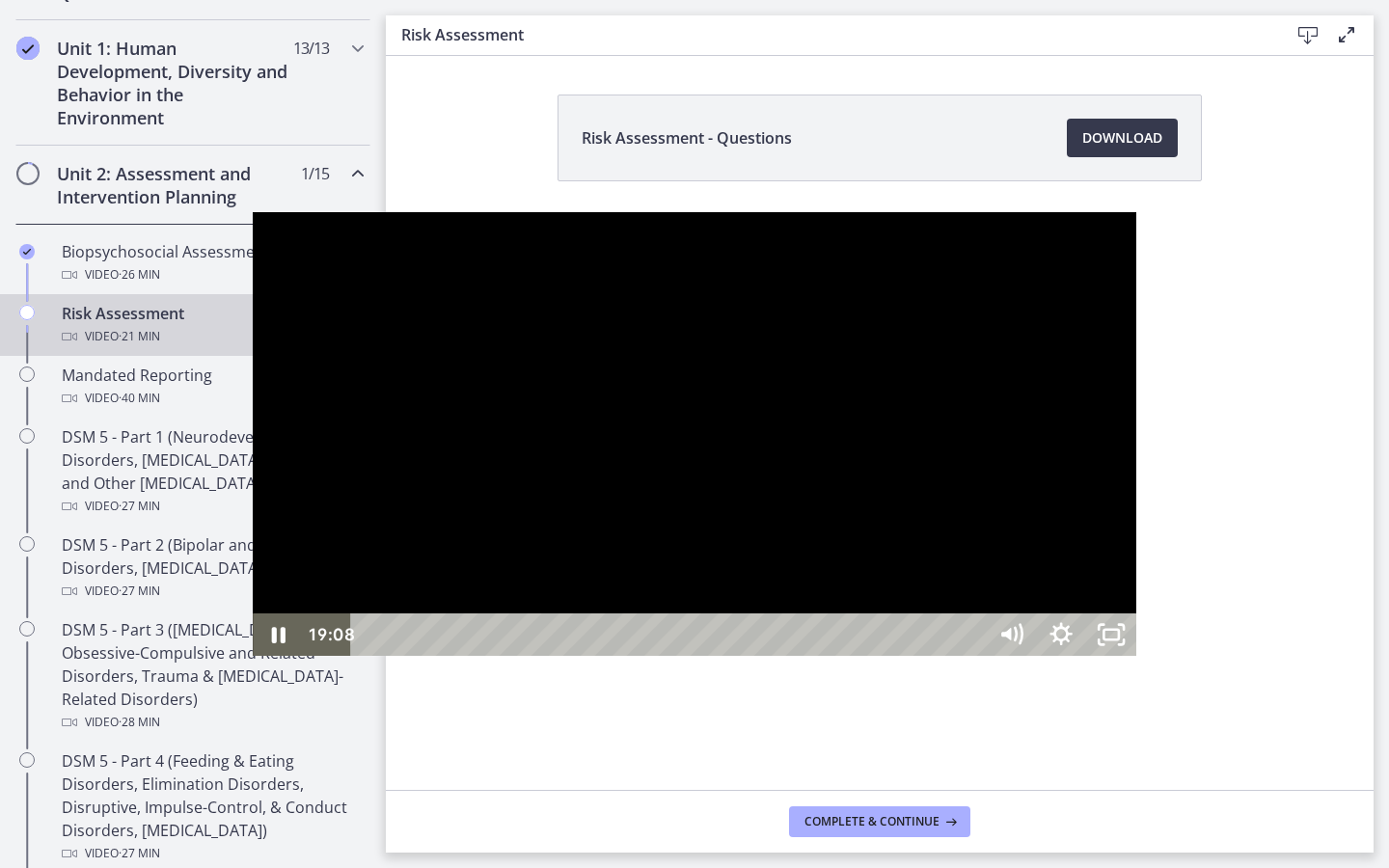 click on "20:05" at bounding box center (670, 635) 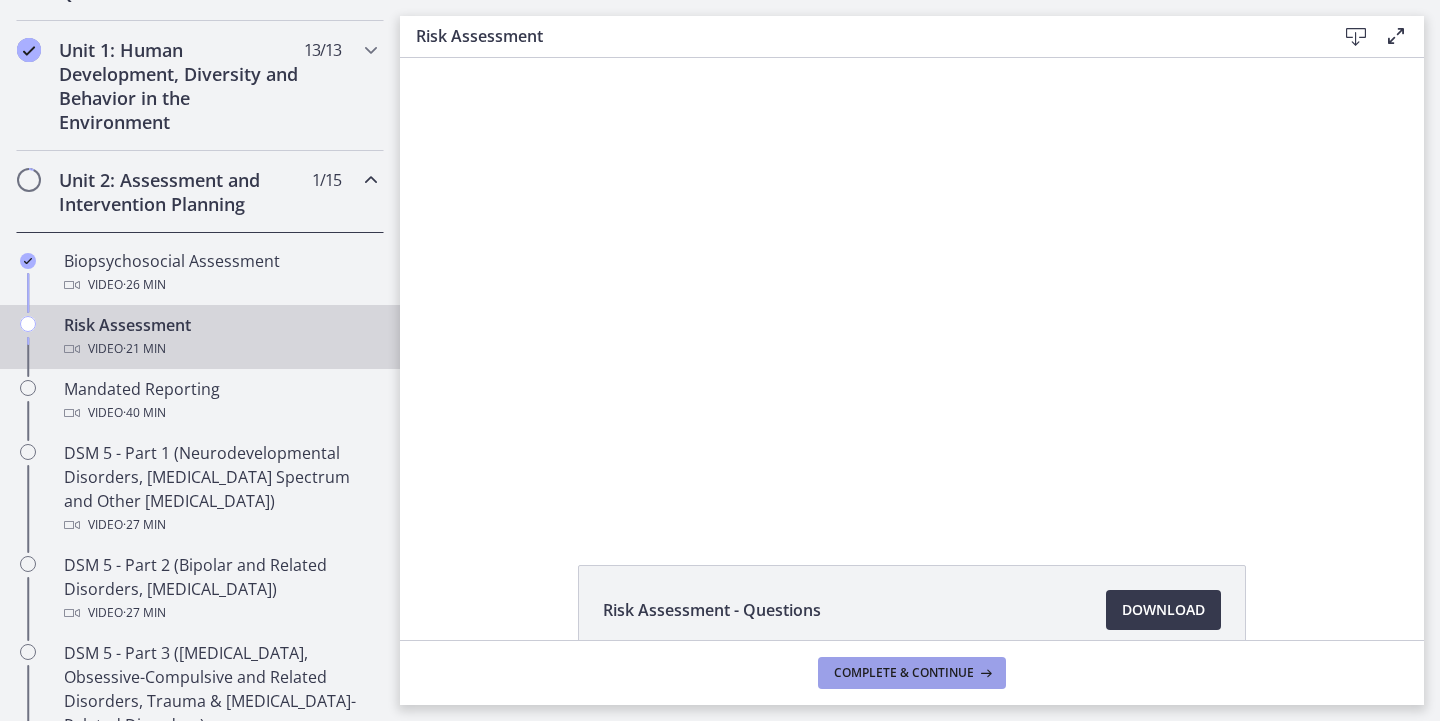 click on "Complete & continue" at bounding box center [904, 673] 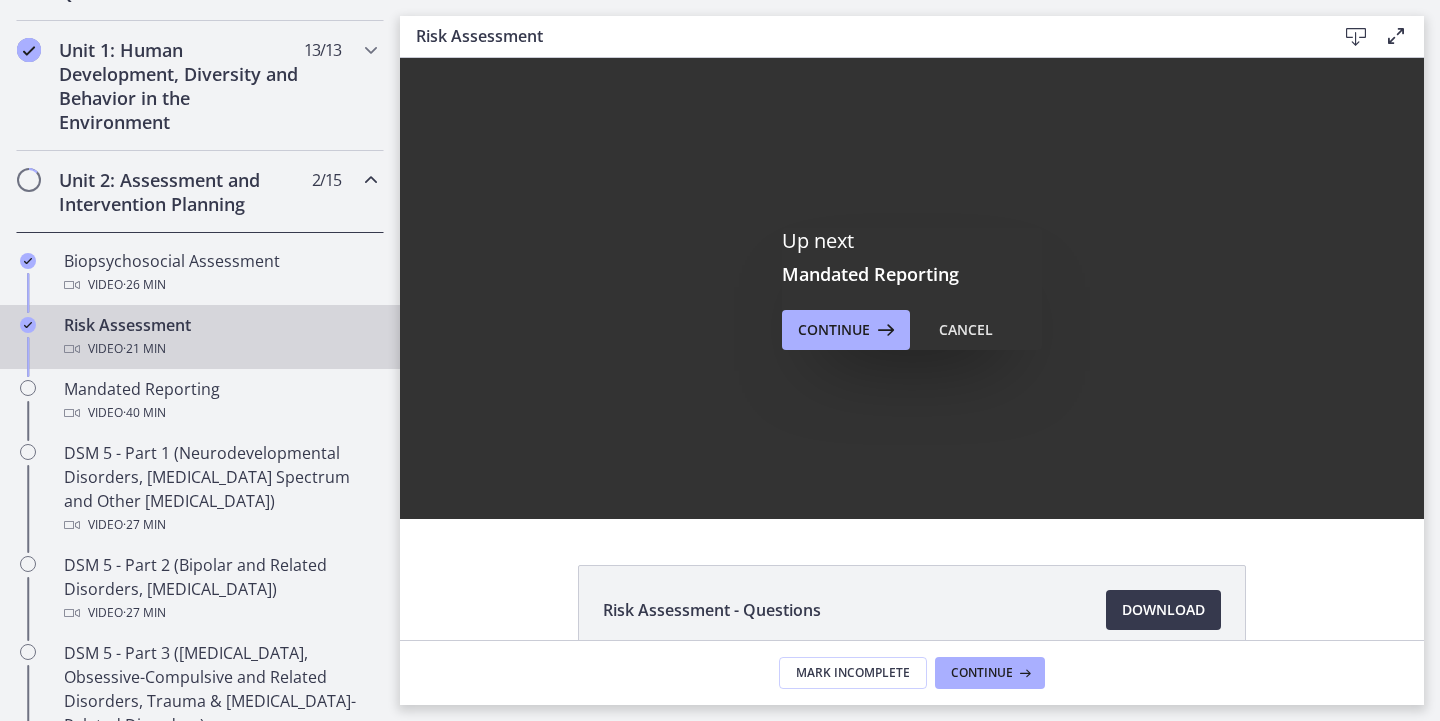 scroll, scrollTop: 0, scrollLeft: 0, axis: both 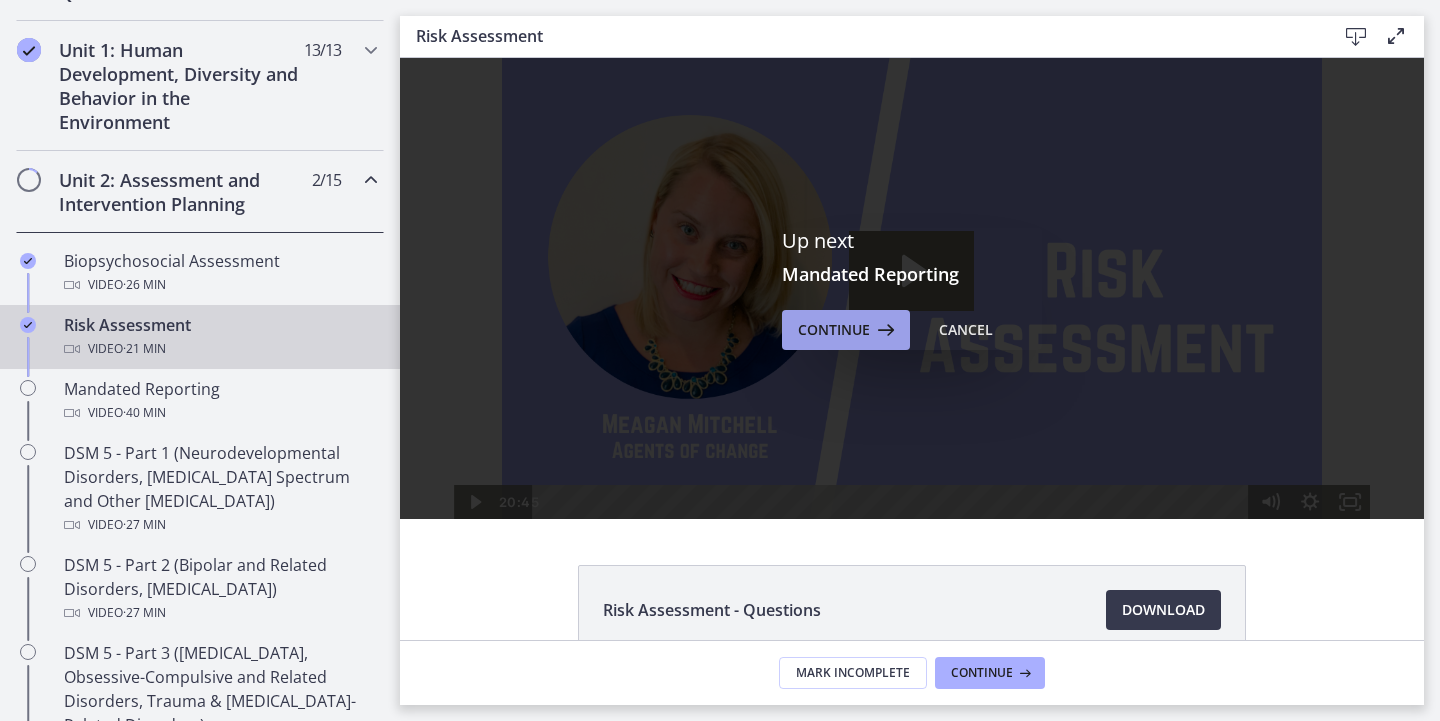 click on "Continue" at bounding box center [834, 330] 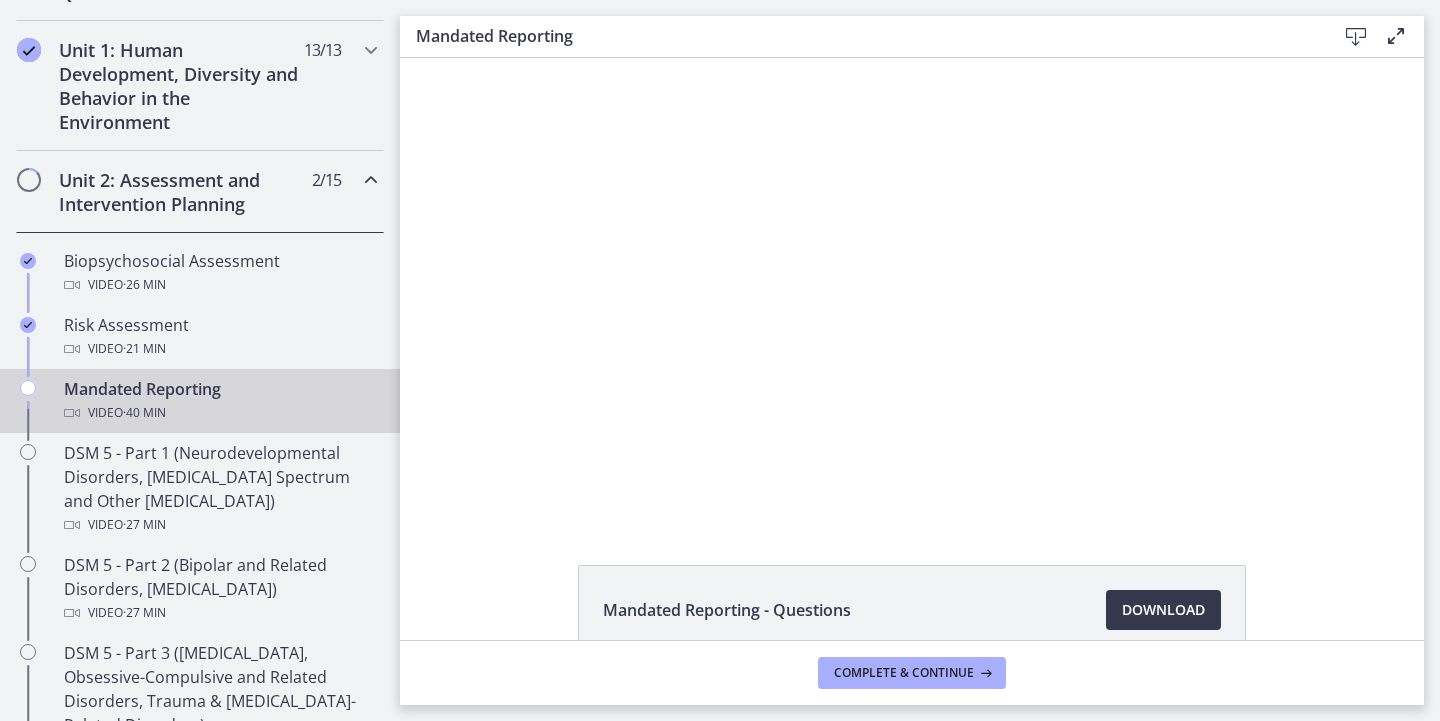scroll, scrollTop: 0, scrollLeft: 0, axis: both 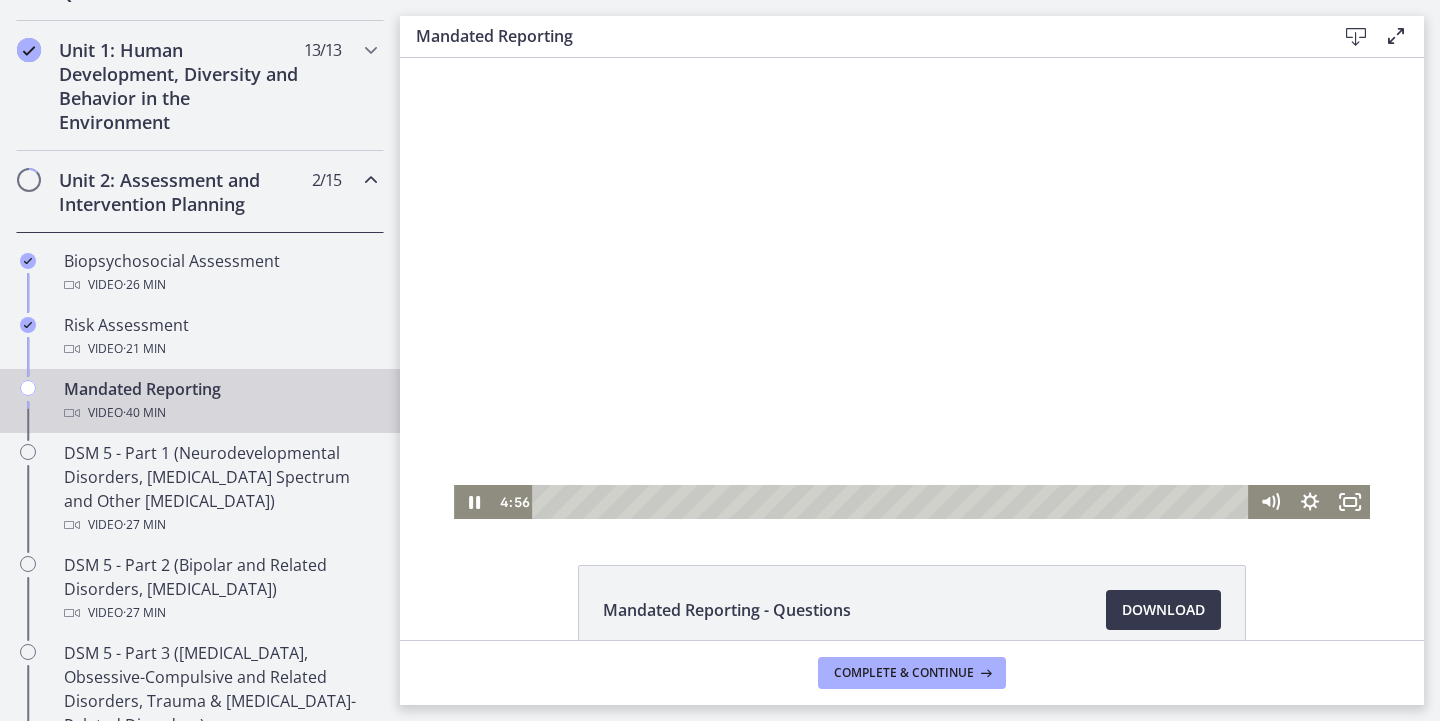 click at bounding box center [893, 502] 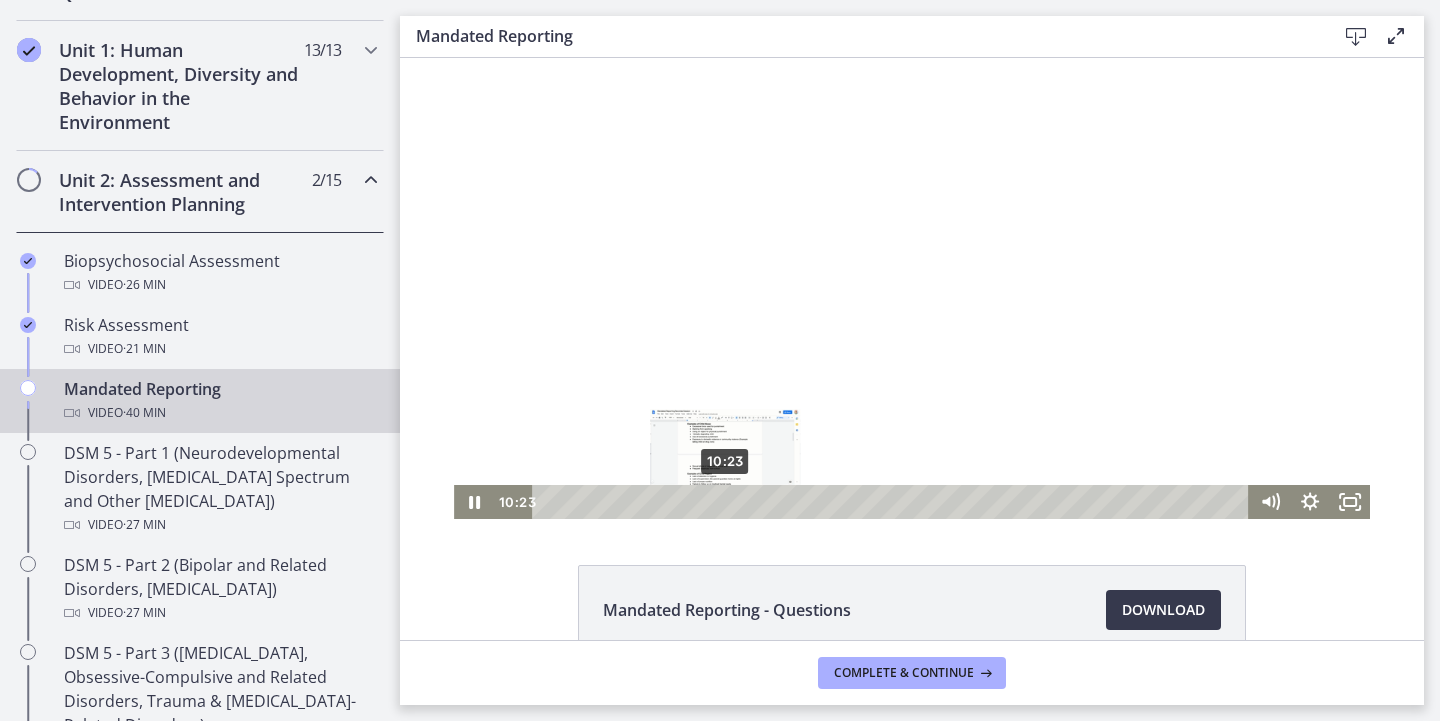 click on "10:23" at bounding box center [893, 502] 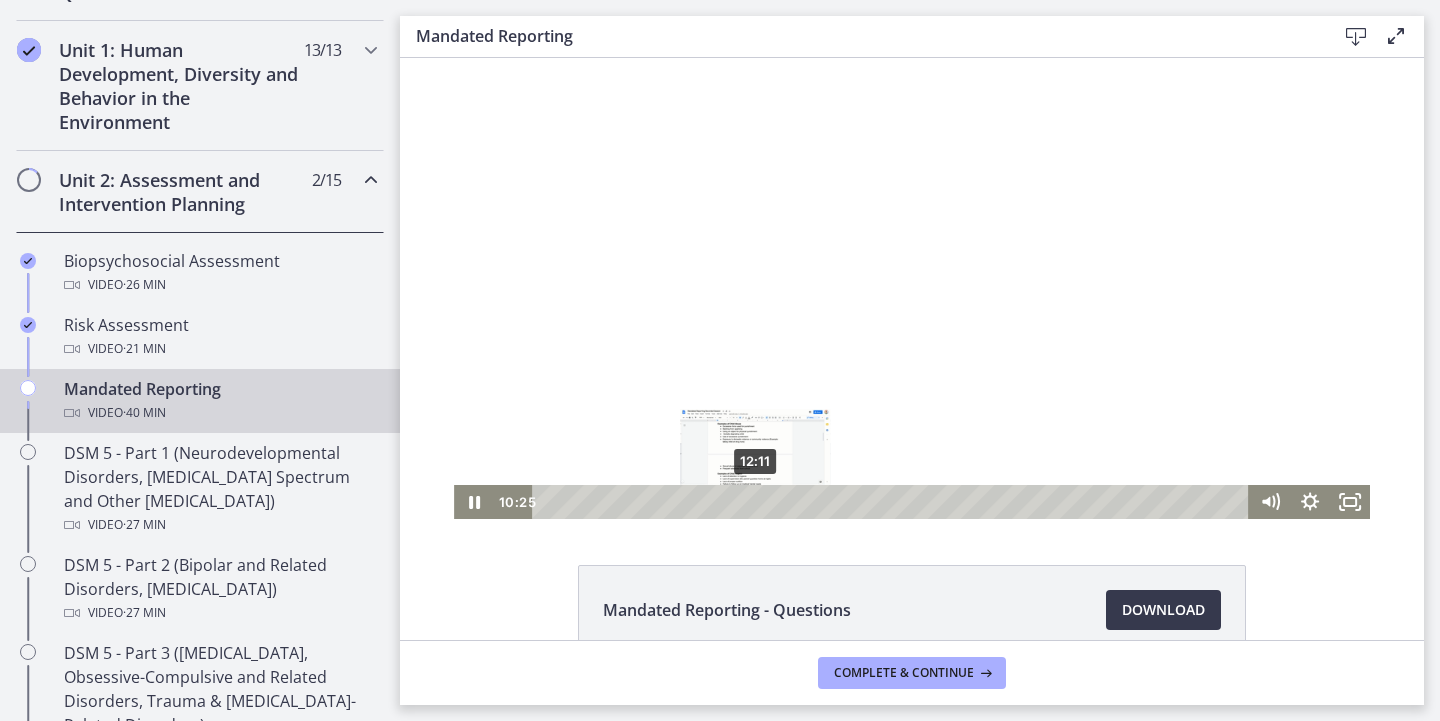 click on "12:11" at bounding box center (893, 502) 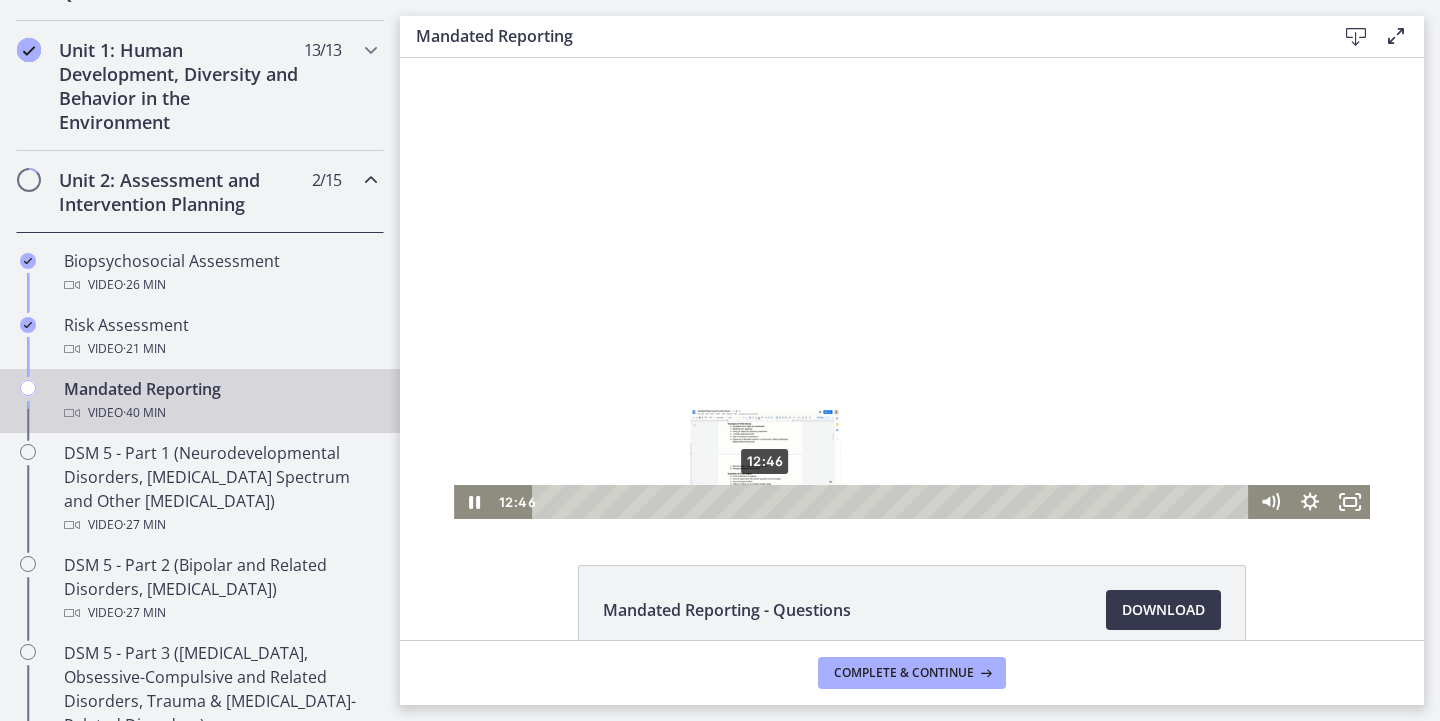 click on "12:46" at bounding box center [893, 502] 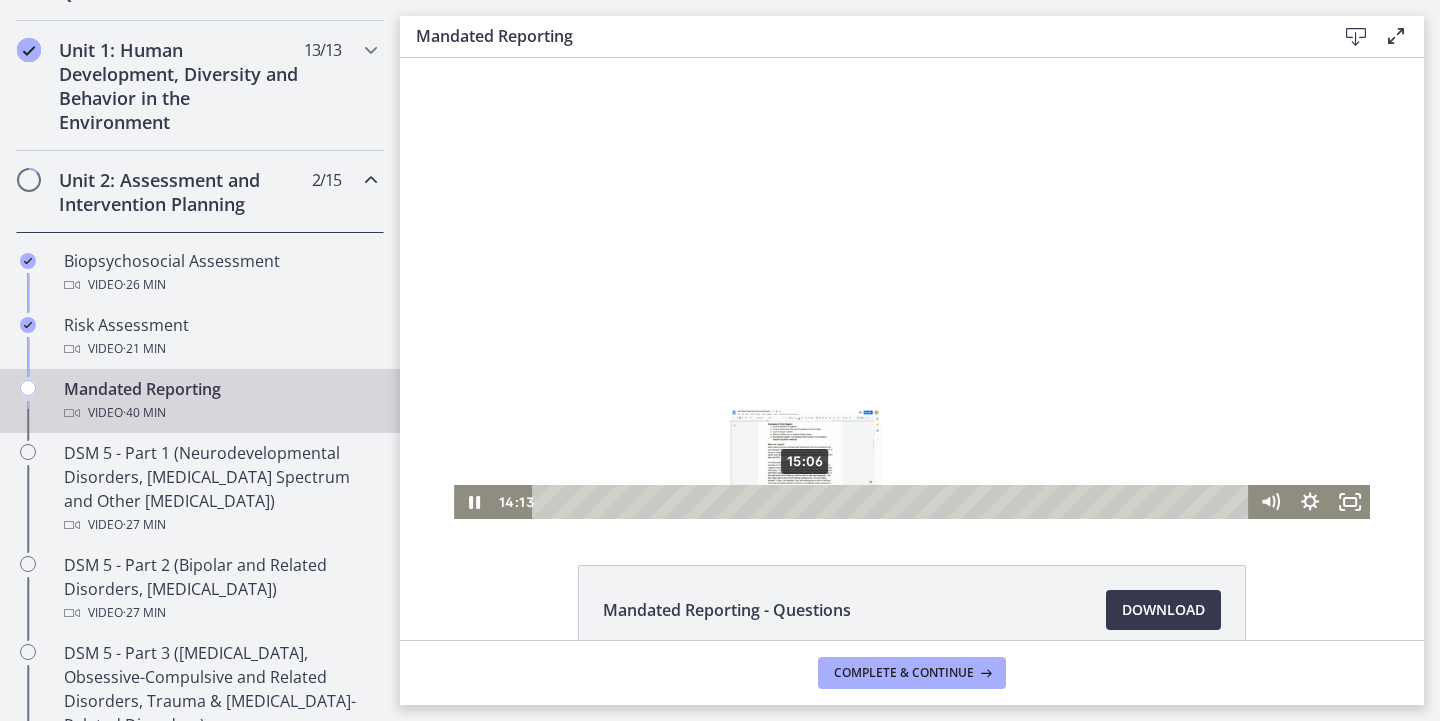 click on "15:06" at bounding box center (893, 502) 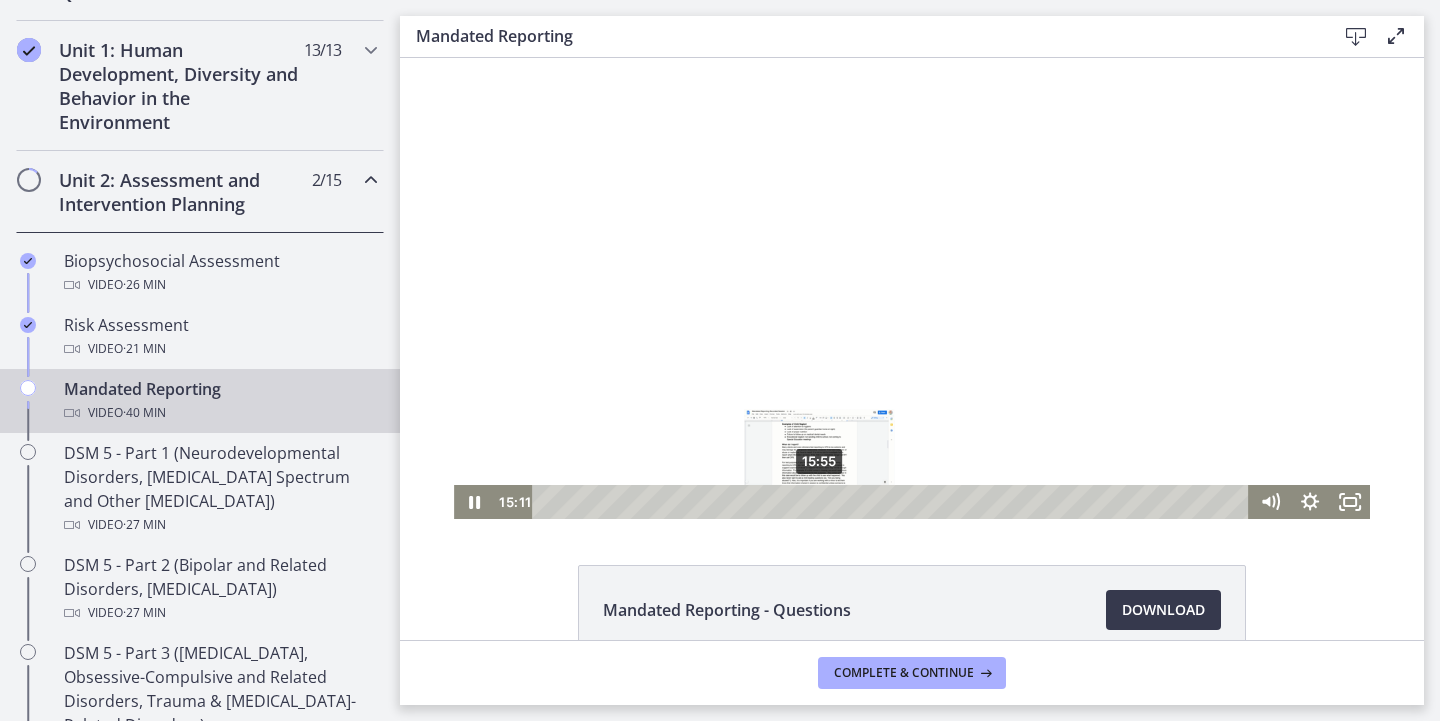 click on "15:55" at bounding box center [893, 502] 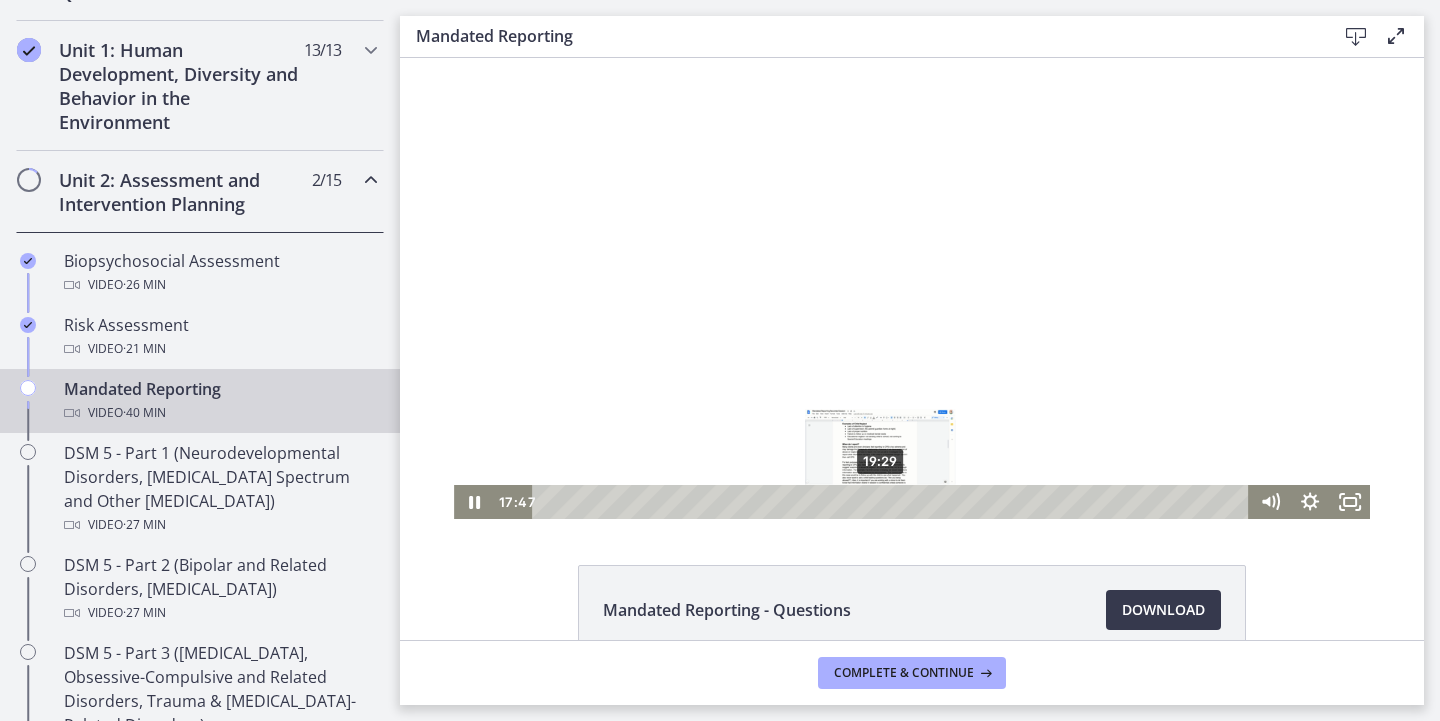 click on "19:29" at bounding box center [893, 502] 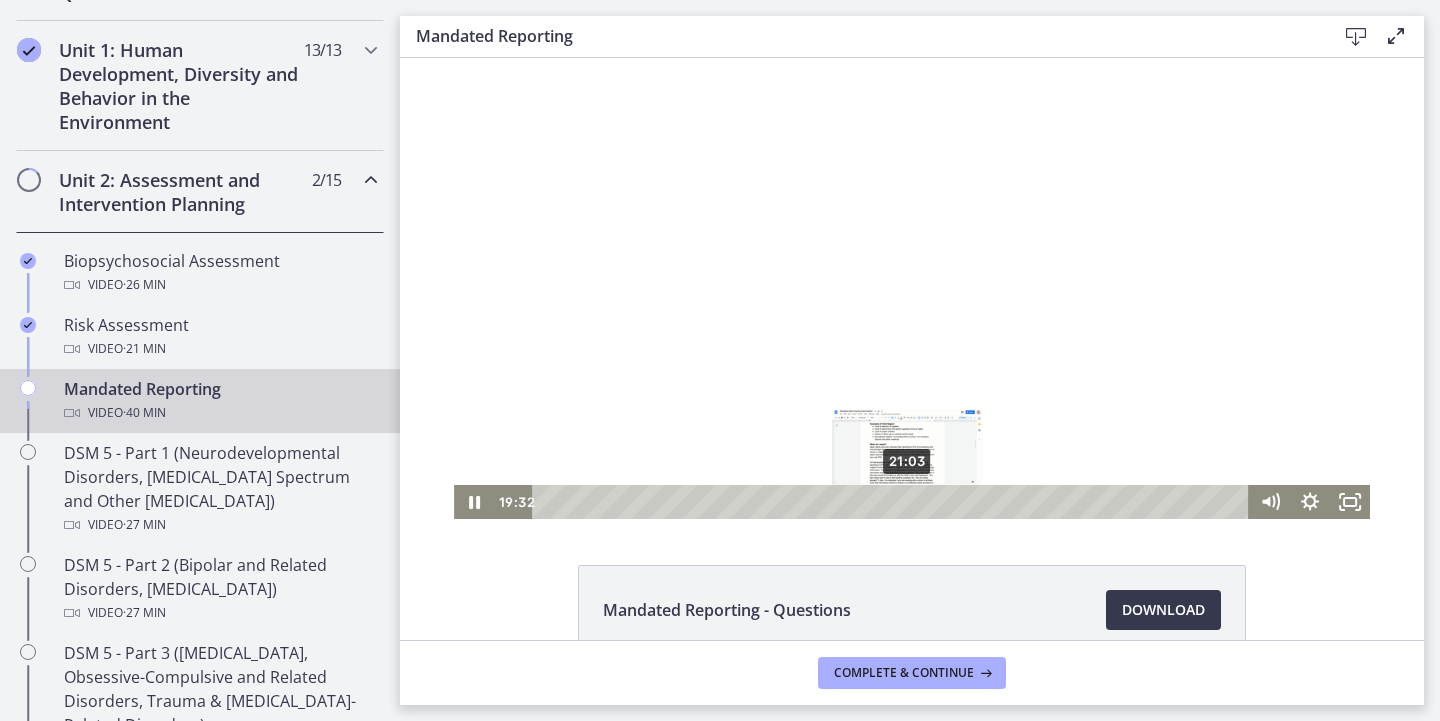 click on "21:03" at bounding box center [893, 502] 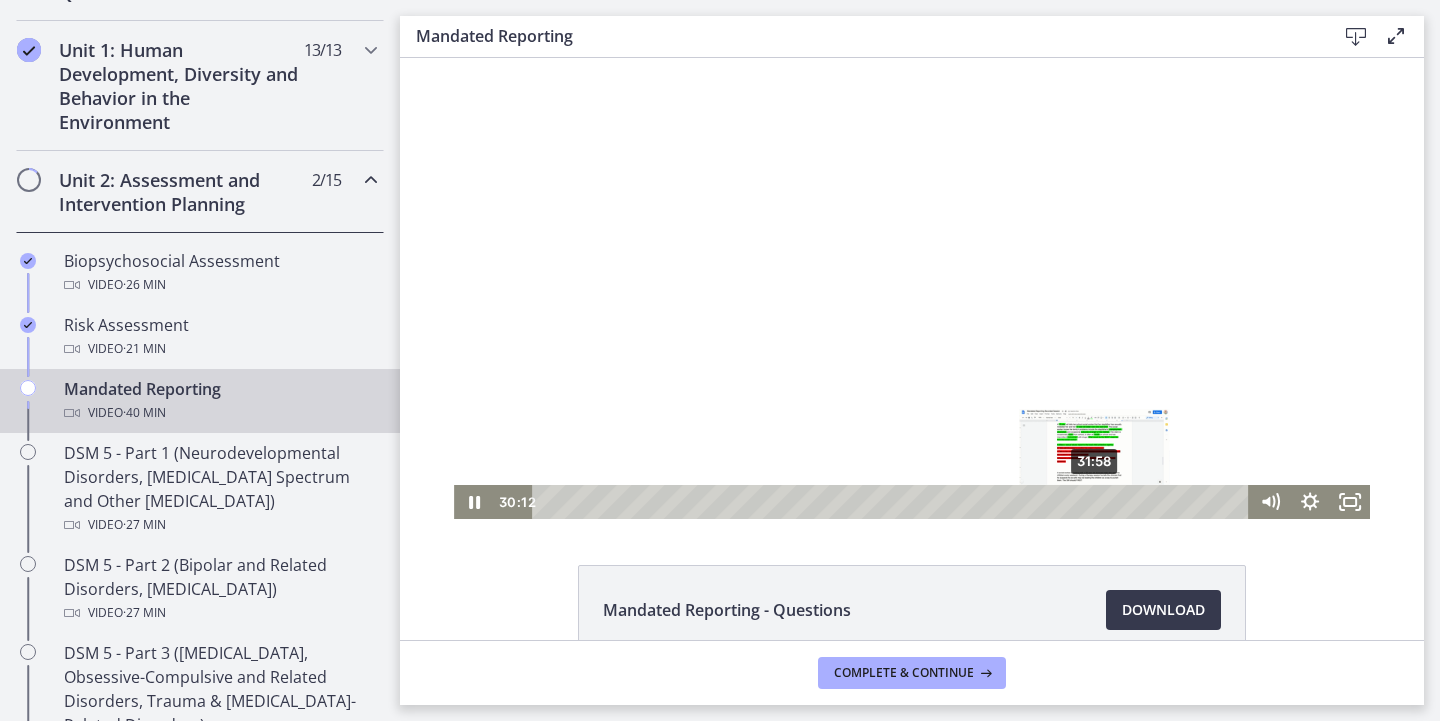 click on "31:58" at bounding box center [893, 502] 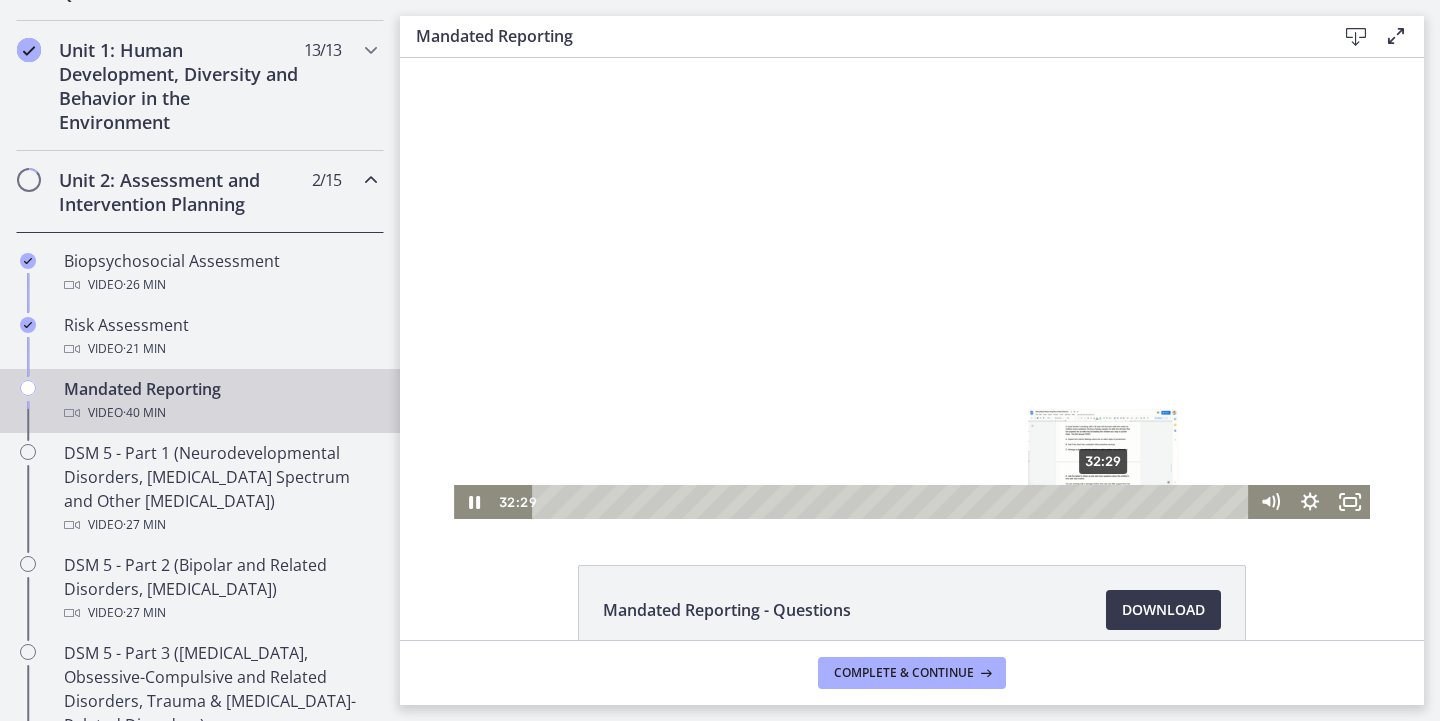 click on "32:29" at bounding box center (893, 502) 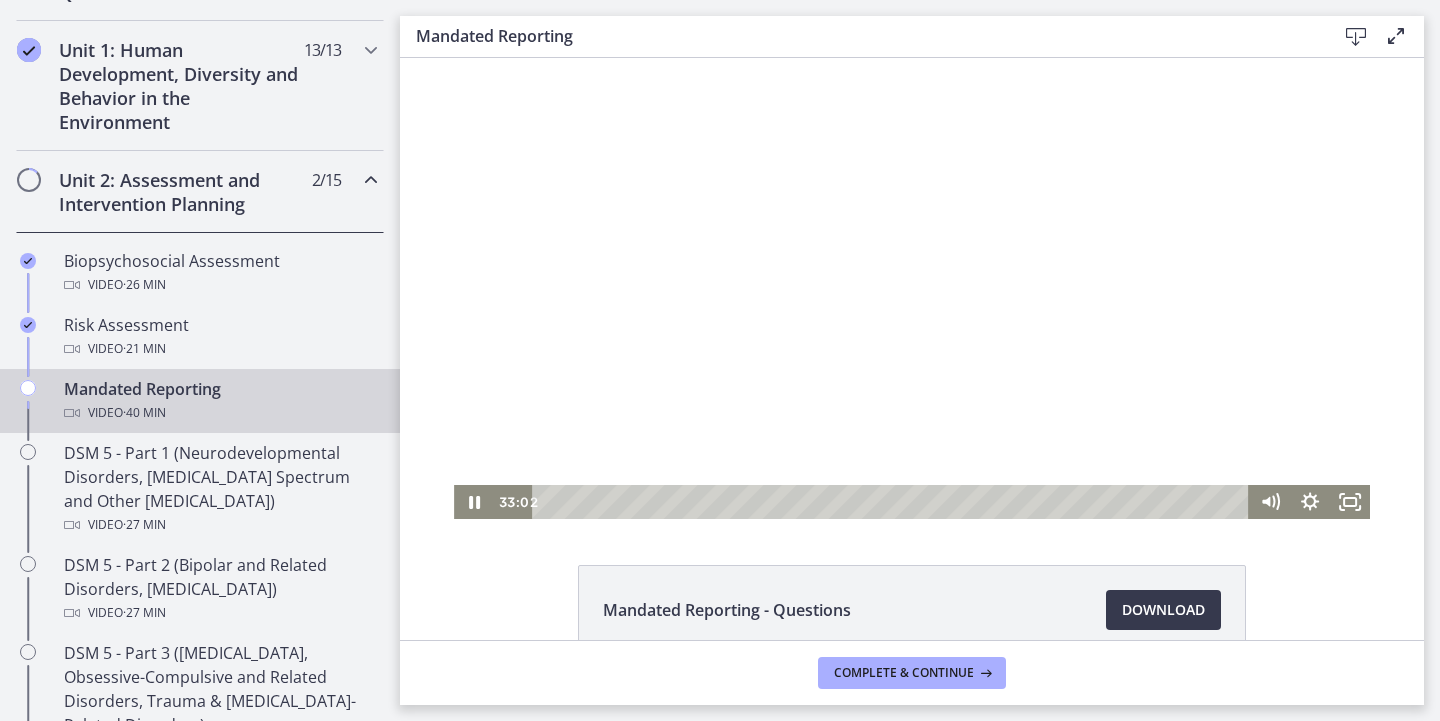 click at bounding box center (912, 288) 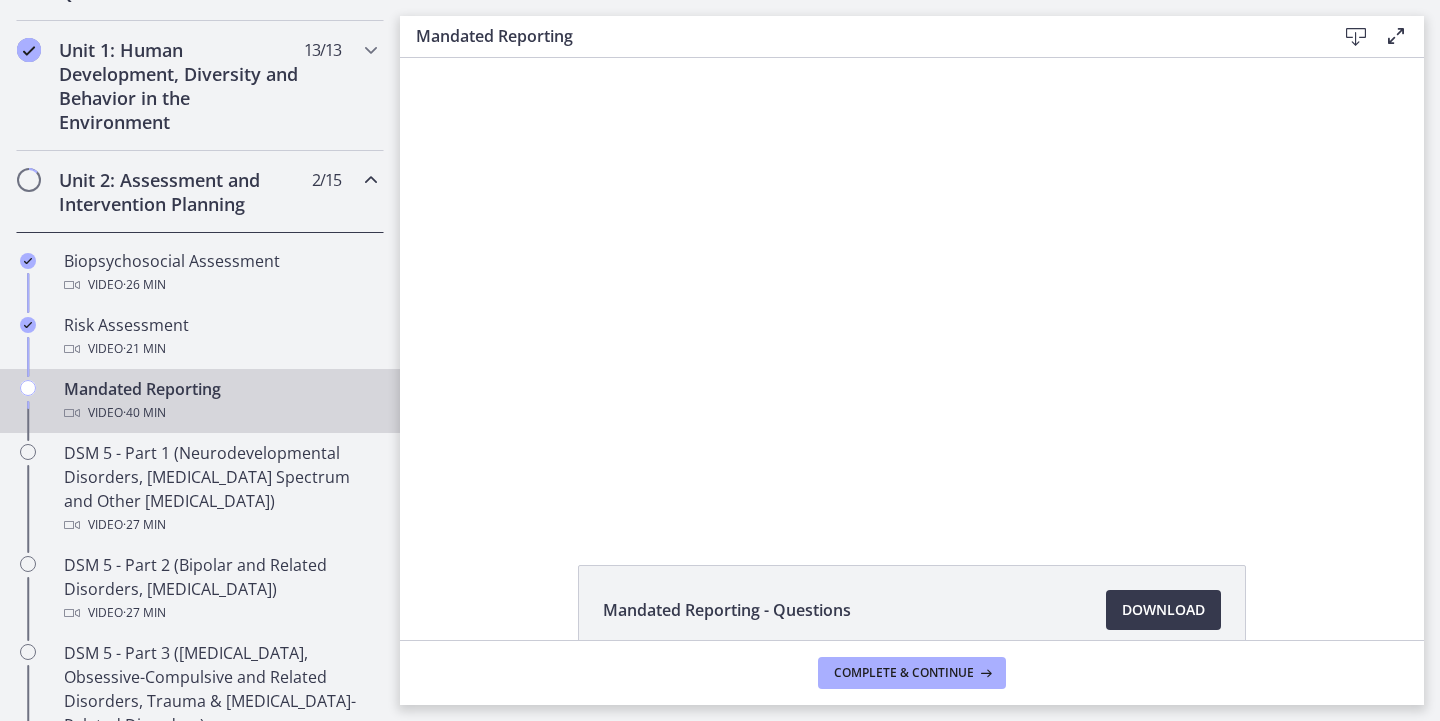 click at bounding box center [912, 288] 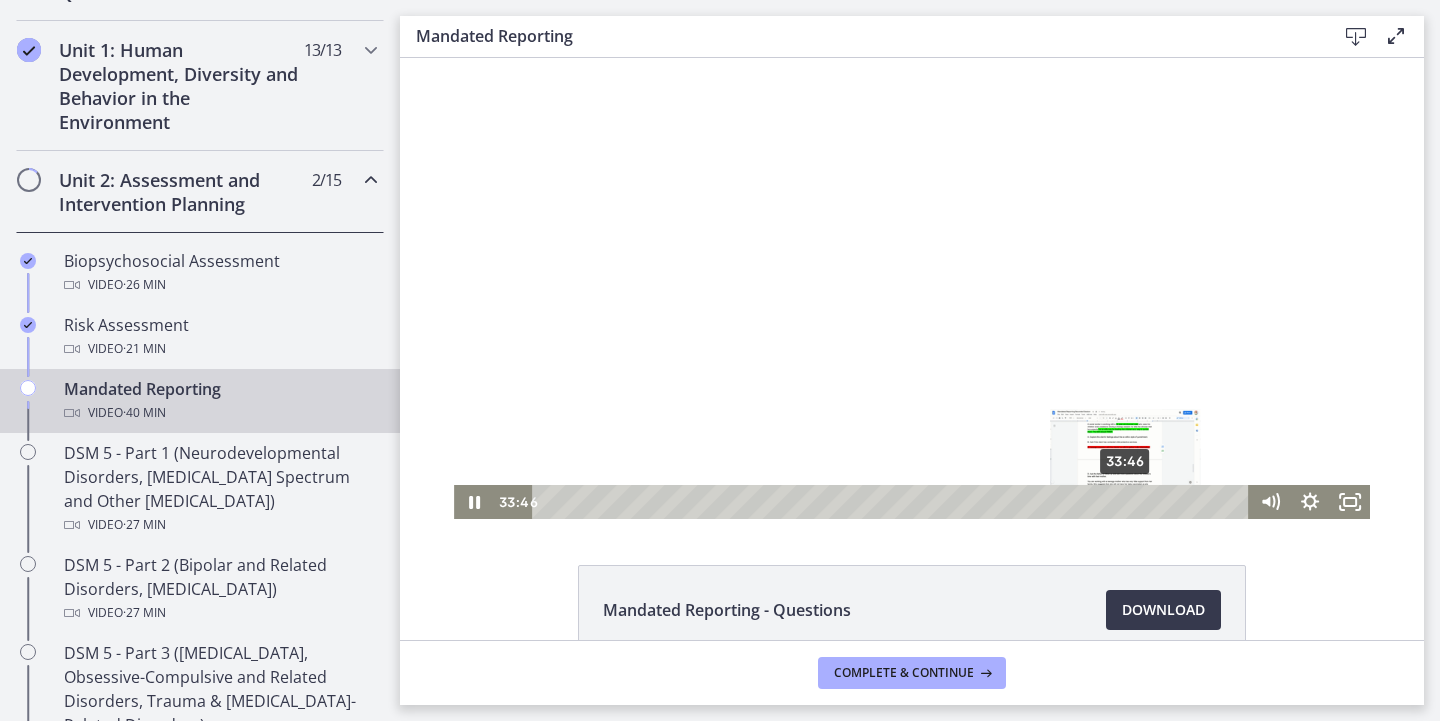 click on "33:46" at bounding box center (893, 502) 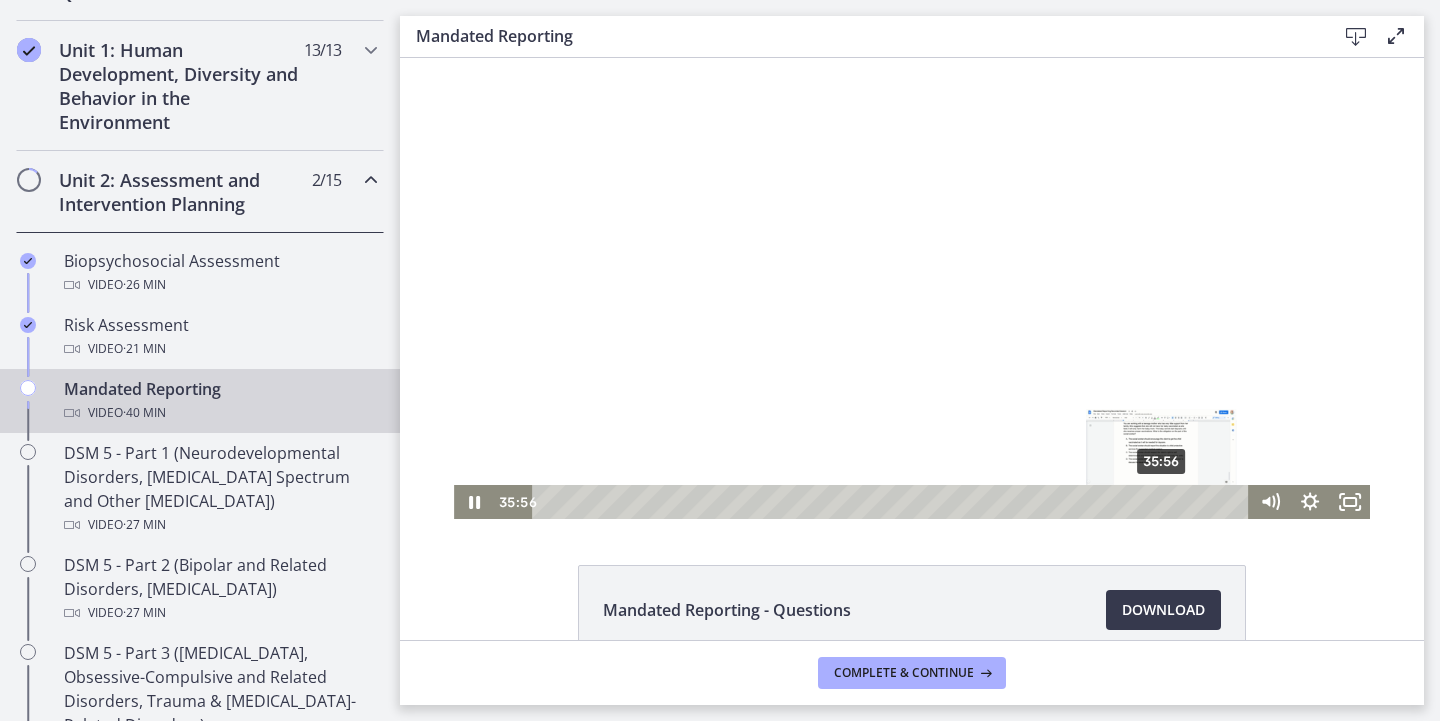 click on "35:56" at bounding box center (893, 502) 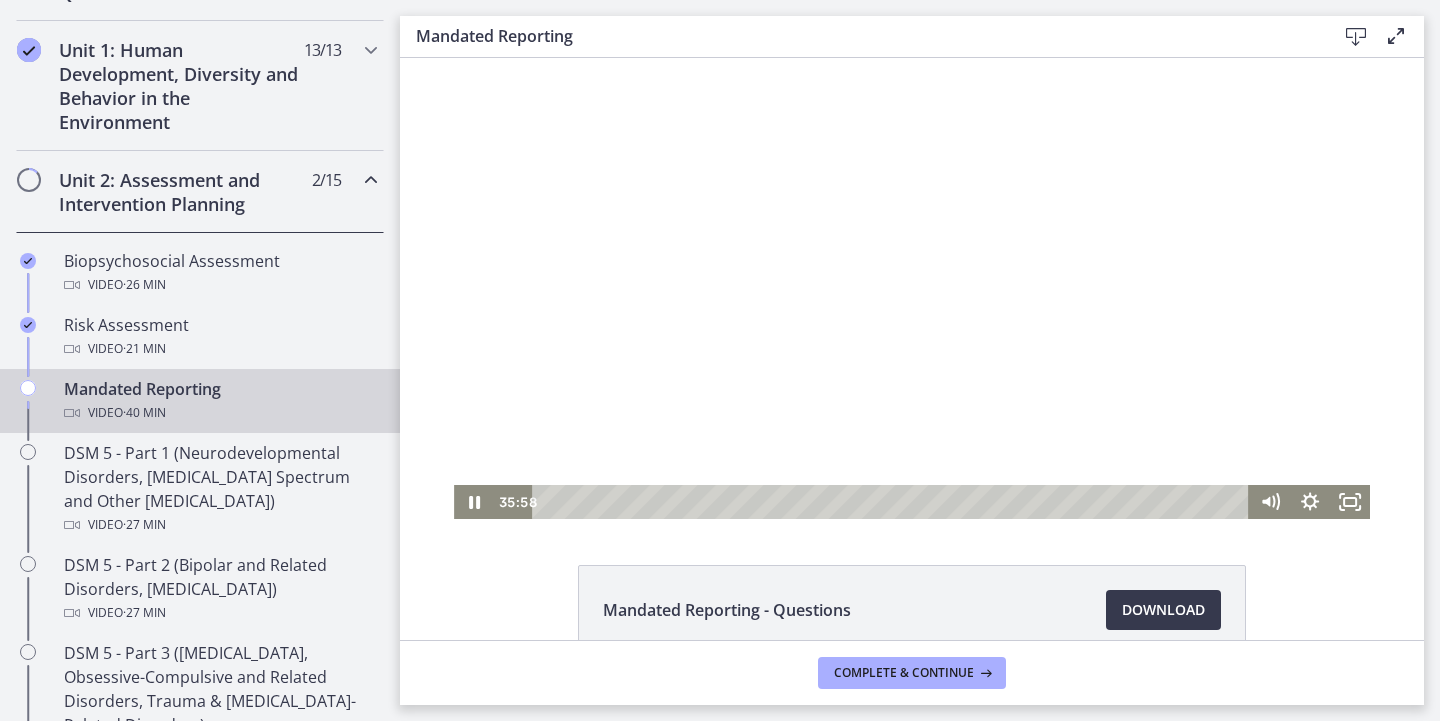 click at bounding box center (912, 288) 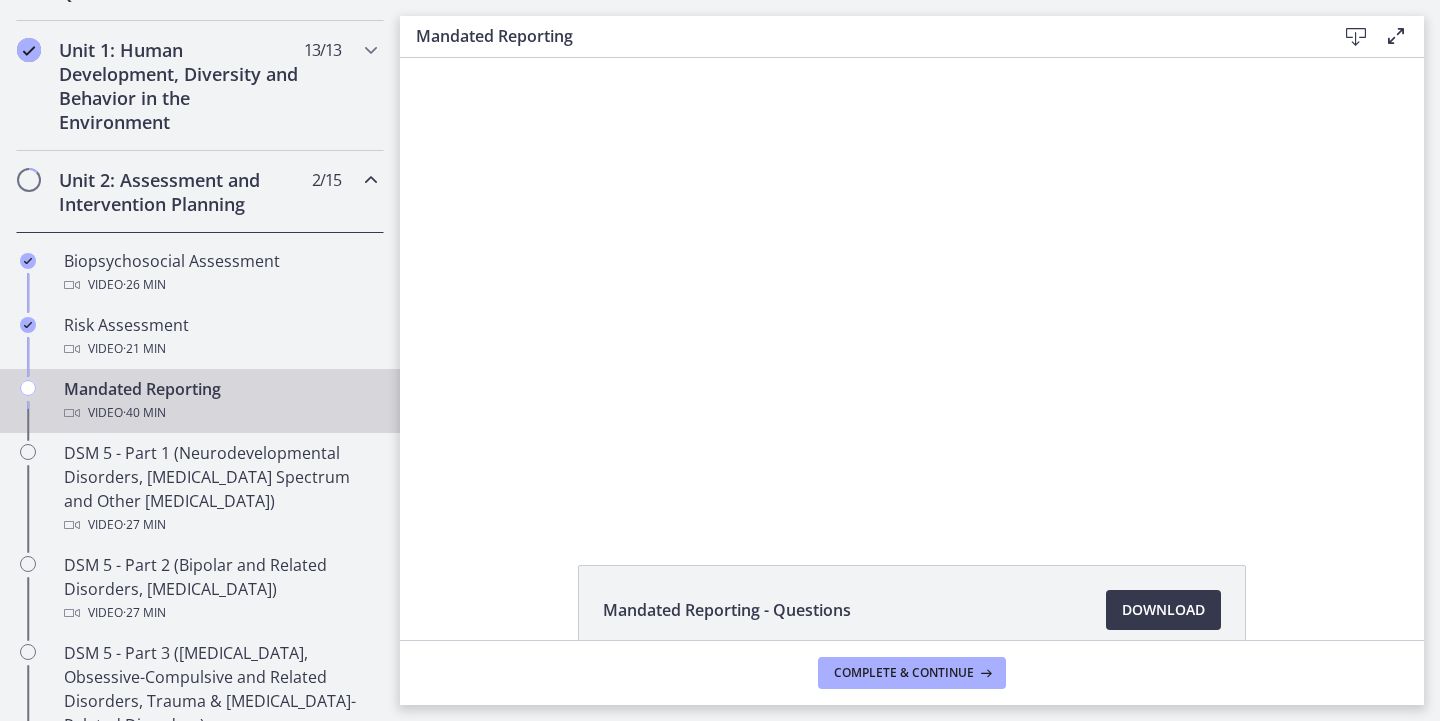 click at bounding box center [912, 288] 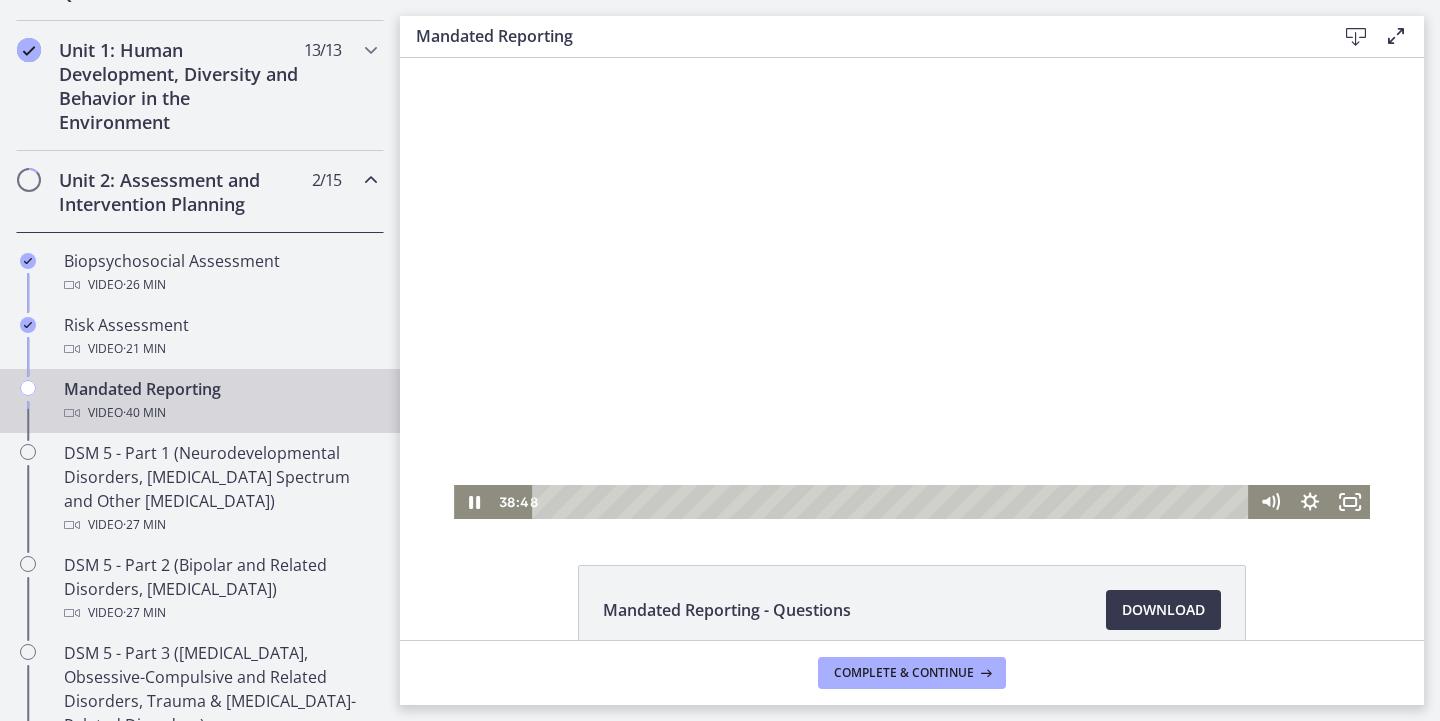 click at bounding box center [912, 288] 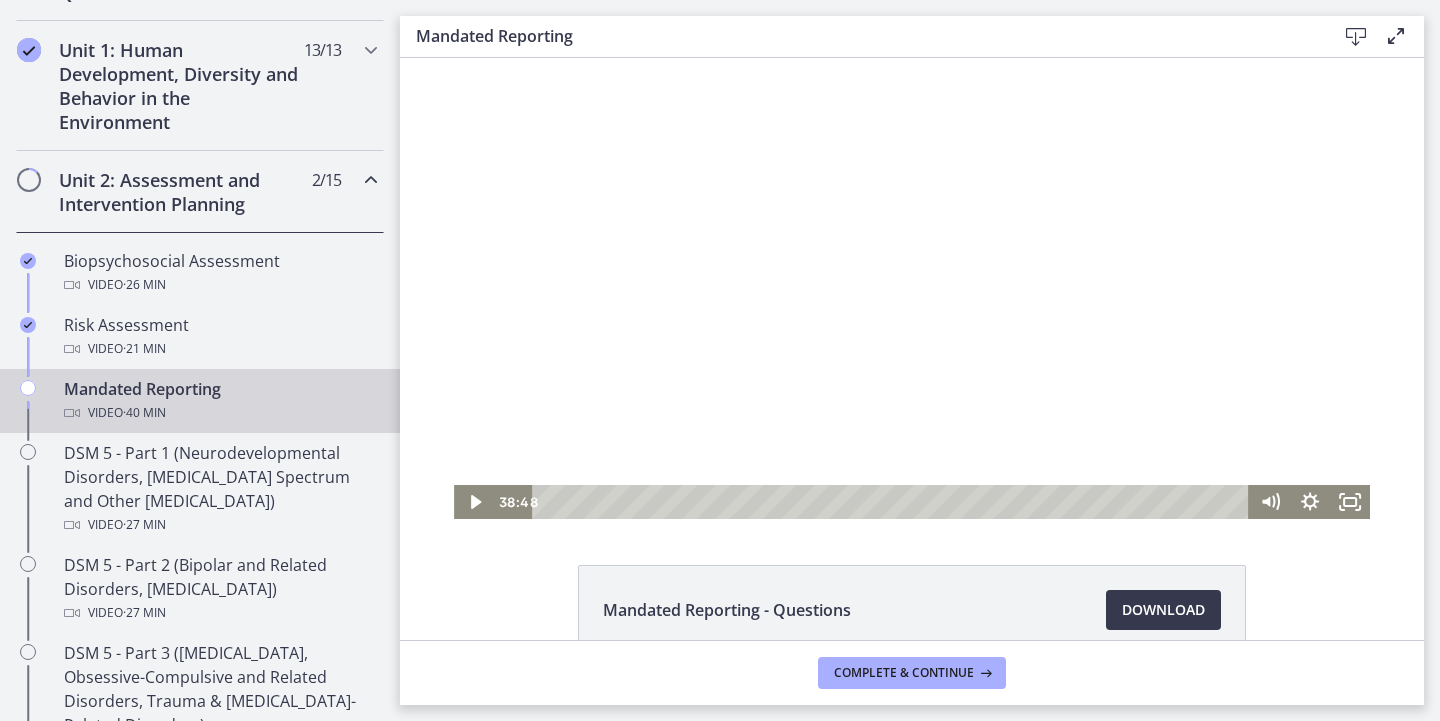 click at bounding box center [912, 288] 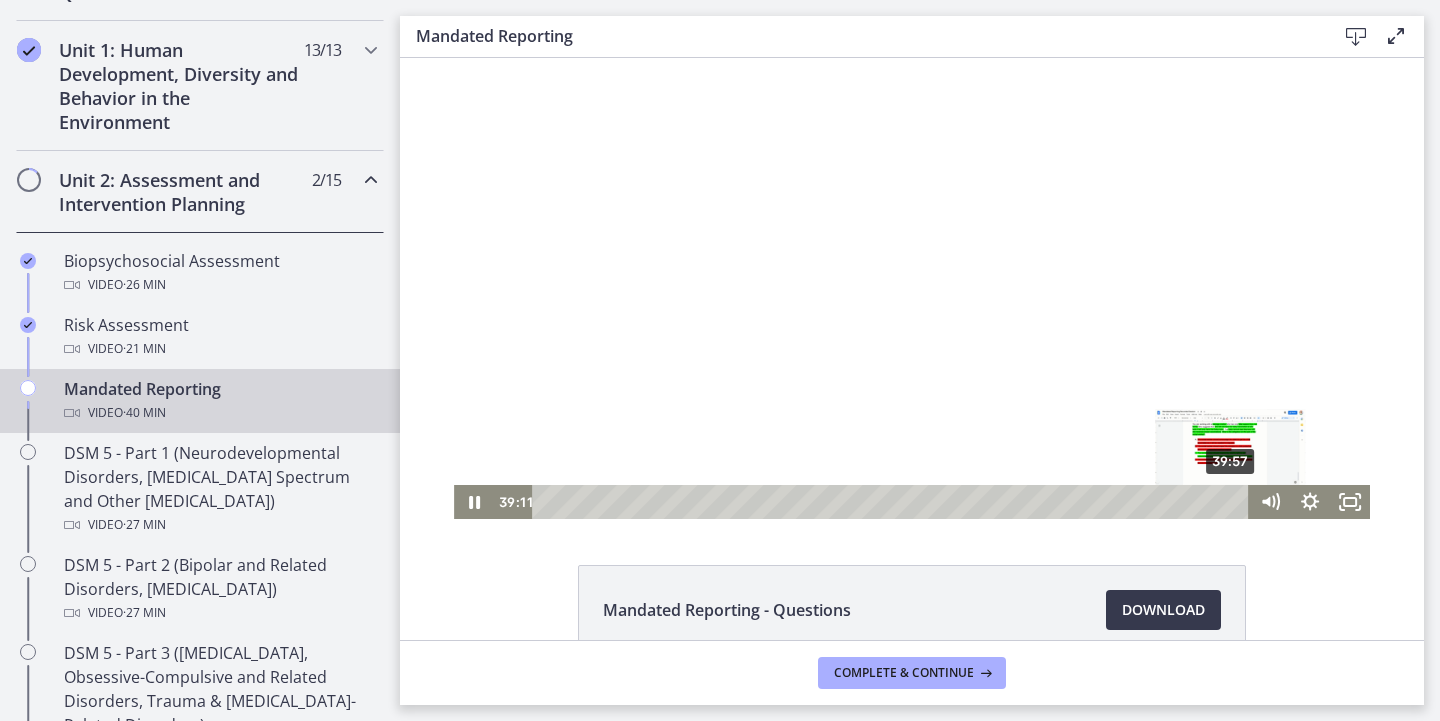 click on "39:57" at bounding box center [893, 502] 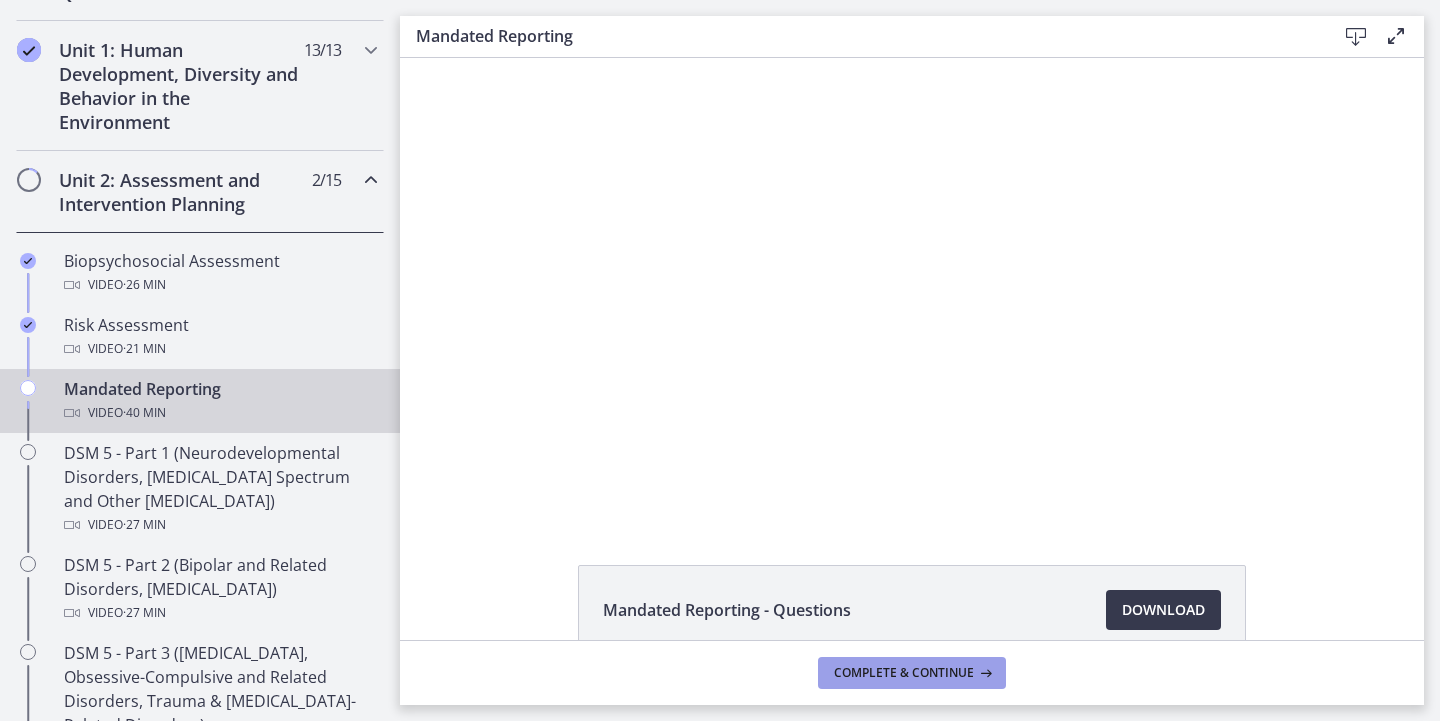 click on "Complete & continue" at bounding box center [904, 673] 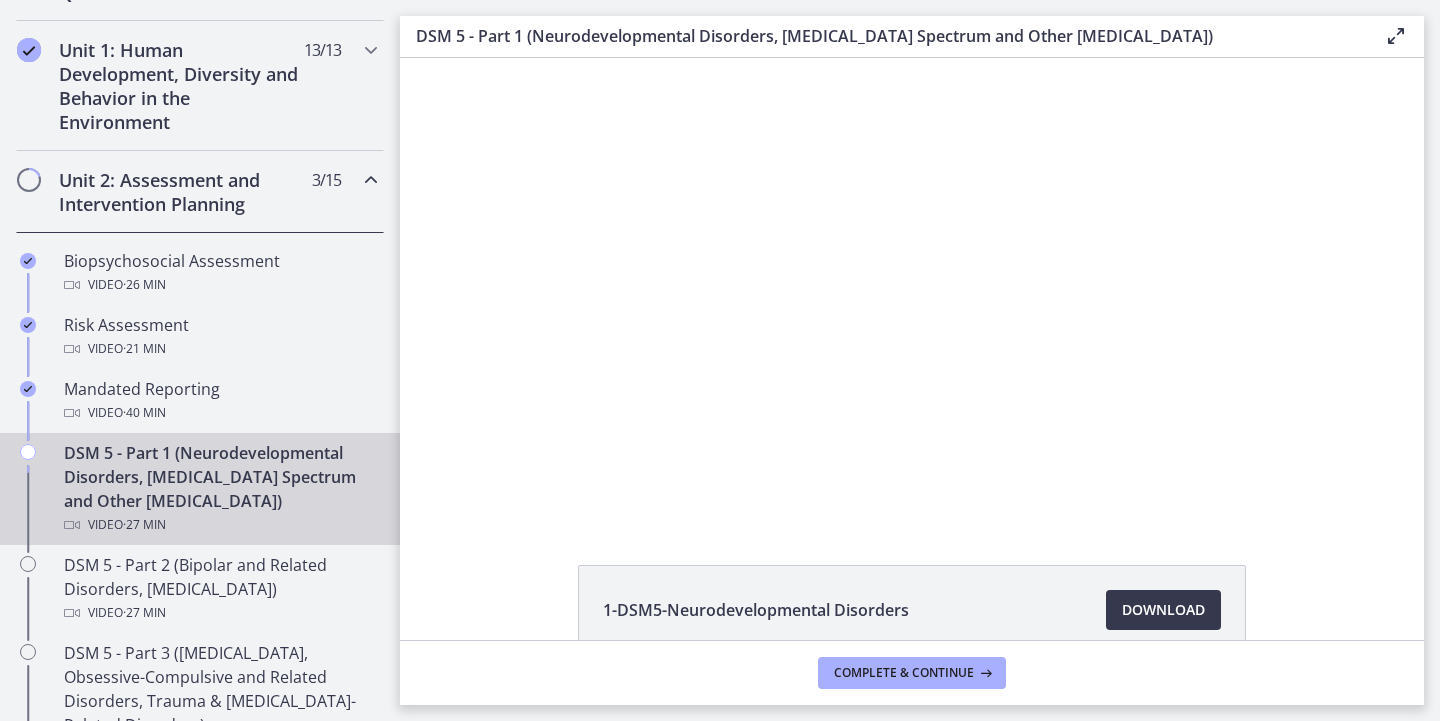scroll, scrollTop: 0, scrollLeft: 0, axis: both 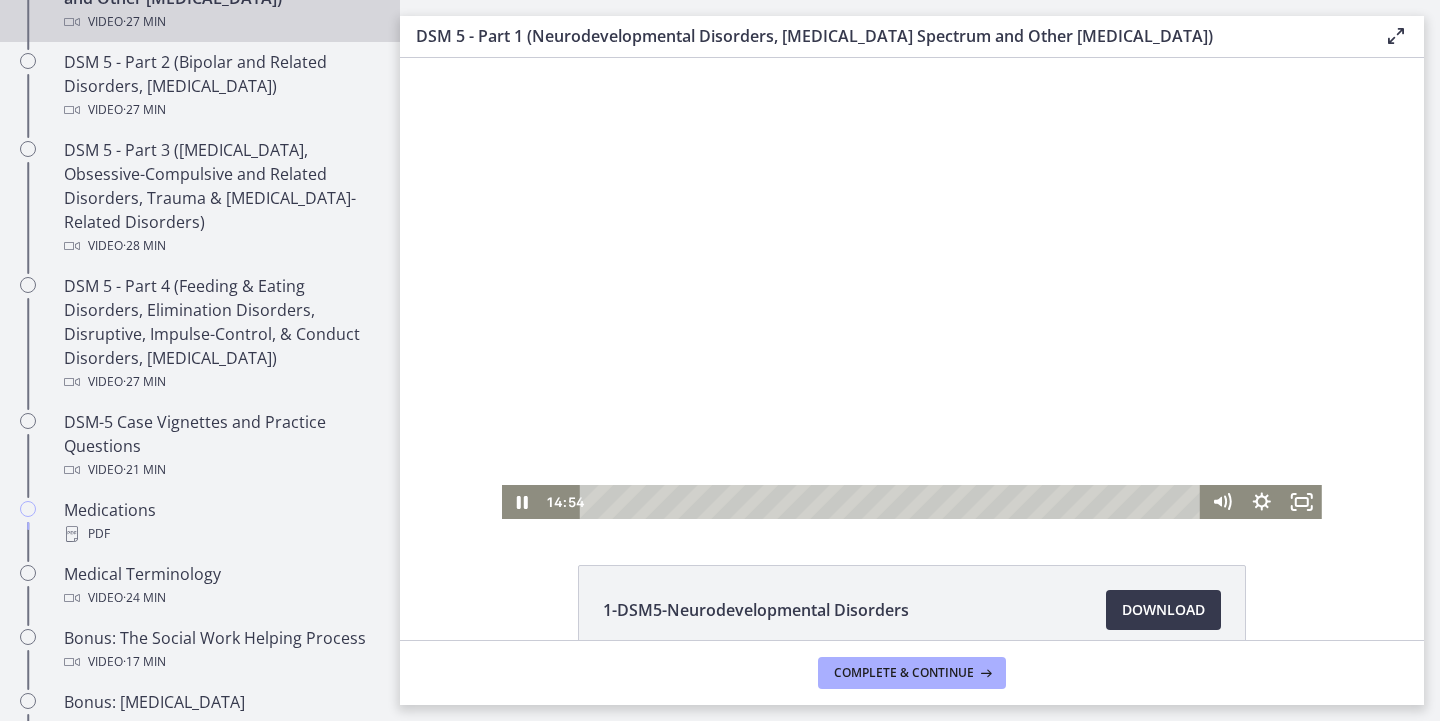 click at bounding box center (912, 288) 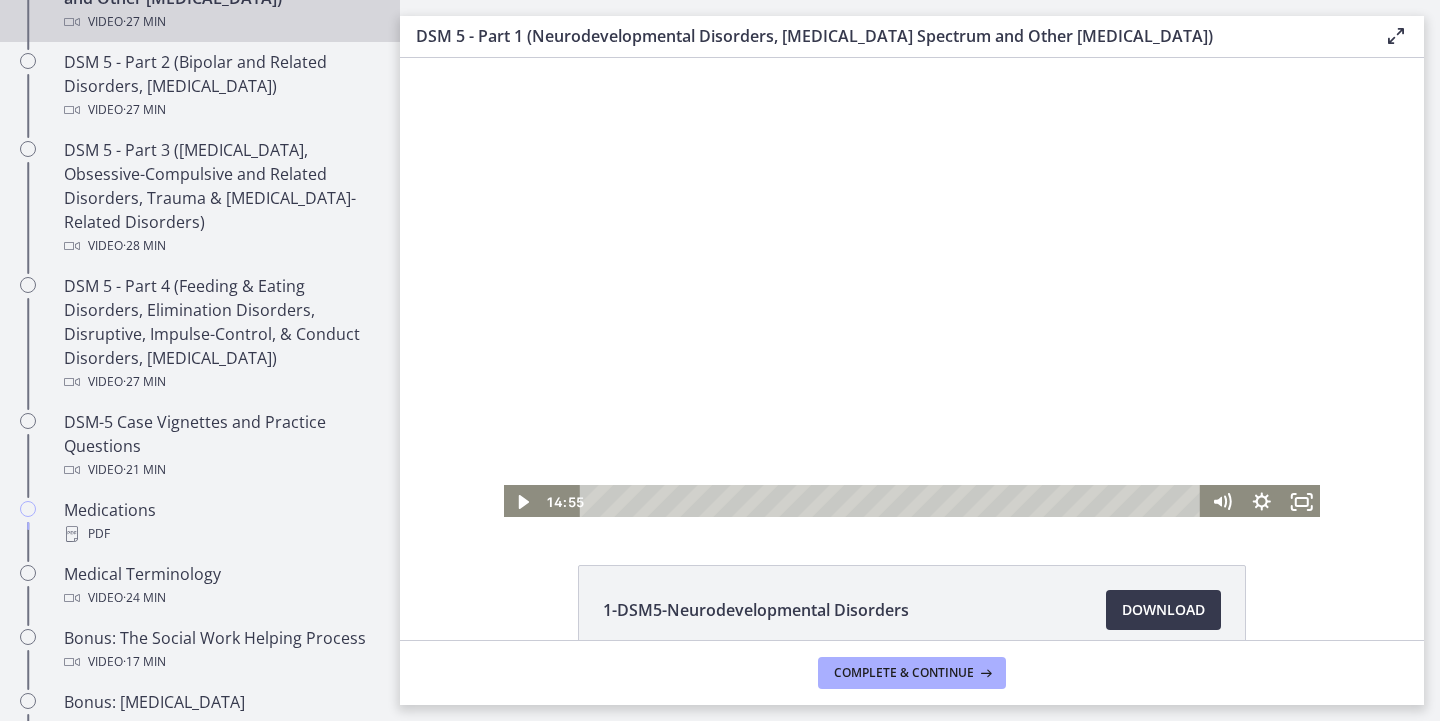 click at bounding box center [912, 288] 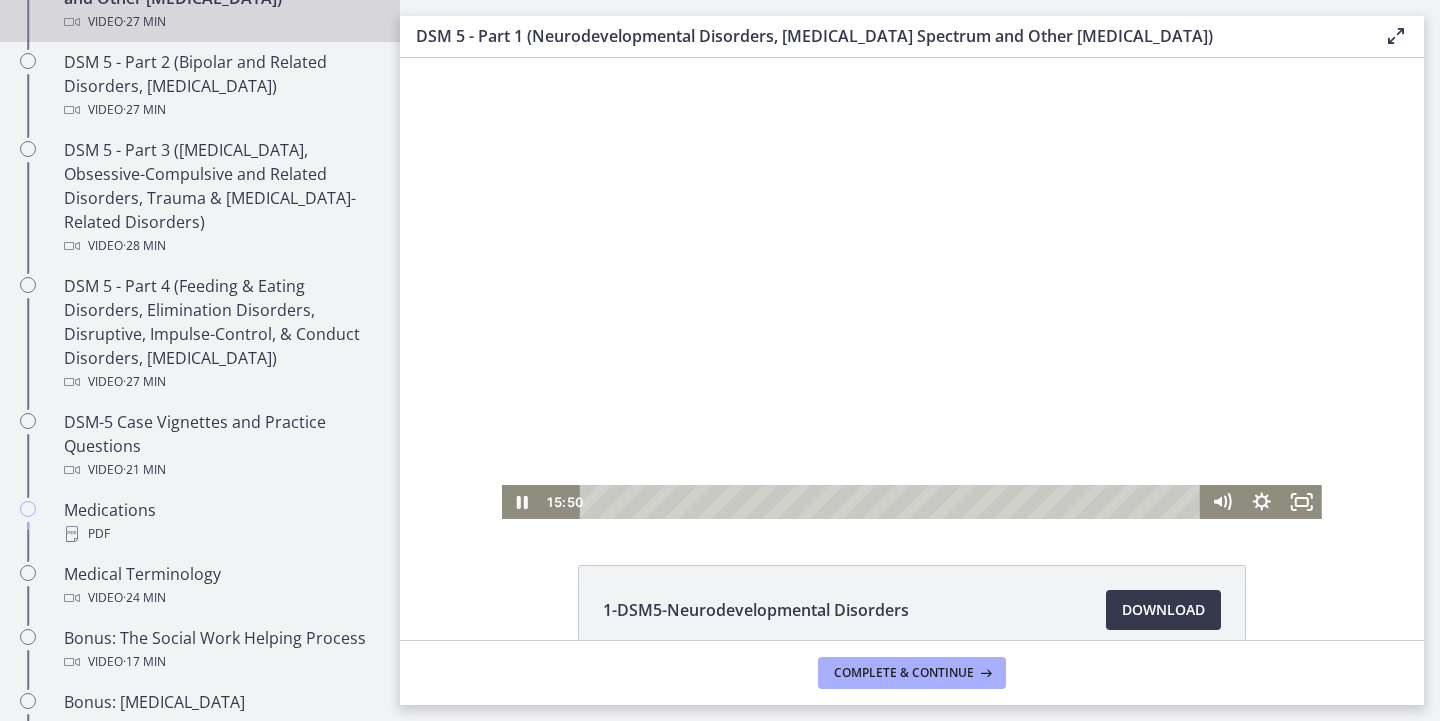 click at bounding box center [912, 288] 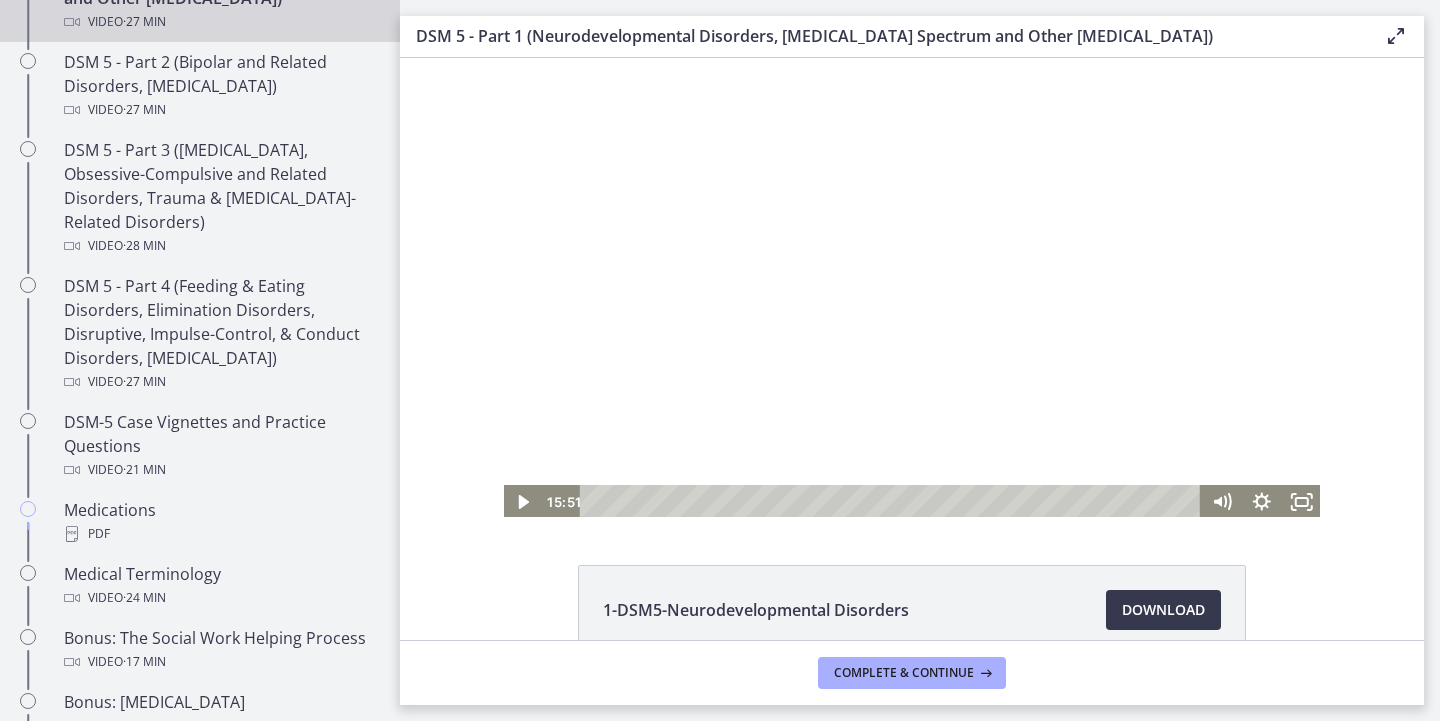 click at bounding box center [912, 288] 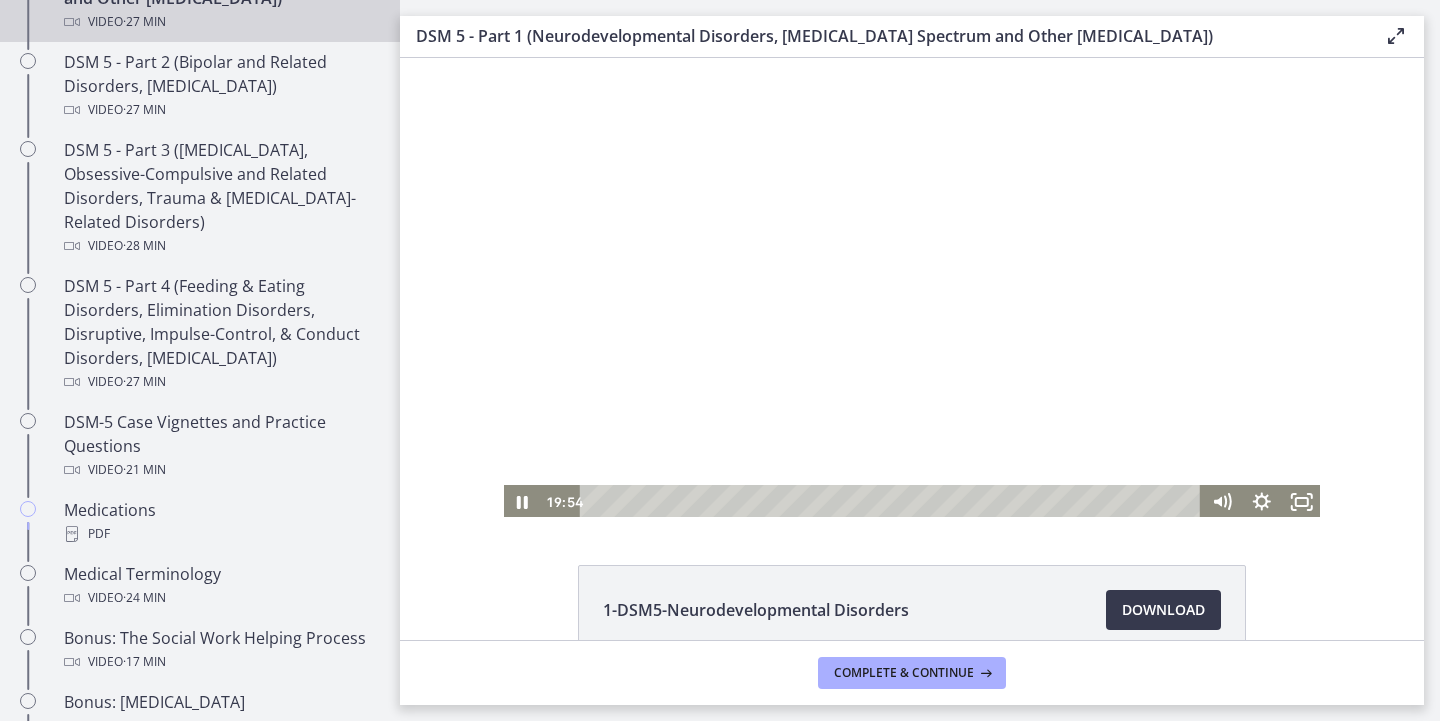 click at bounding box center (912, 288) 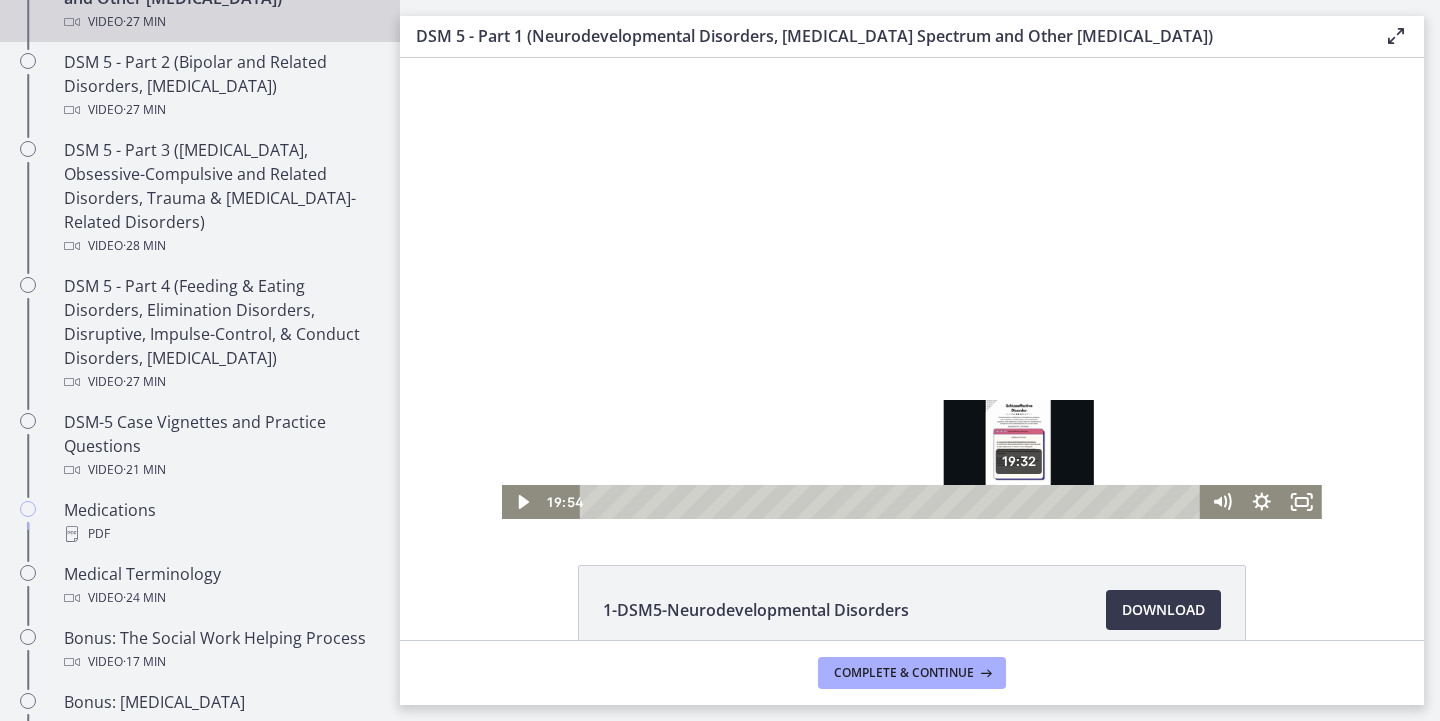 click on "19:32" at bounding box center (893, 502) 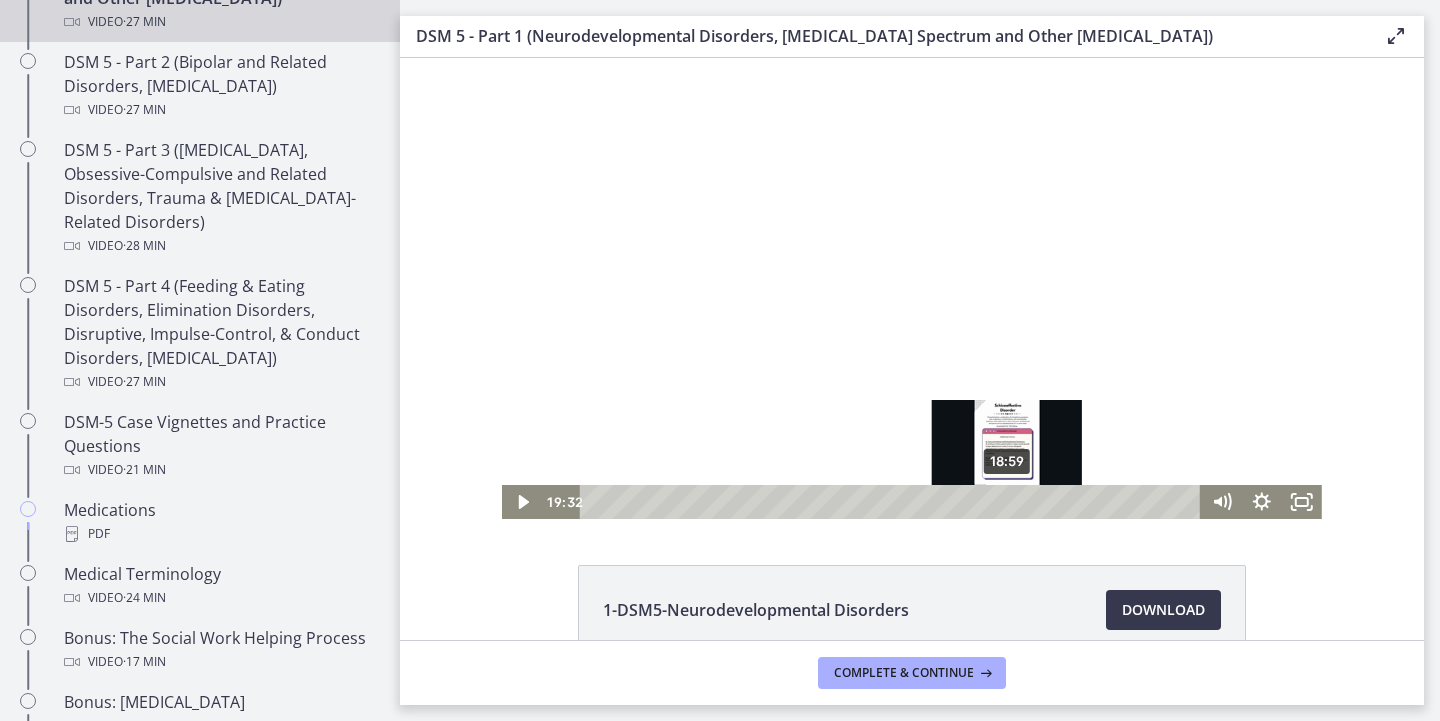 click on "18:59" at bounding box center [893, 502] 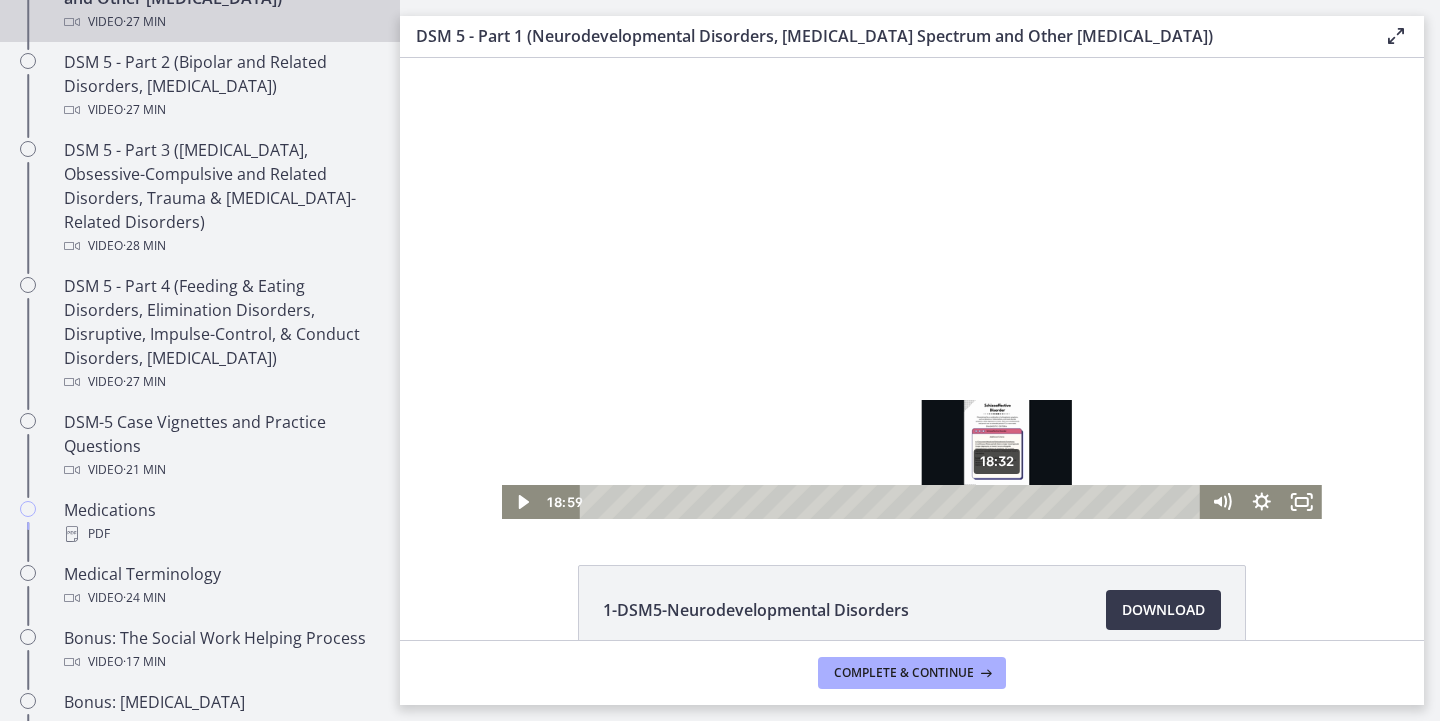 click on "18:32" at bounding box center [893, 502] 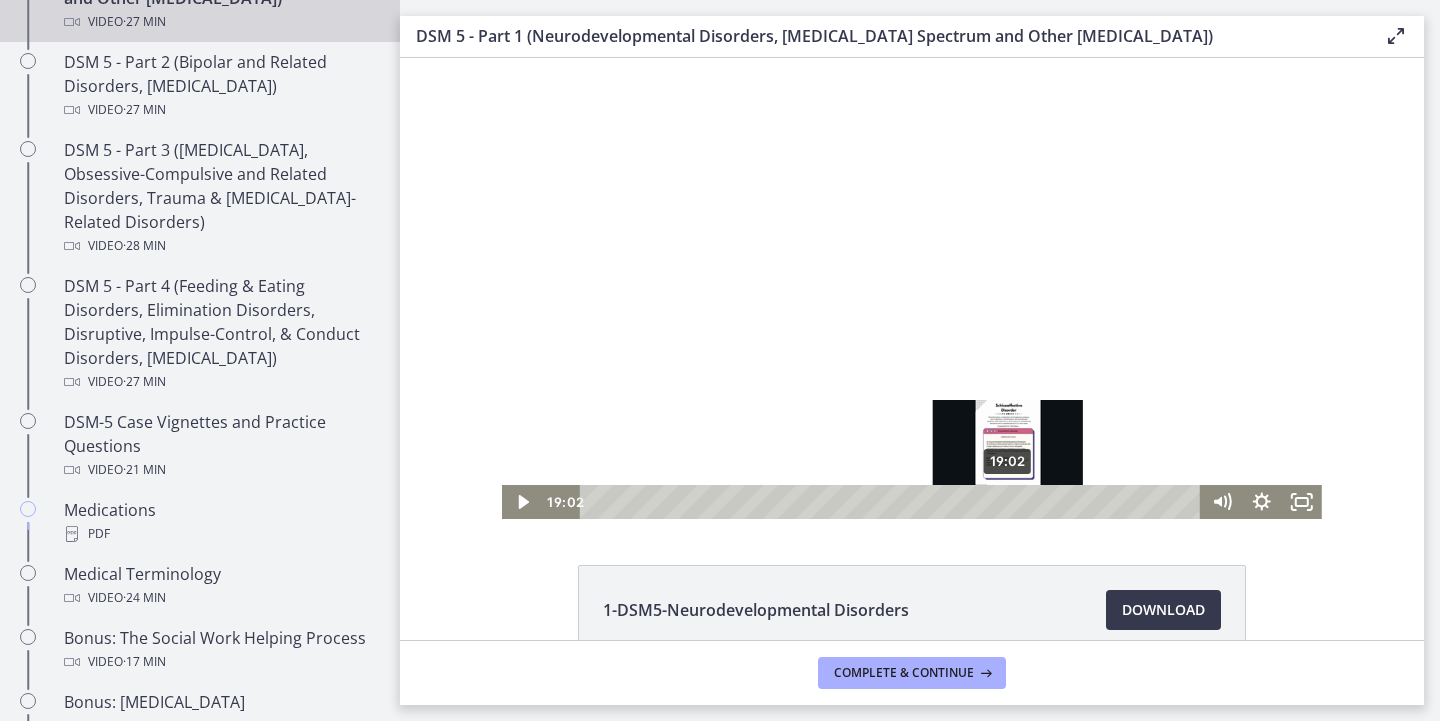 click on "19:02" at bounding box center (893, 502) 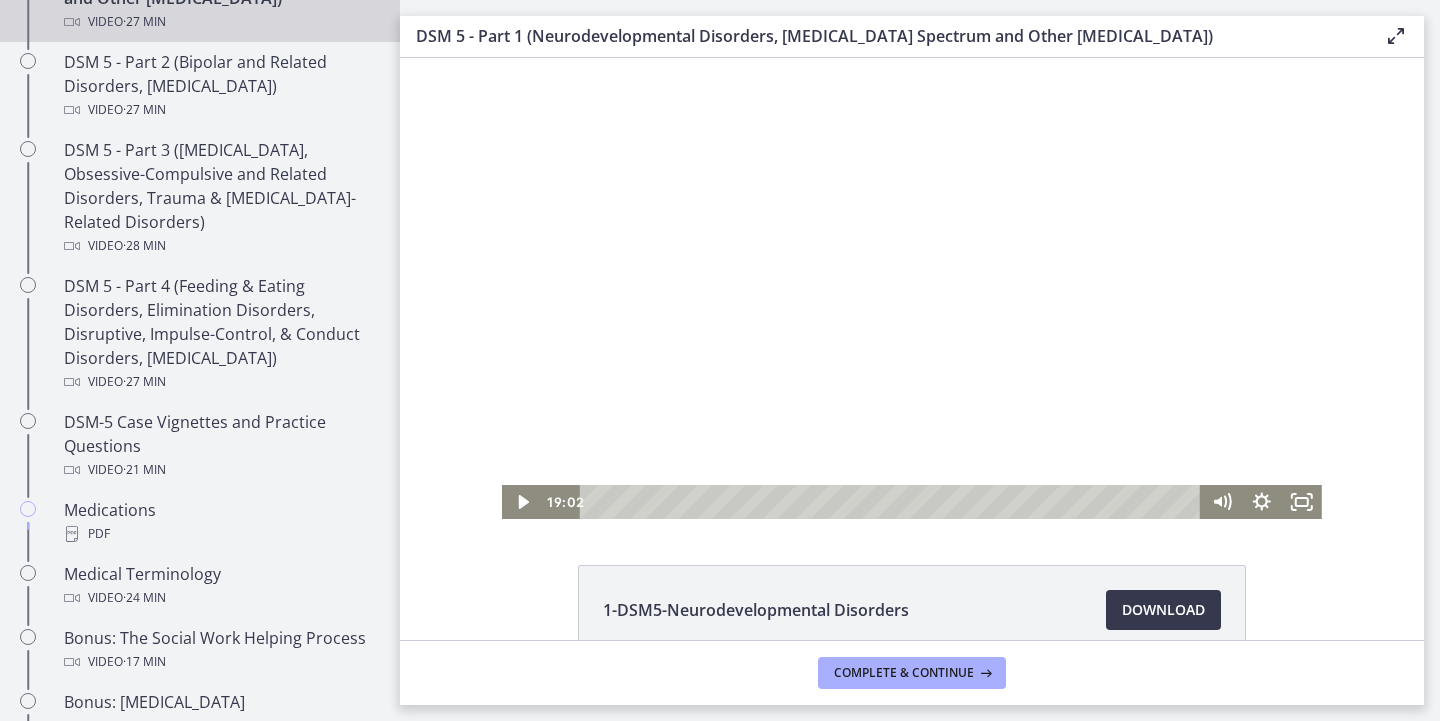 click at bounding box center [912, 288] 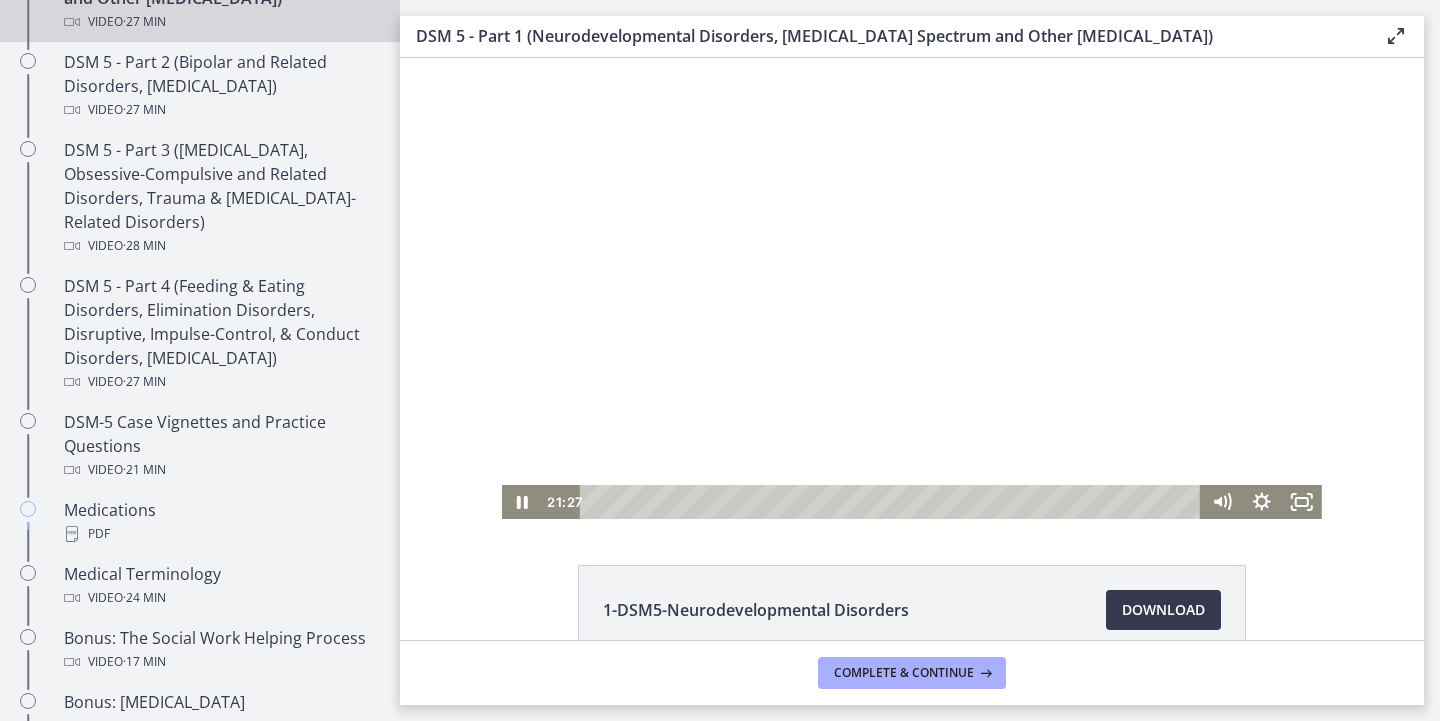 click at bounding box center [912, 288] 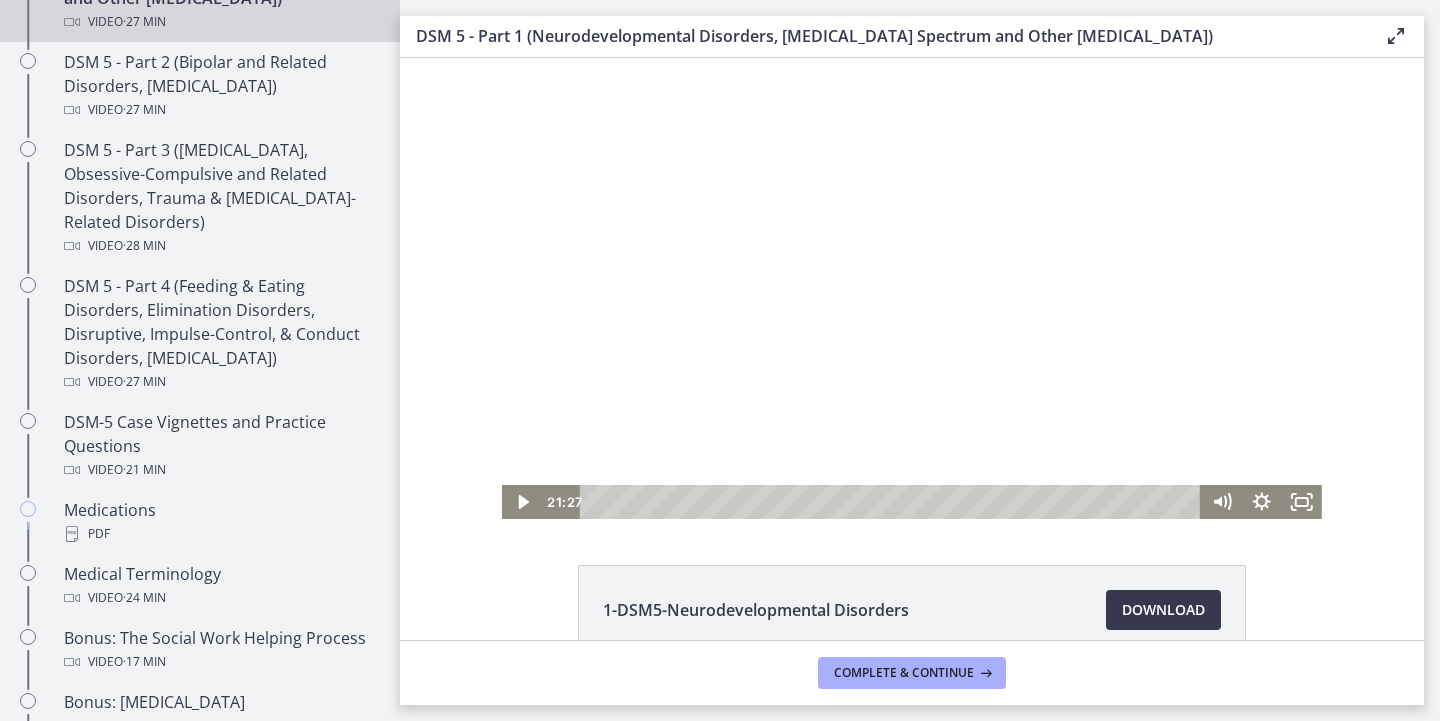 click at bounding box center (912, 288) 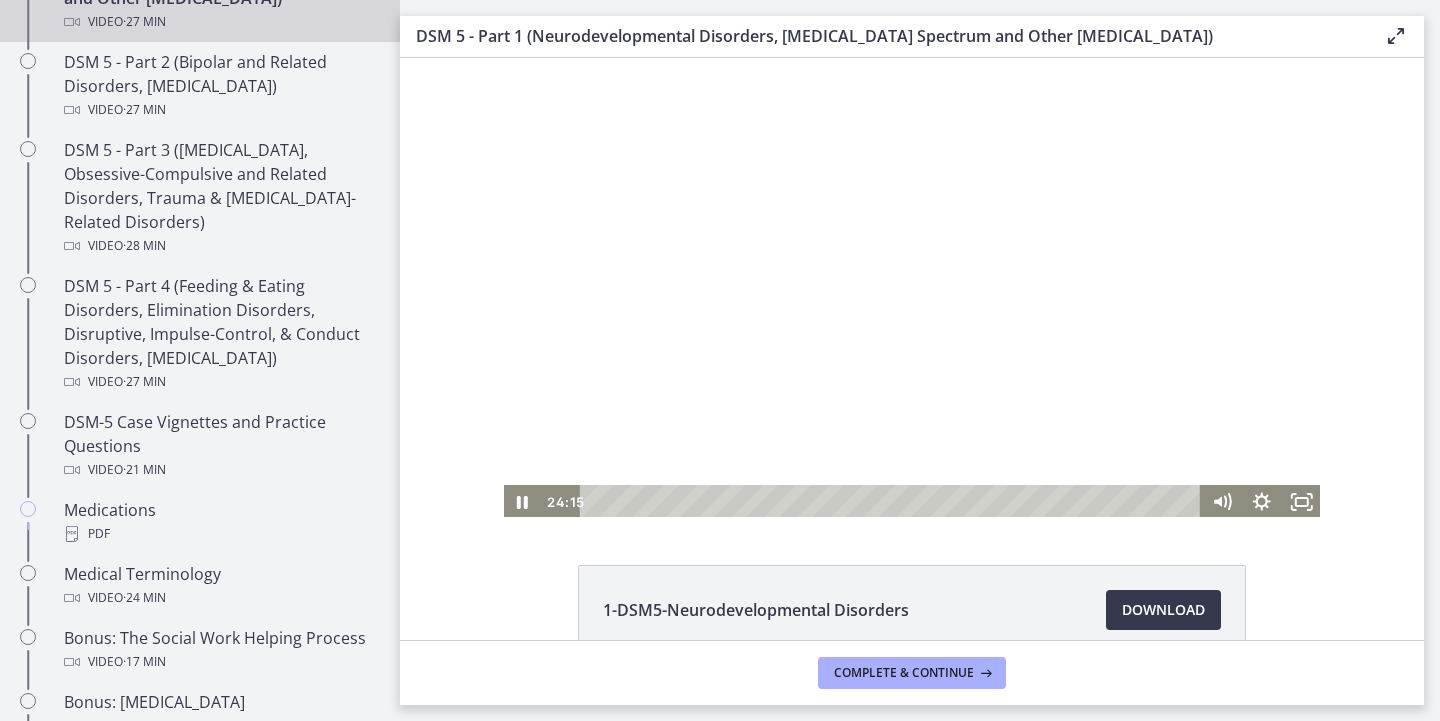 click at bounding box center [912, 288] 